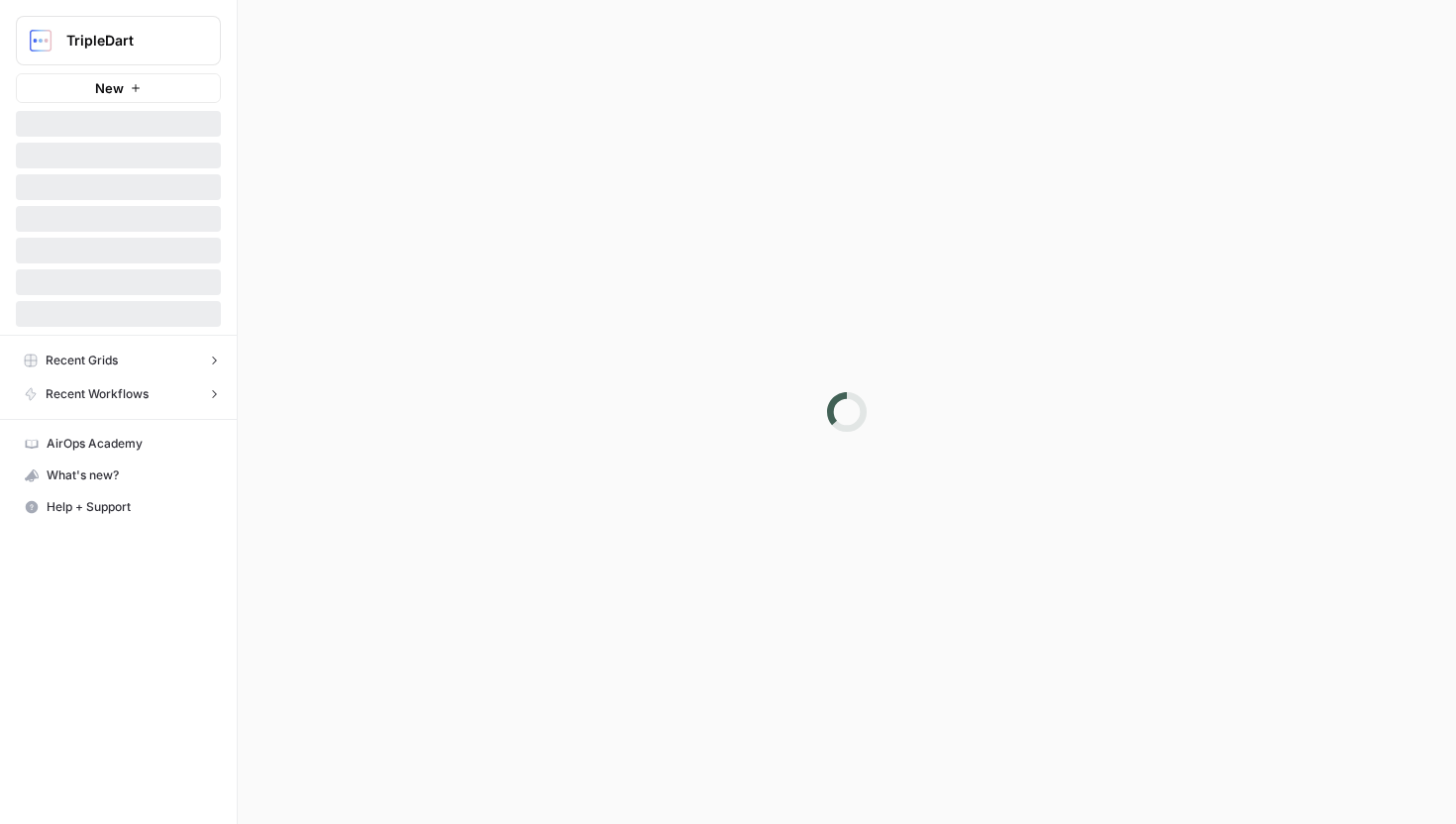 scroll, scrollTop: 0, scrollLeft: 0, axis: both 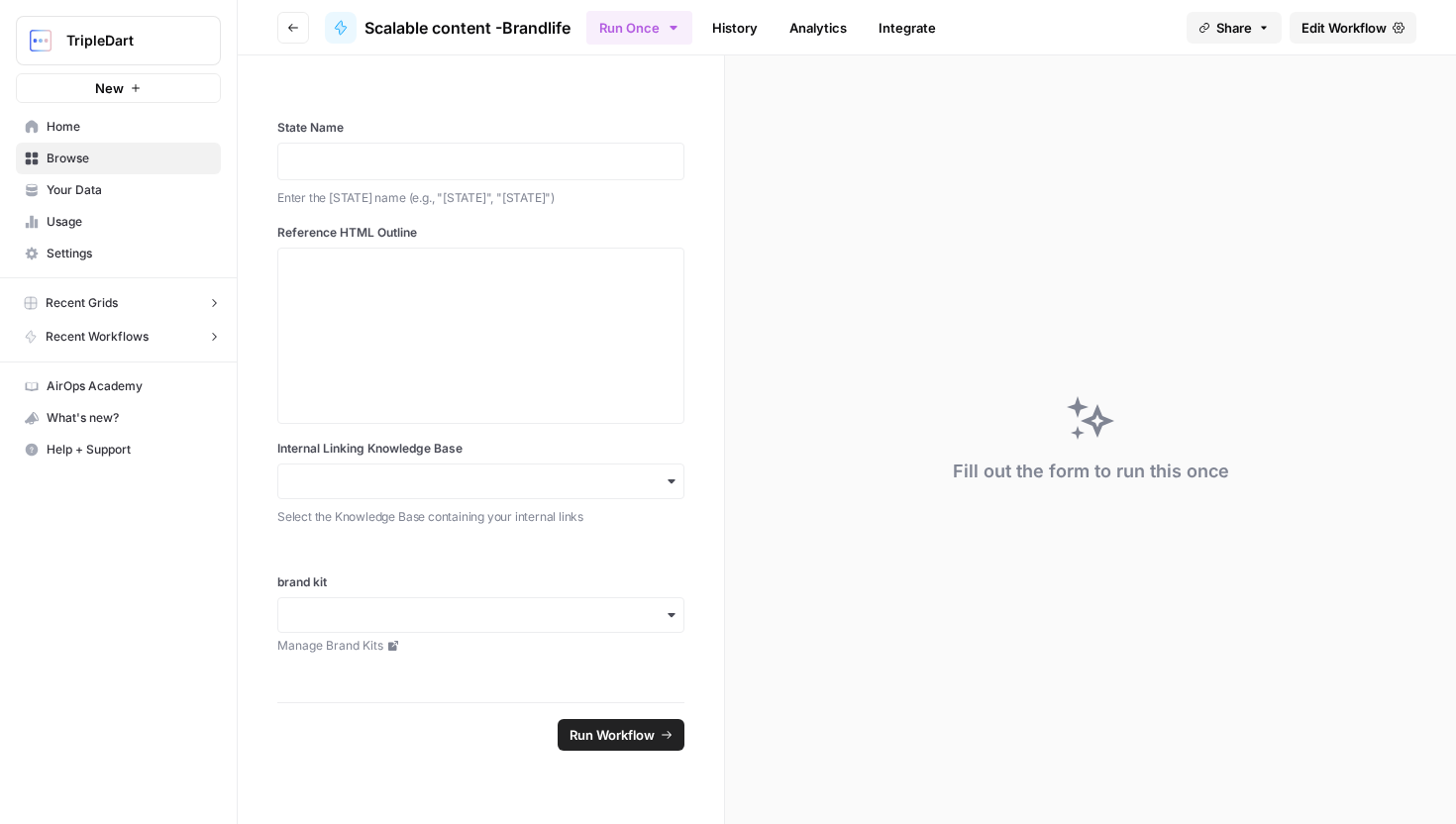 click on "Go back" at bounding box center [293, 28] 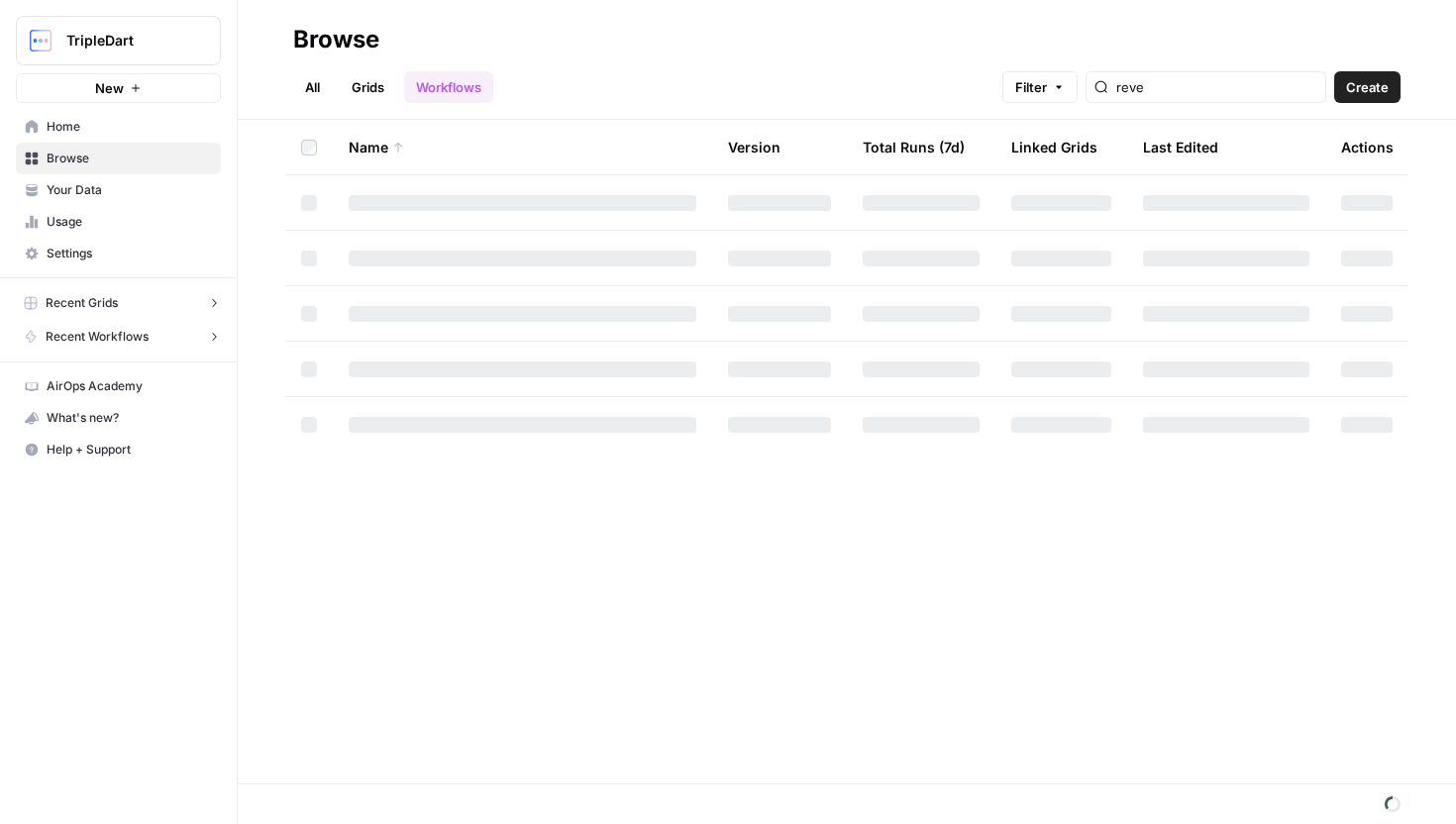 click on "All Grids Workflows" at bounding box center [393, 87] 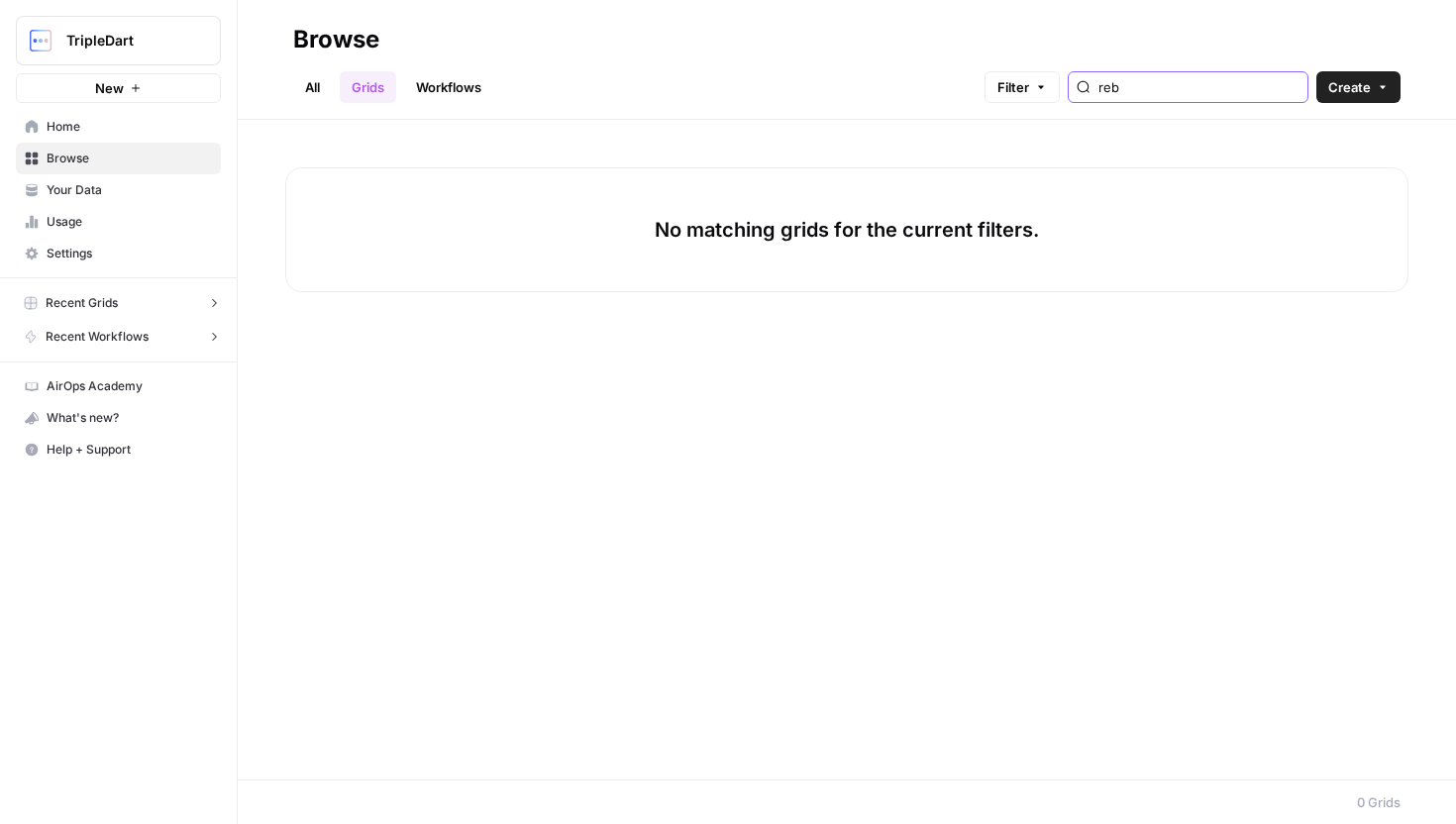 click on "reb" at bounding box center [1198, 87] 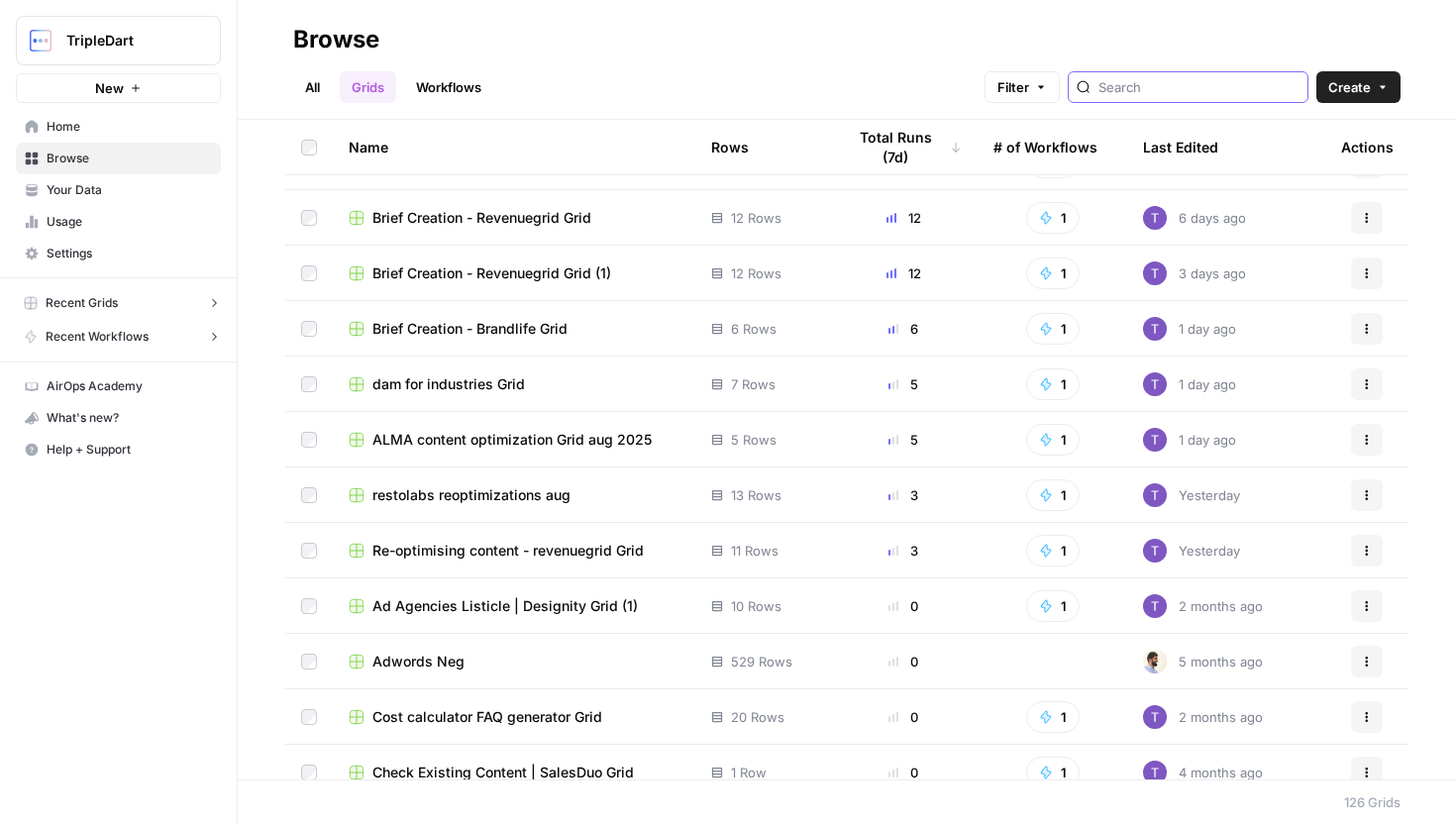 scroll, scrollTop: 98, scrollLeft: 0, axis: vertical 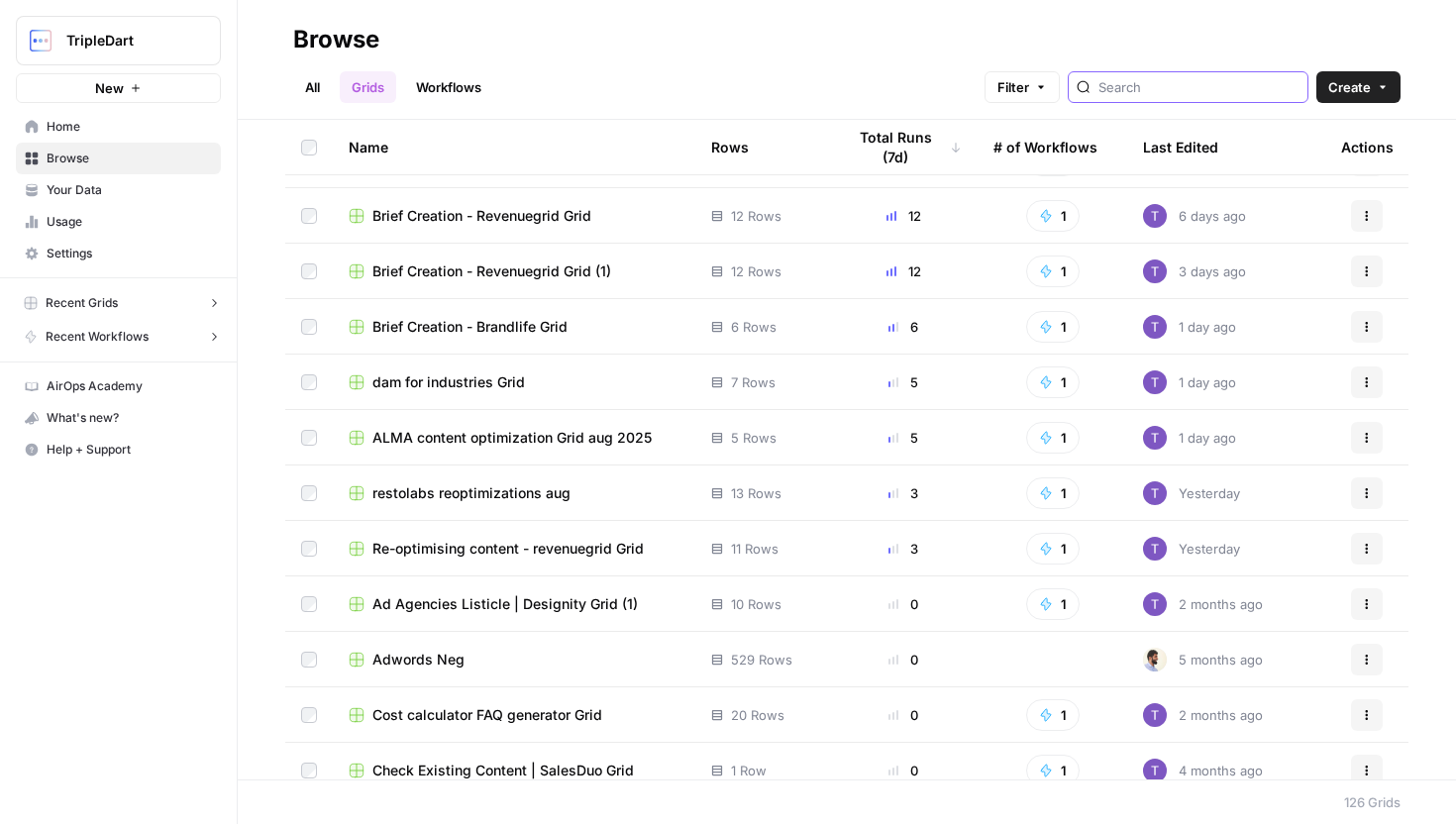 type 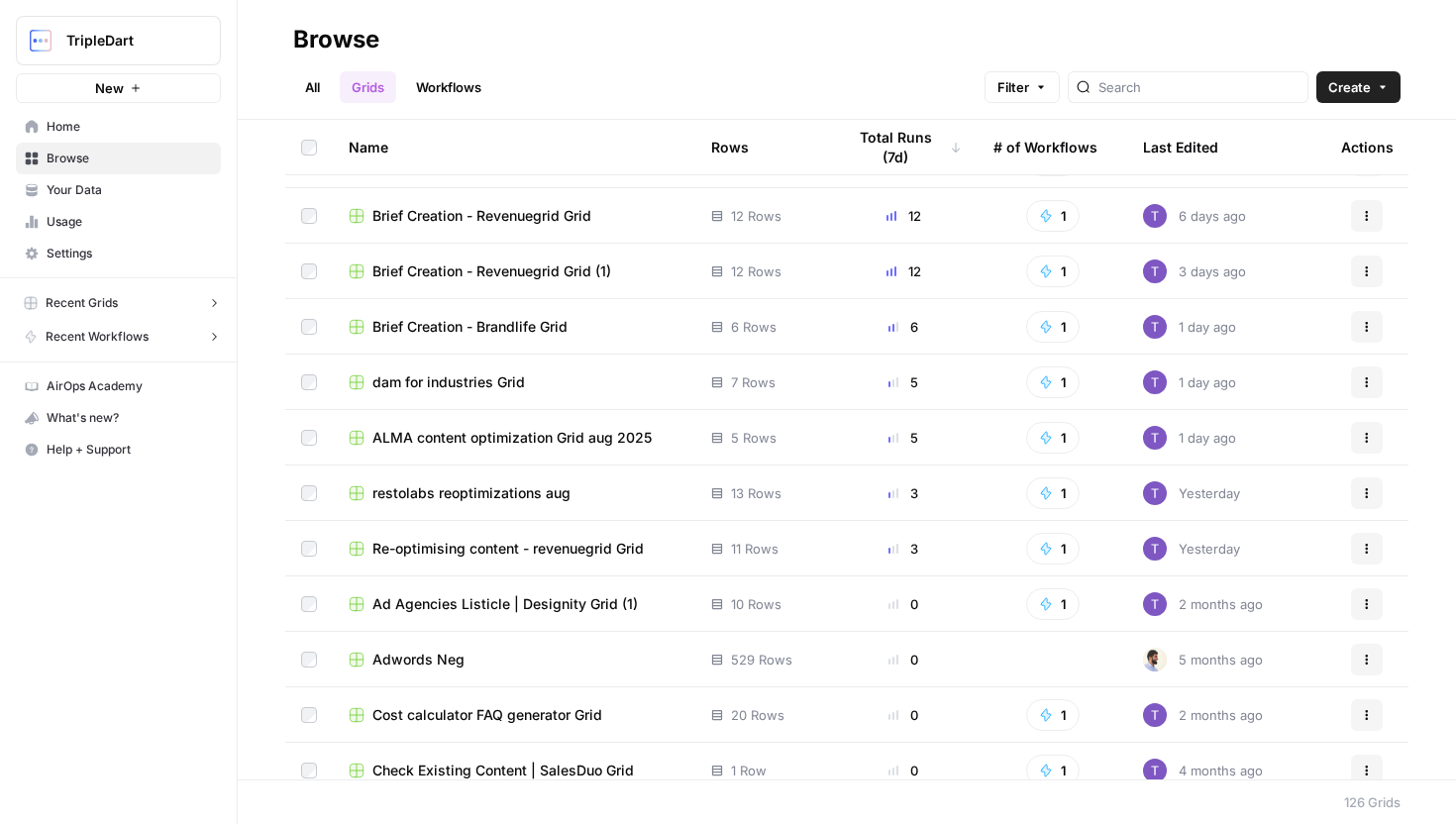 click on "Re-optimising content - revenuegrid Grid" at bounding box center [508, 549] 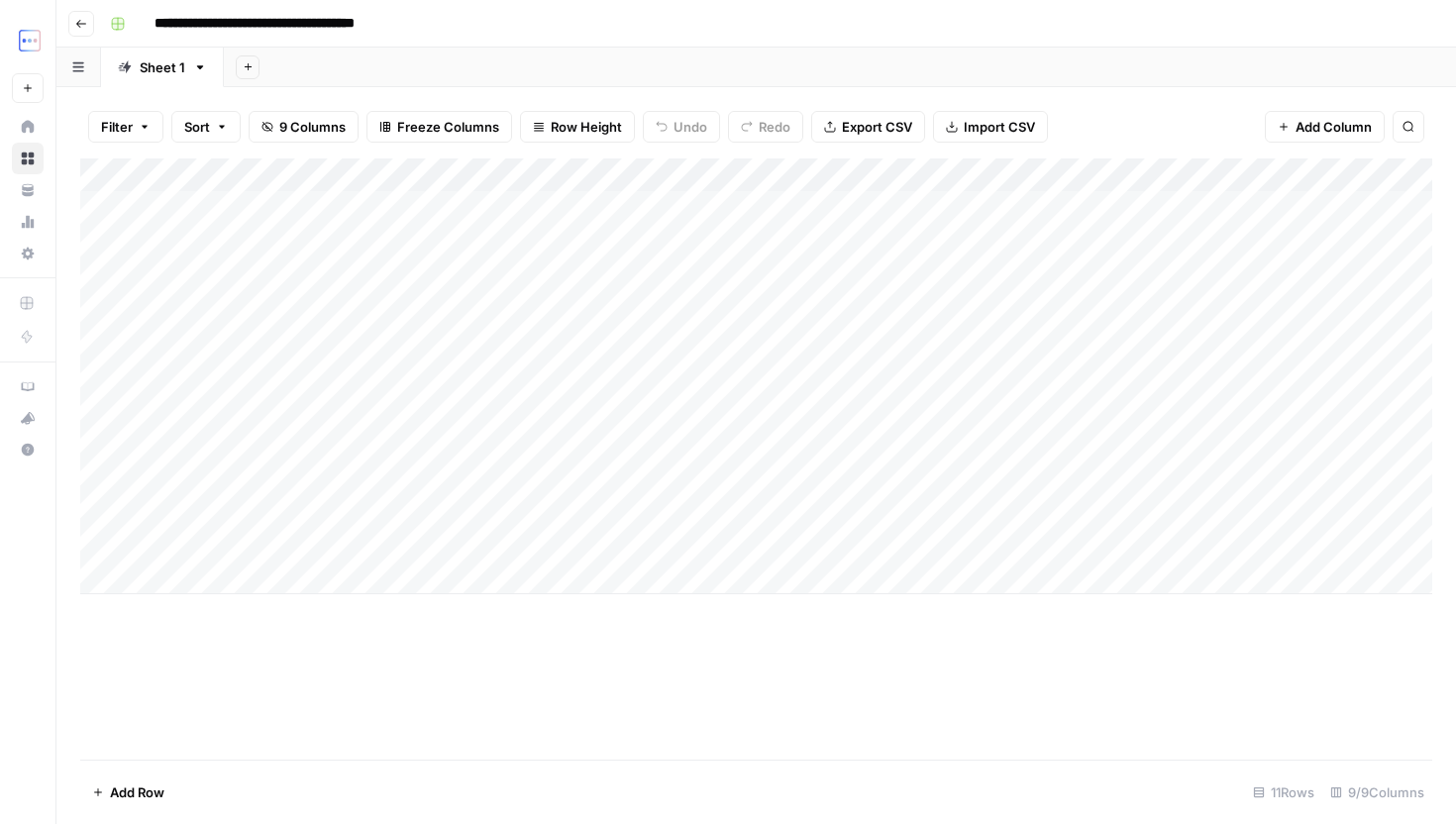 scroll, scrollTop: 0, scrollLeft: 0, axis: both 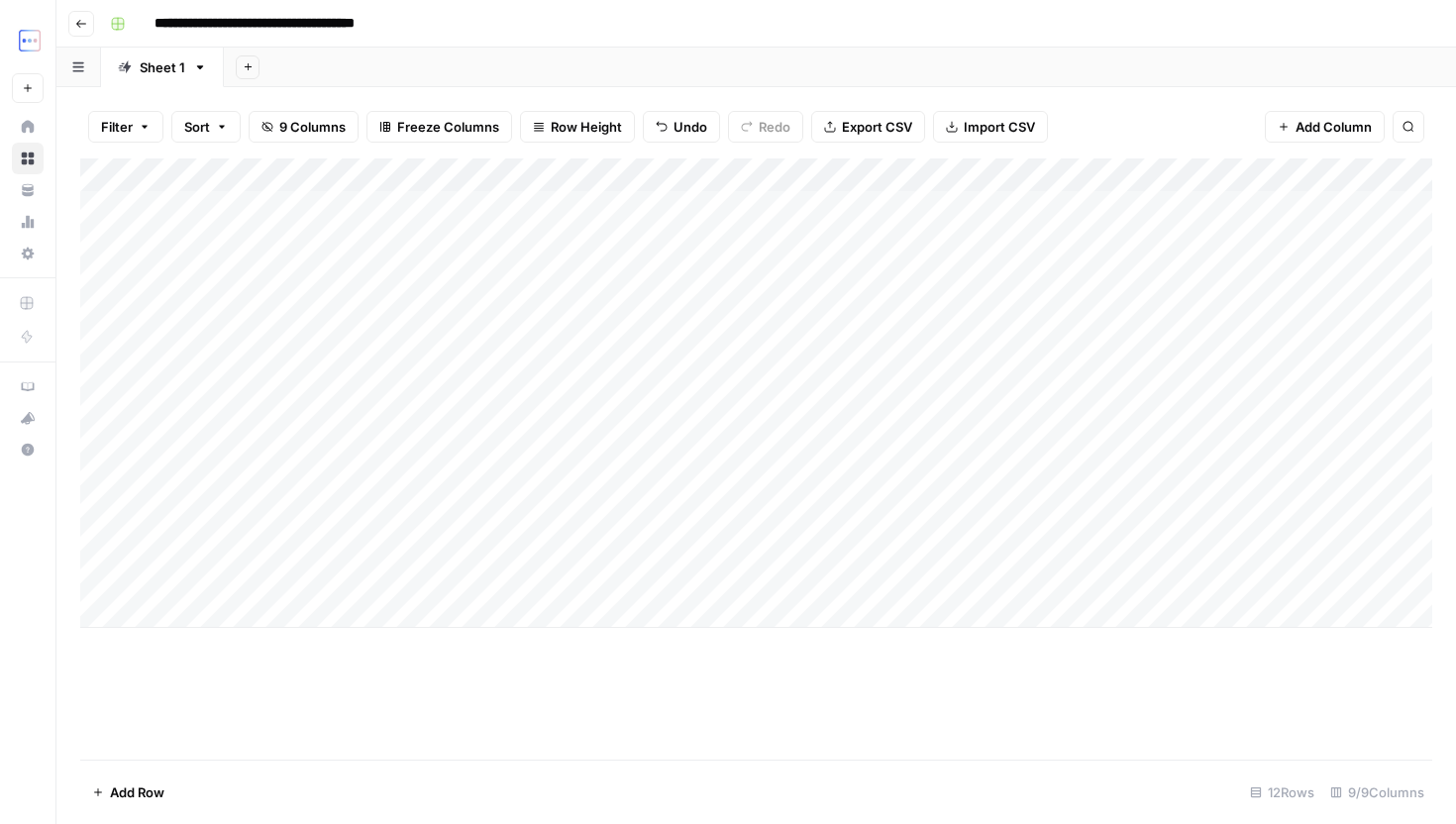 click on "Add Column" at bounding box center (756, 393) 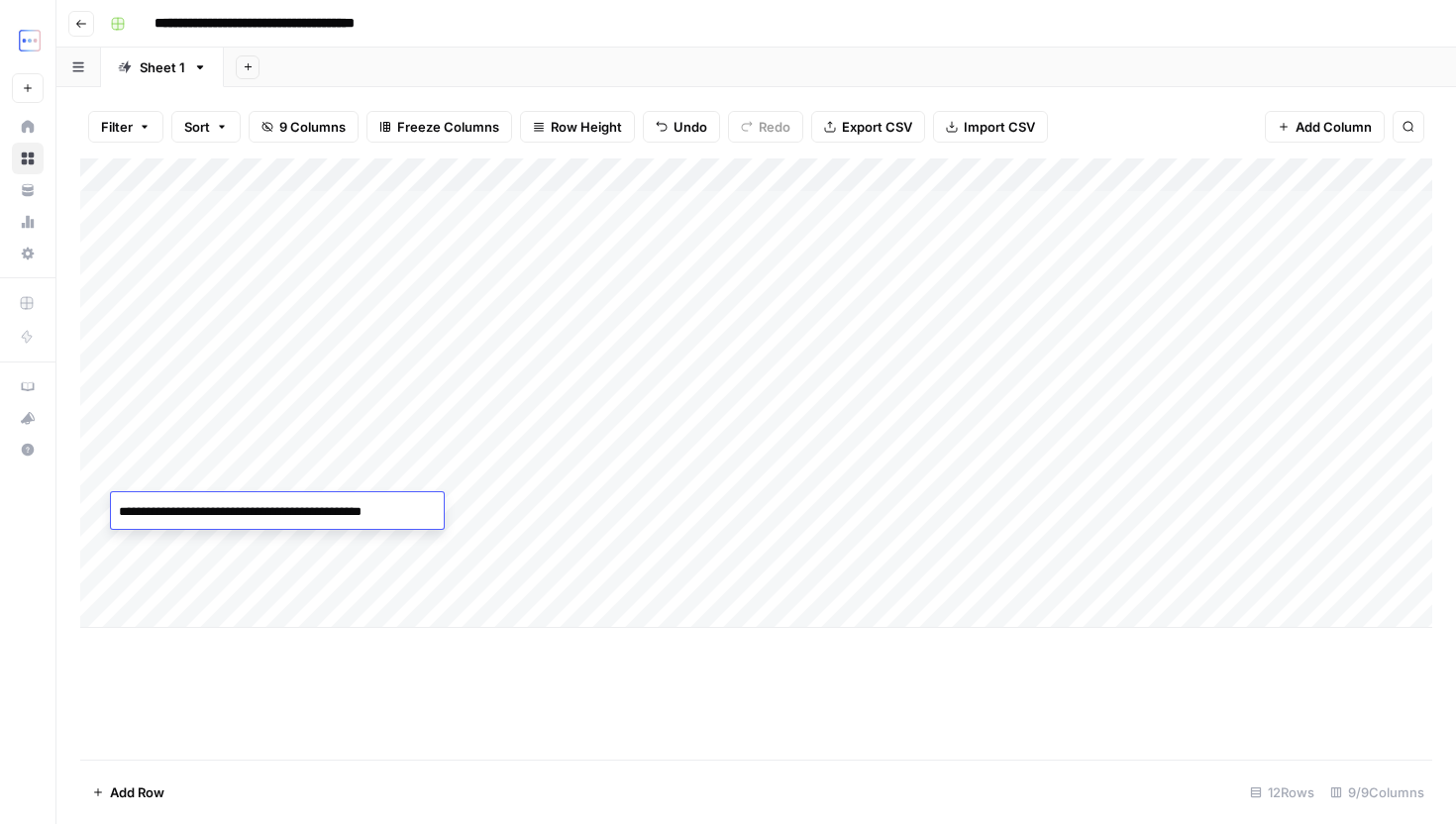 click on "Add Column" at bounding box center (756, 393) 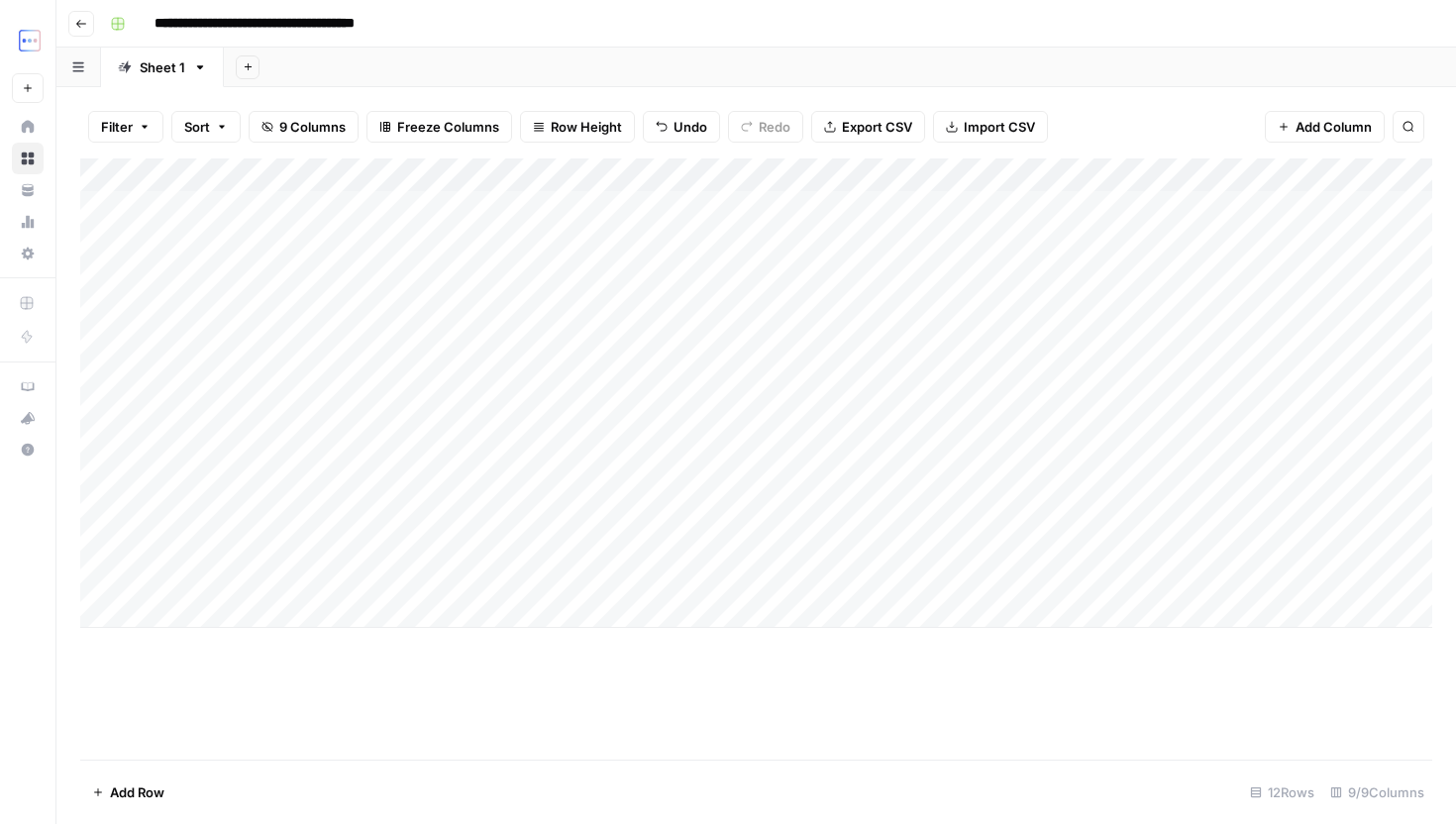 click on "Add Column" at bounding box center [756, 393] 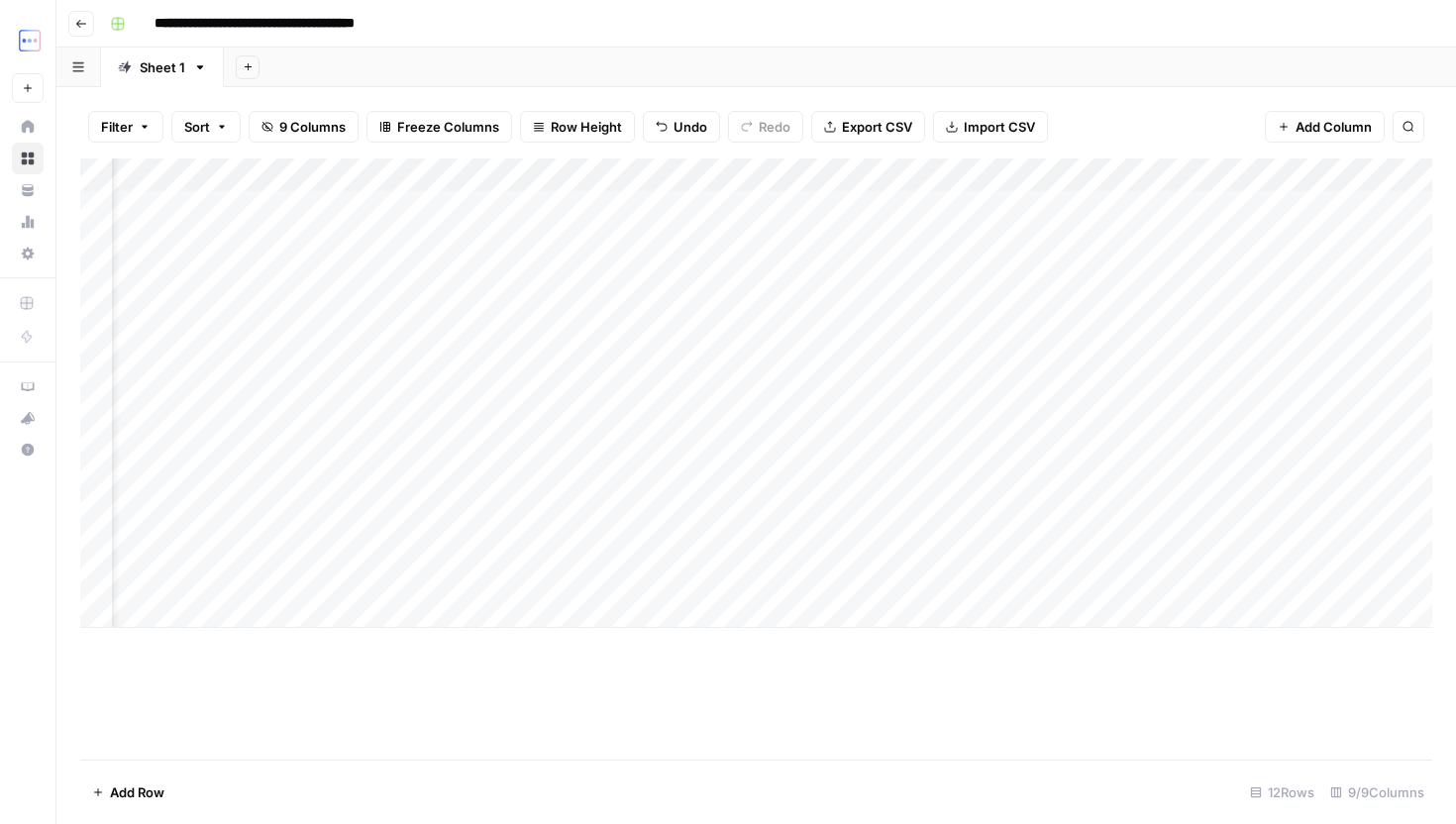 scroll, scrollTop: 0, scrollLeft: 87, axis: horizontal 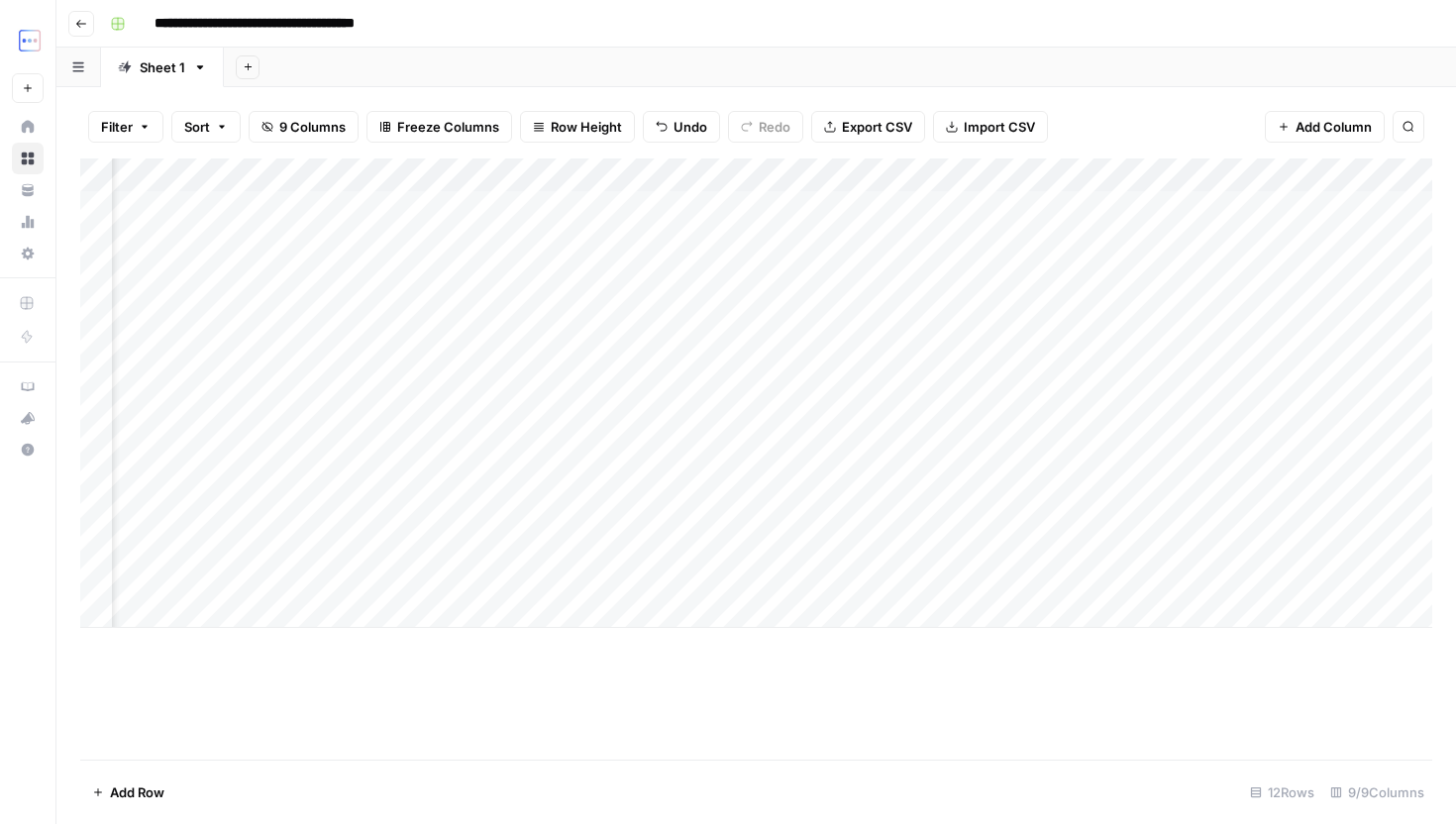click on "Add Column" at bounding box center [756, 393] 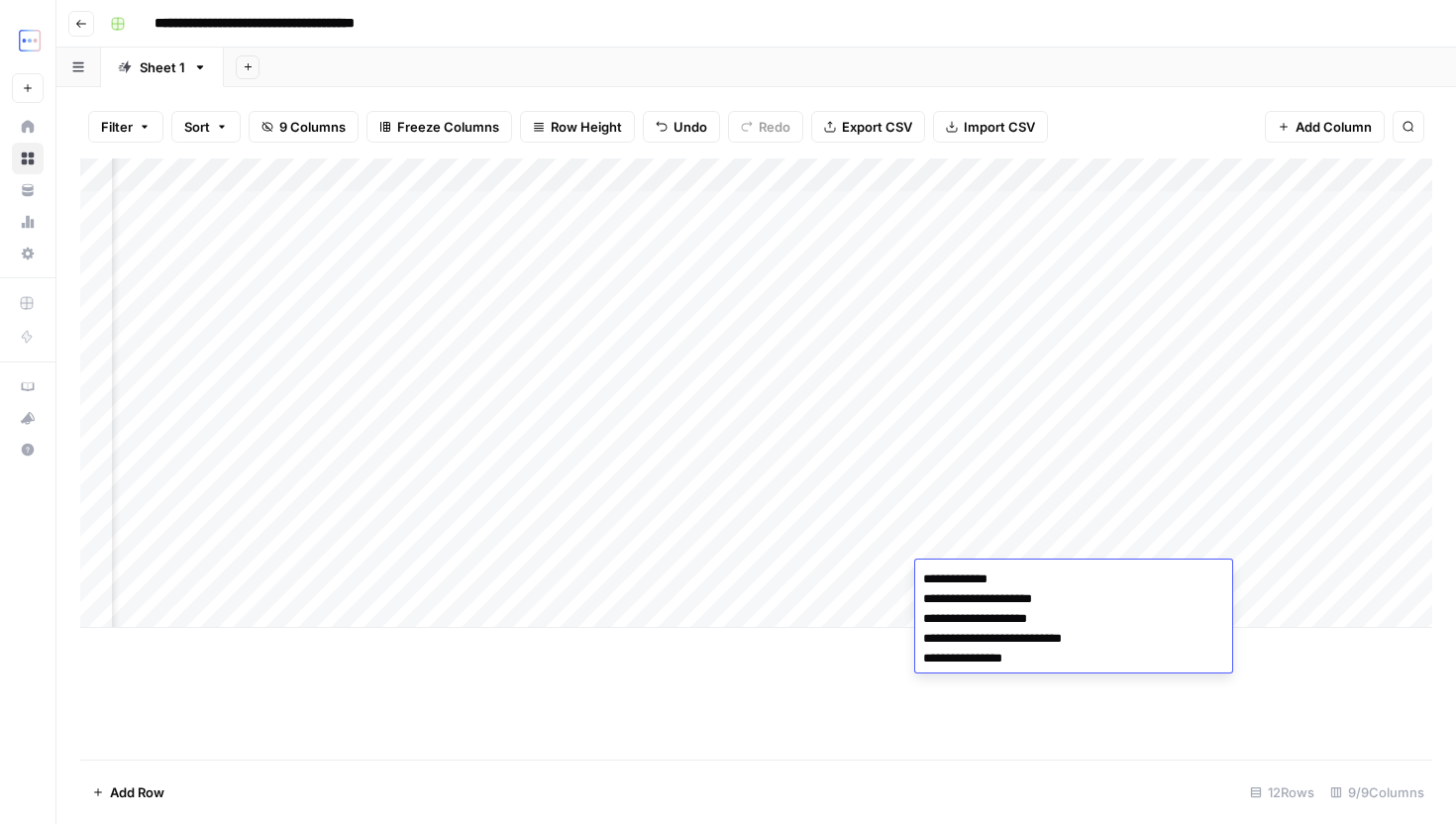 drag, startPoint x: 1029, startPoint y: 578, endPoint x: 861, endPoint y: 581, distance: 168.02678 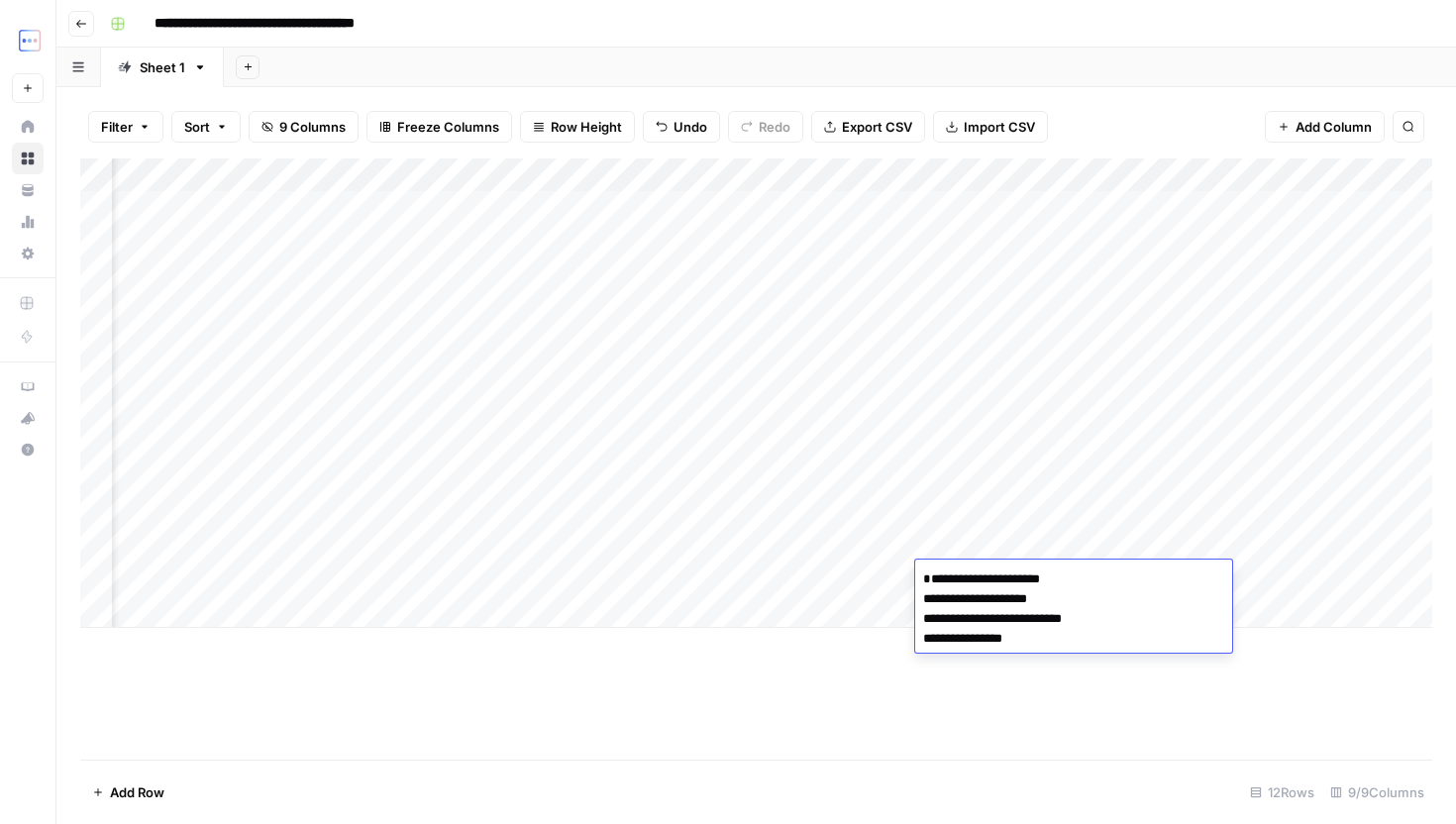 click on "Add Column" at bounding box center [756, 393] 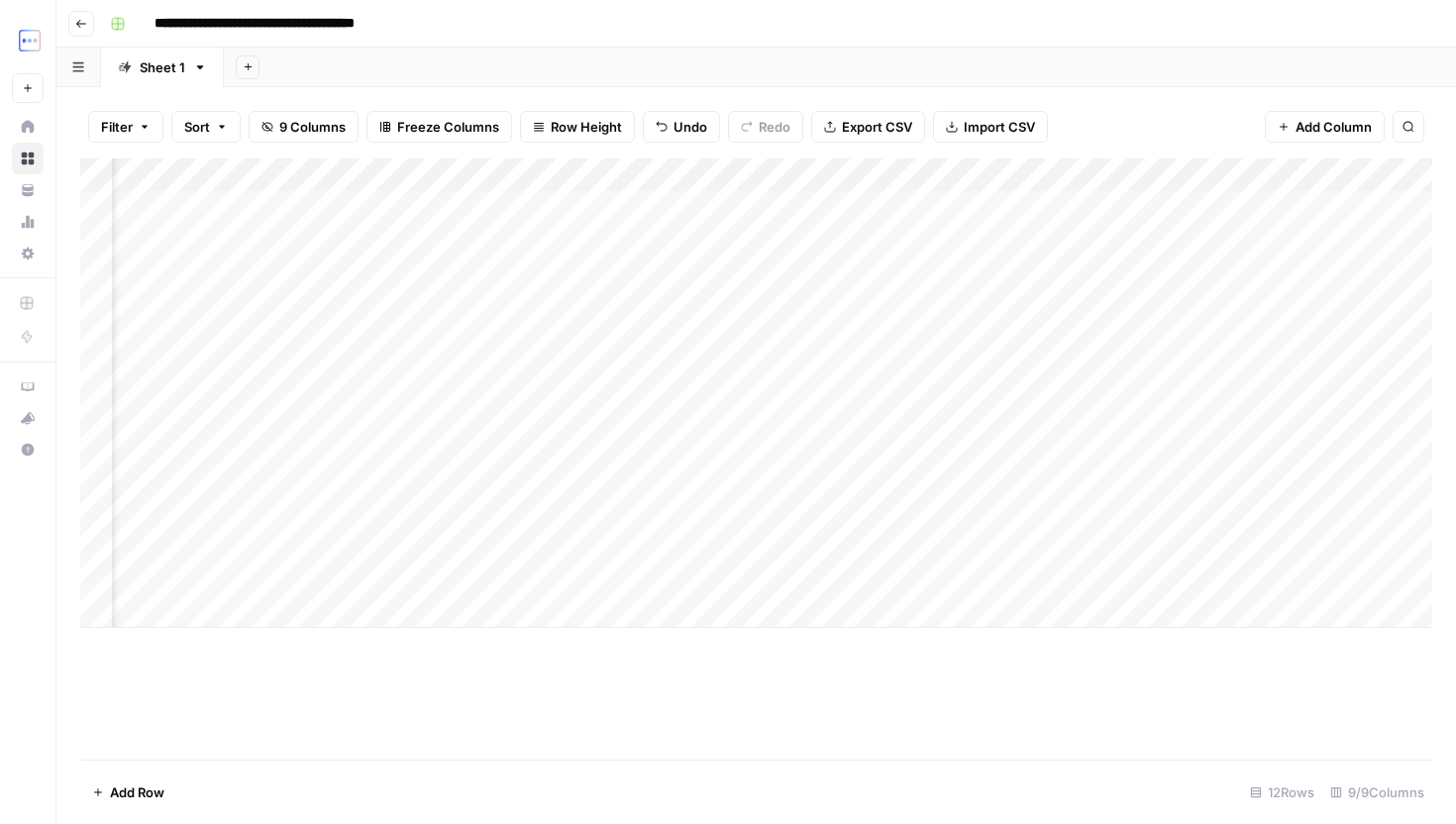 click on "Add Column" at bounding box center (756, 393) 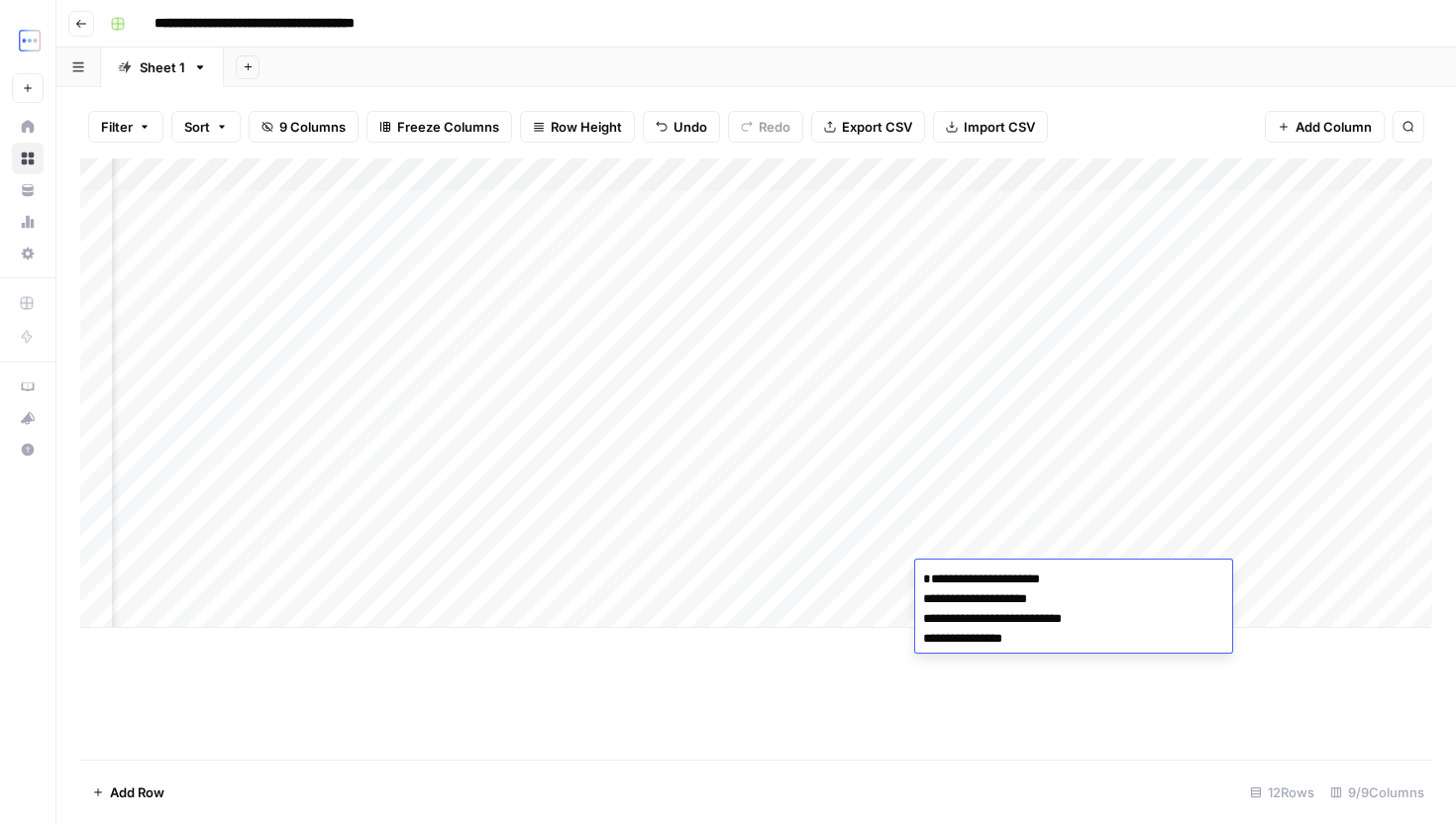 click on "**********" at bounding box center (1074, 619) 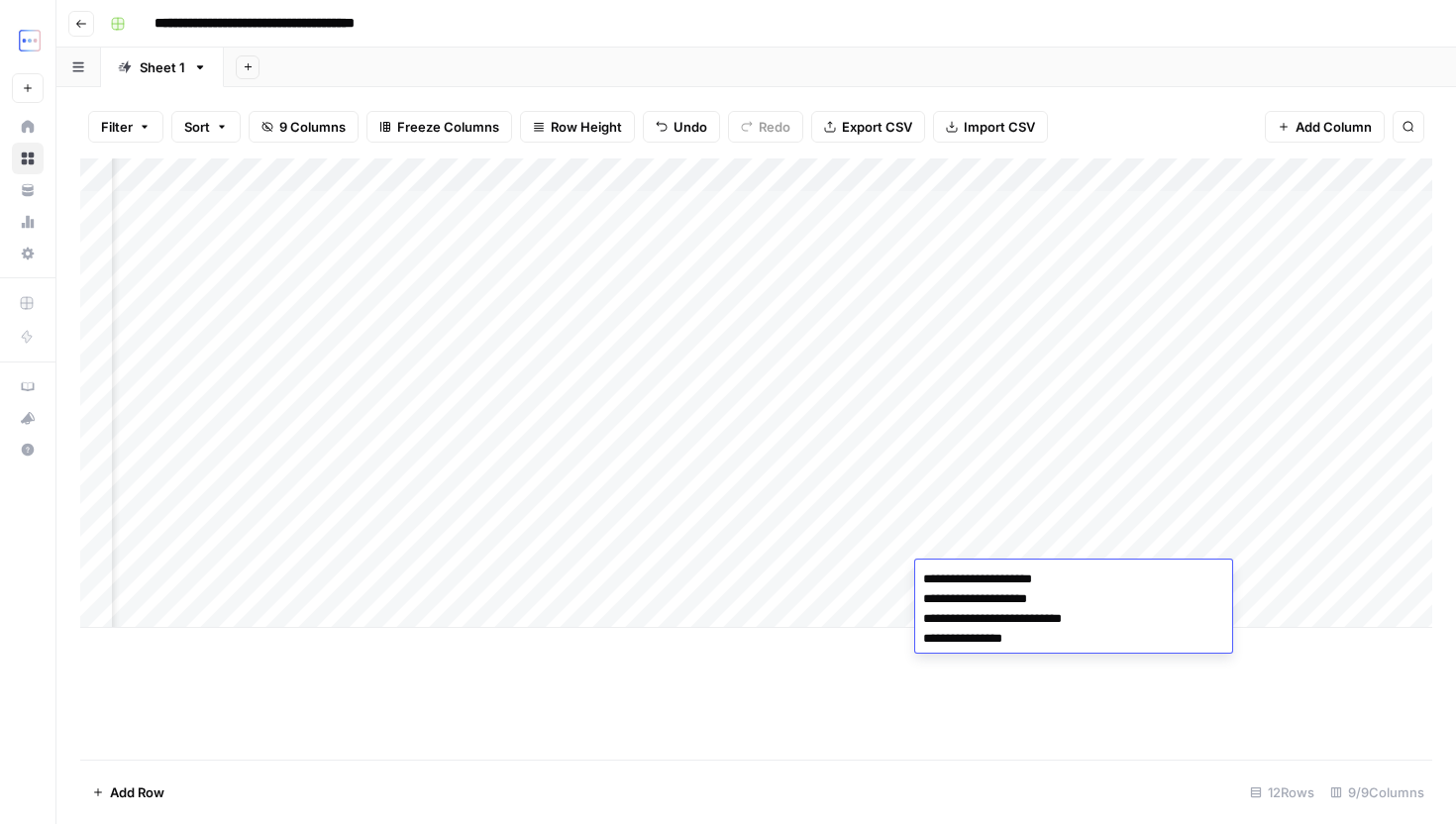 click on "Add Column" at bounding box center (756, 459) 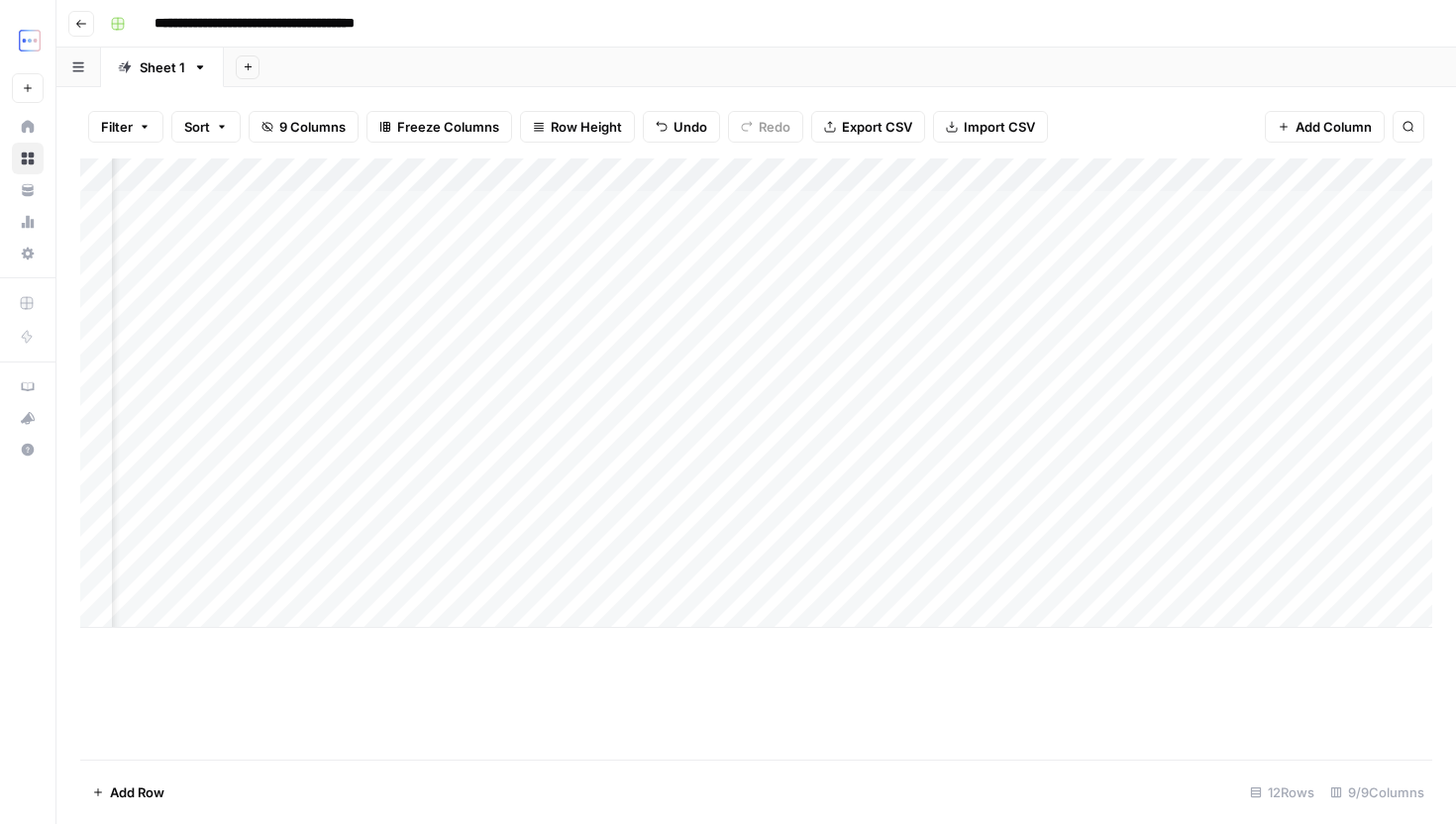 click on "Add Column" at bounding box center (756, 393) 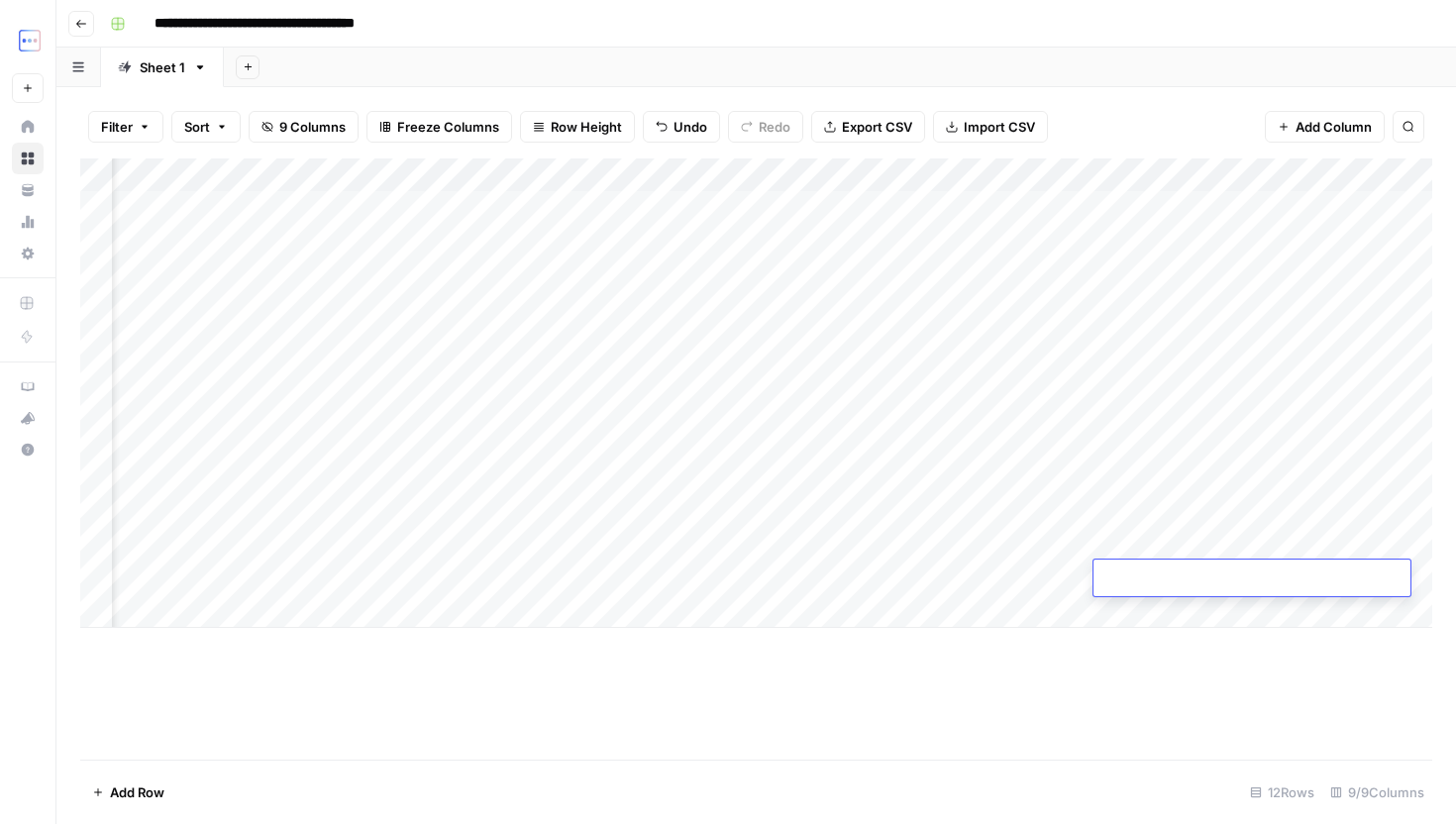 click on "Add Column" at bounding box center (756, 393) 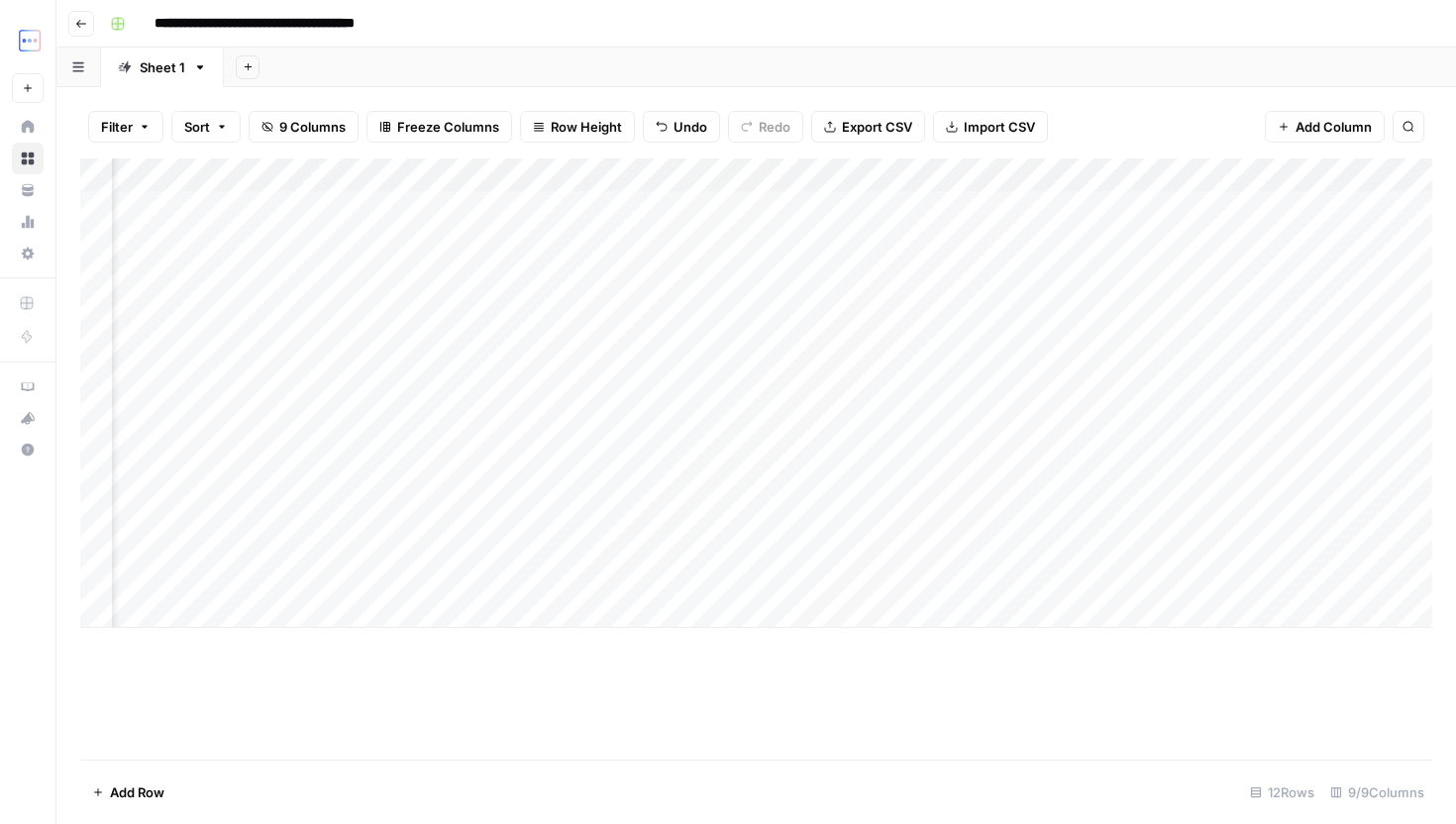 click on "Add Column" at bounding box center [756, 393] 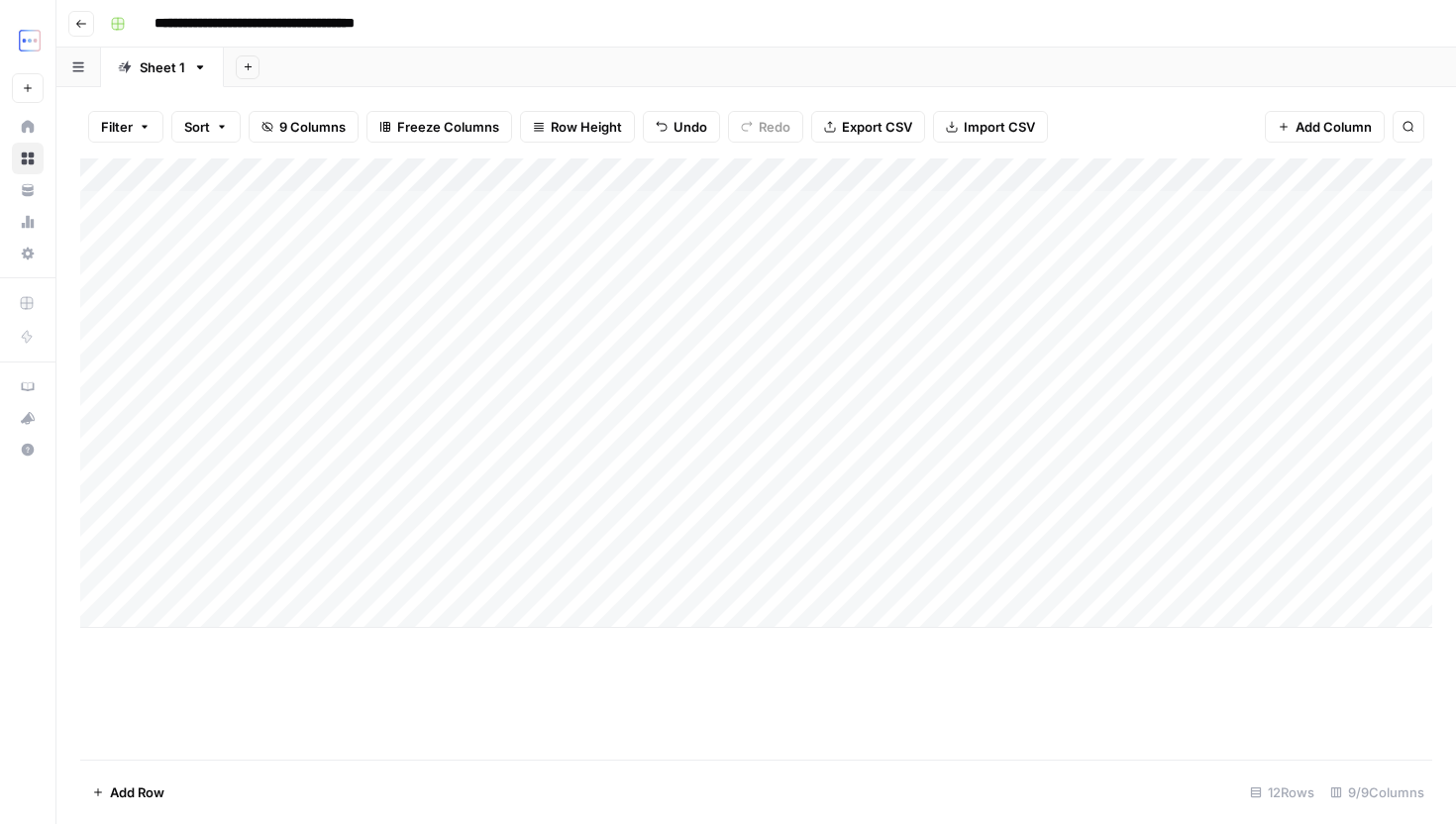 click on "Add Column" at bounding box center (756, 393) 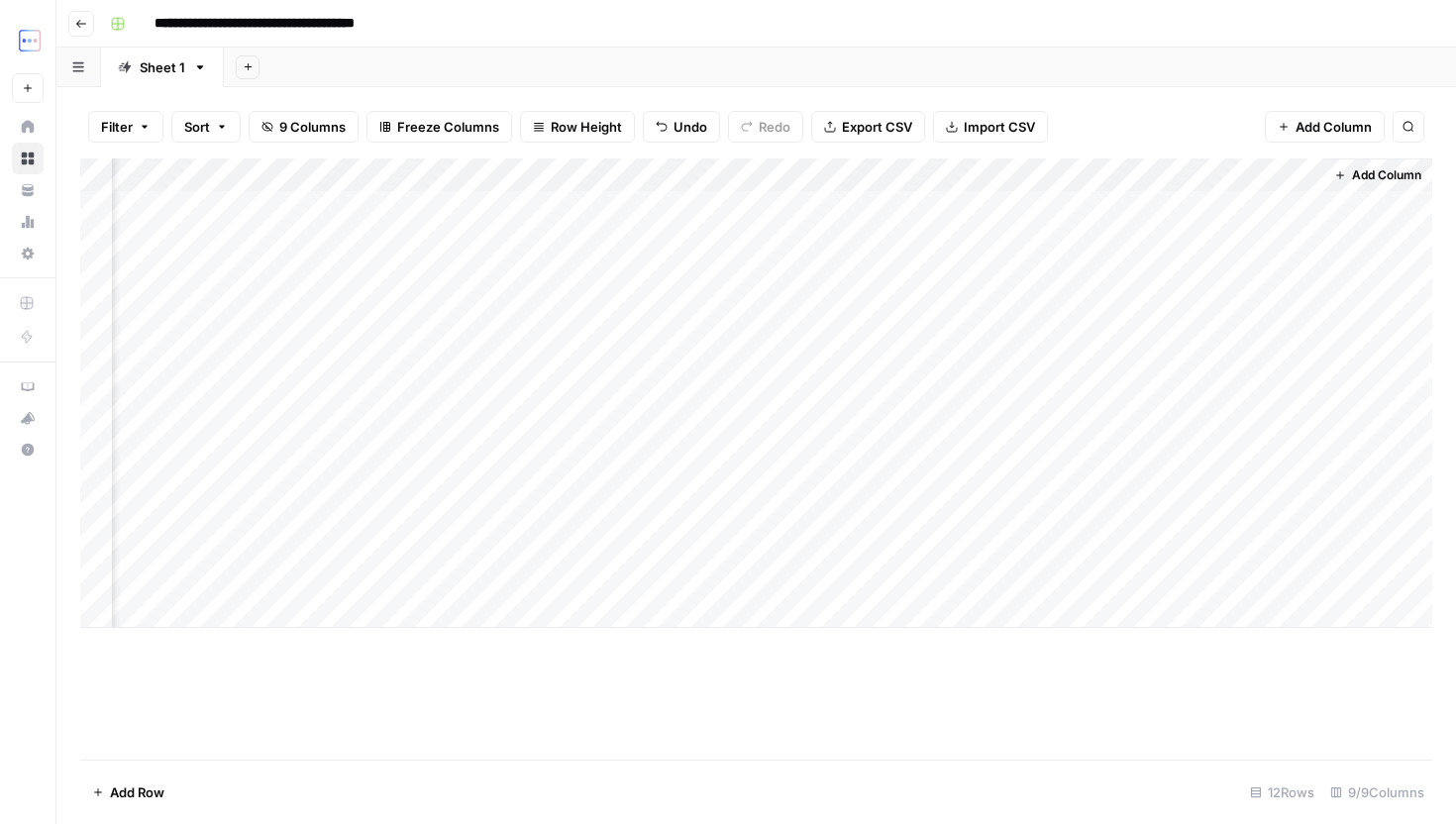 scroll, scrollTop: 0, scrollLeft: 387, axis: horizontal 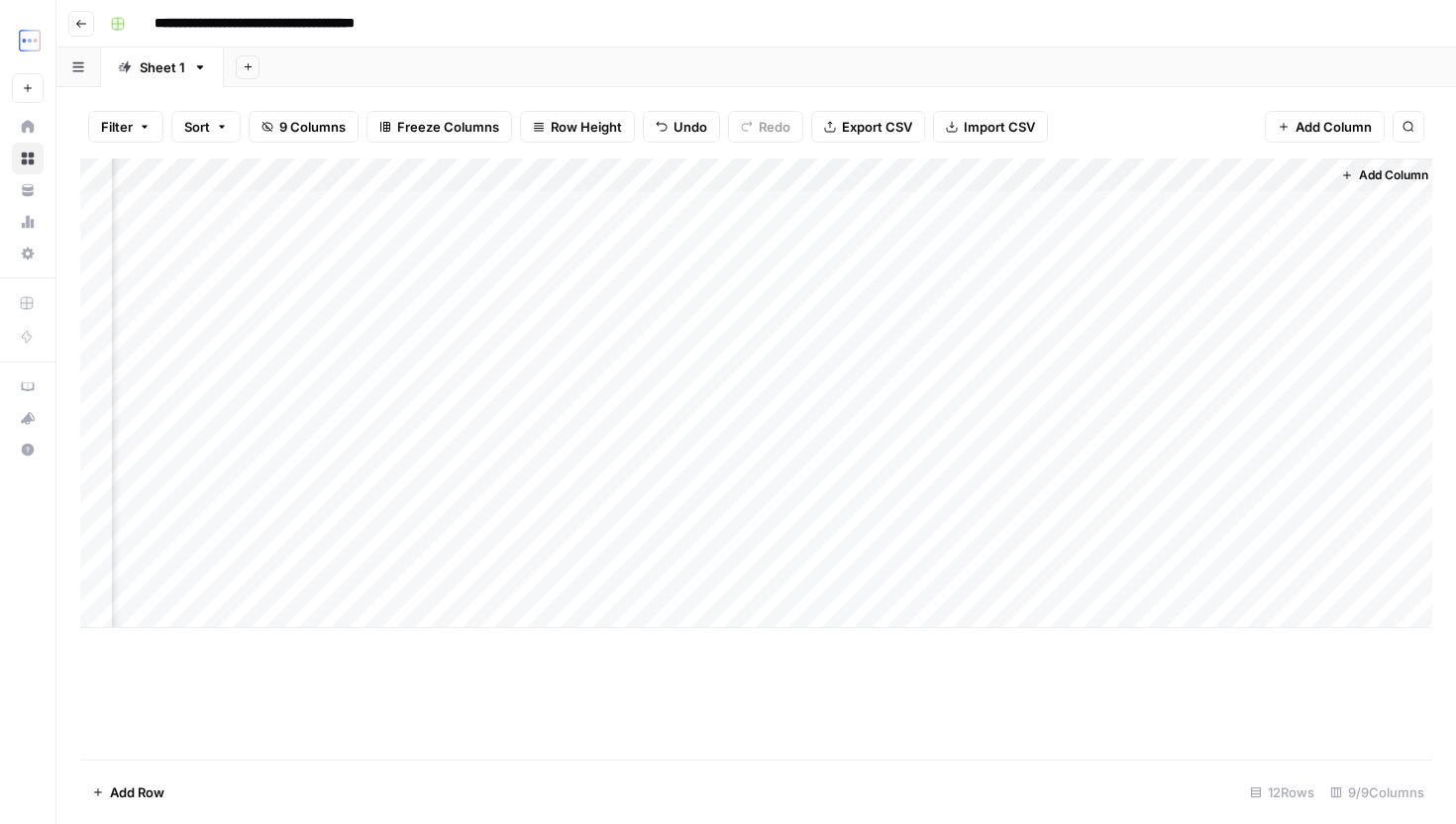 click on "Add Column" at bounding box center (756, 393) 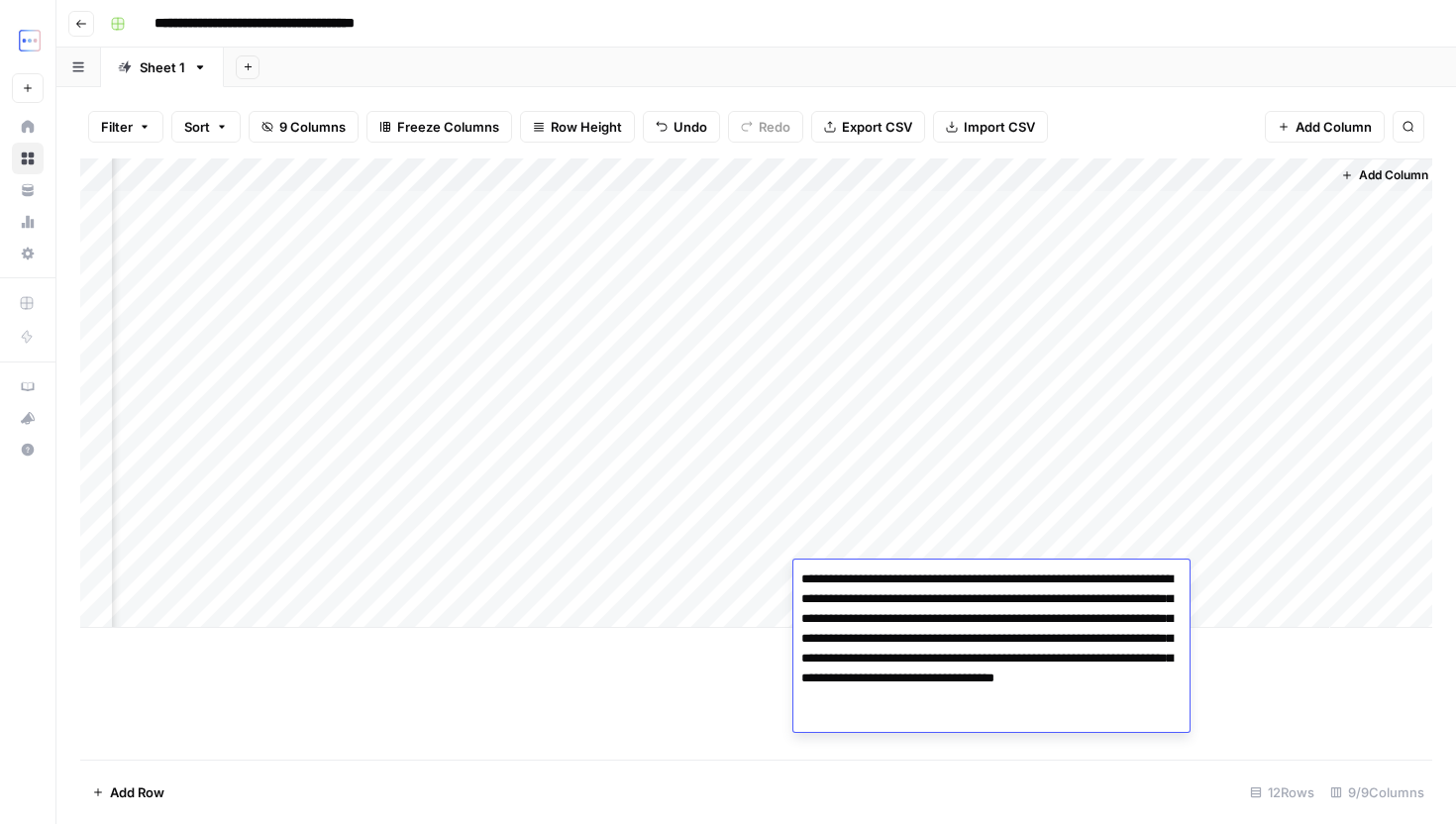 click on "**********" at bounding box center (991, 659) 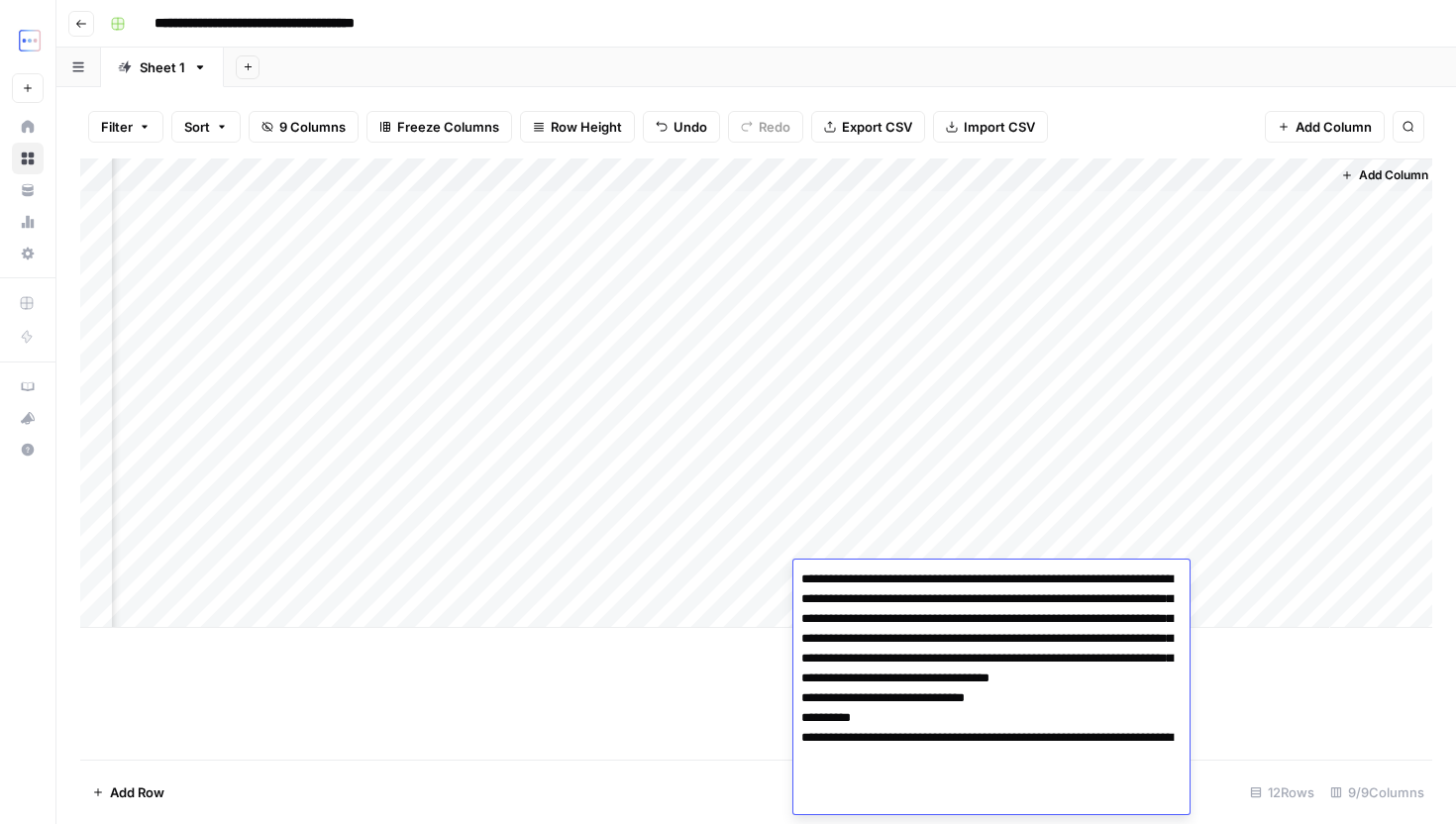 scroll, scrollTop: 347, scrollLeft: 0, axis: vertical 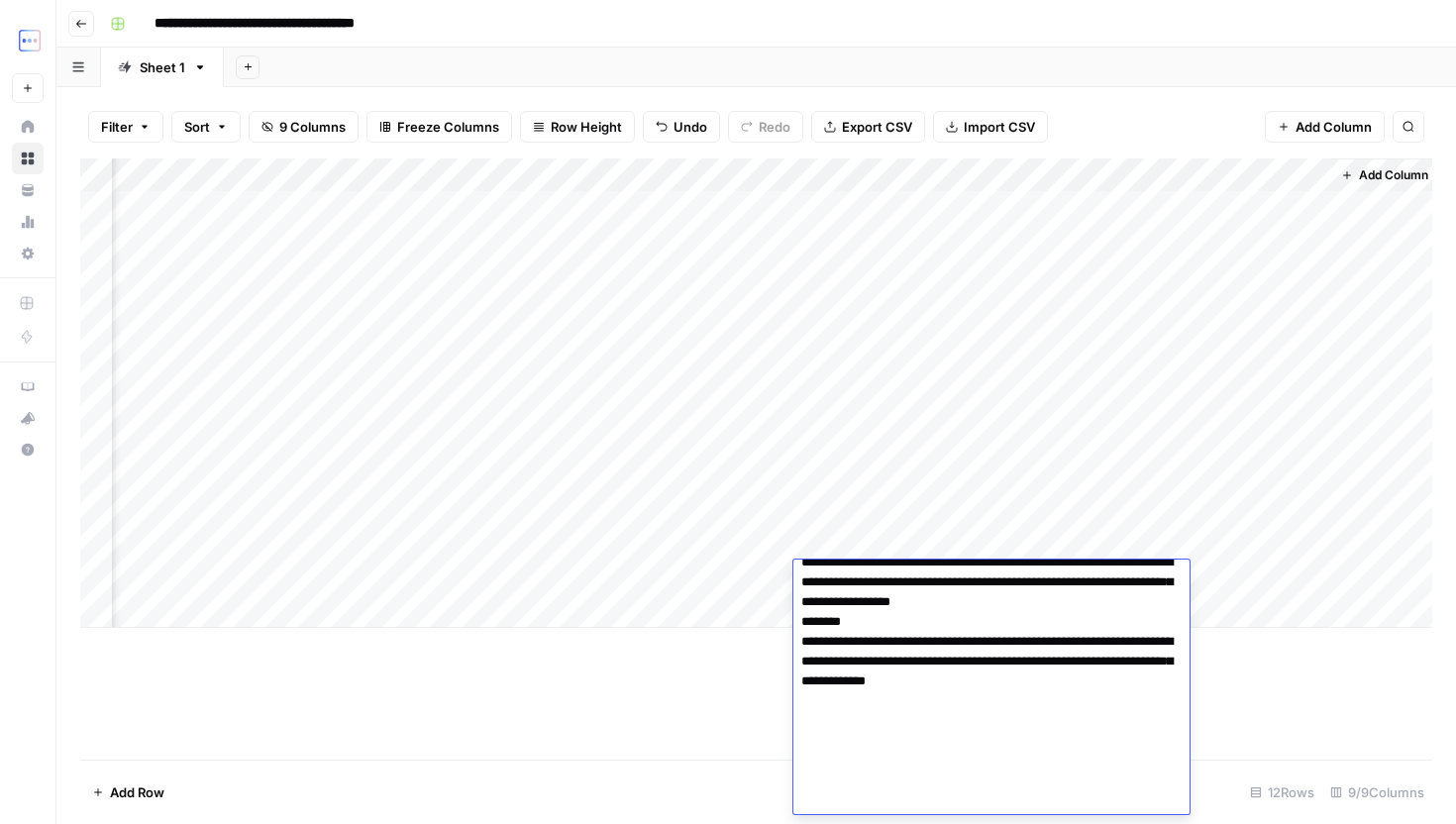 paste on "**********" 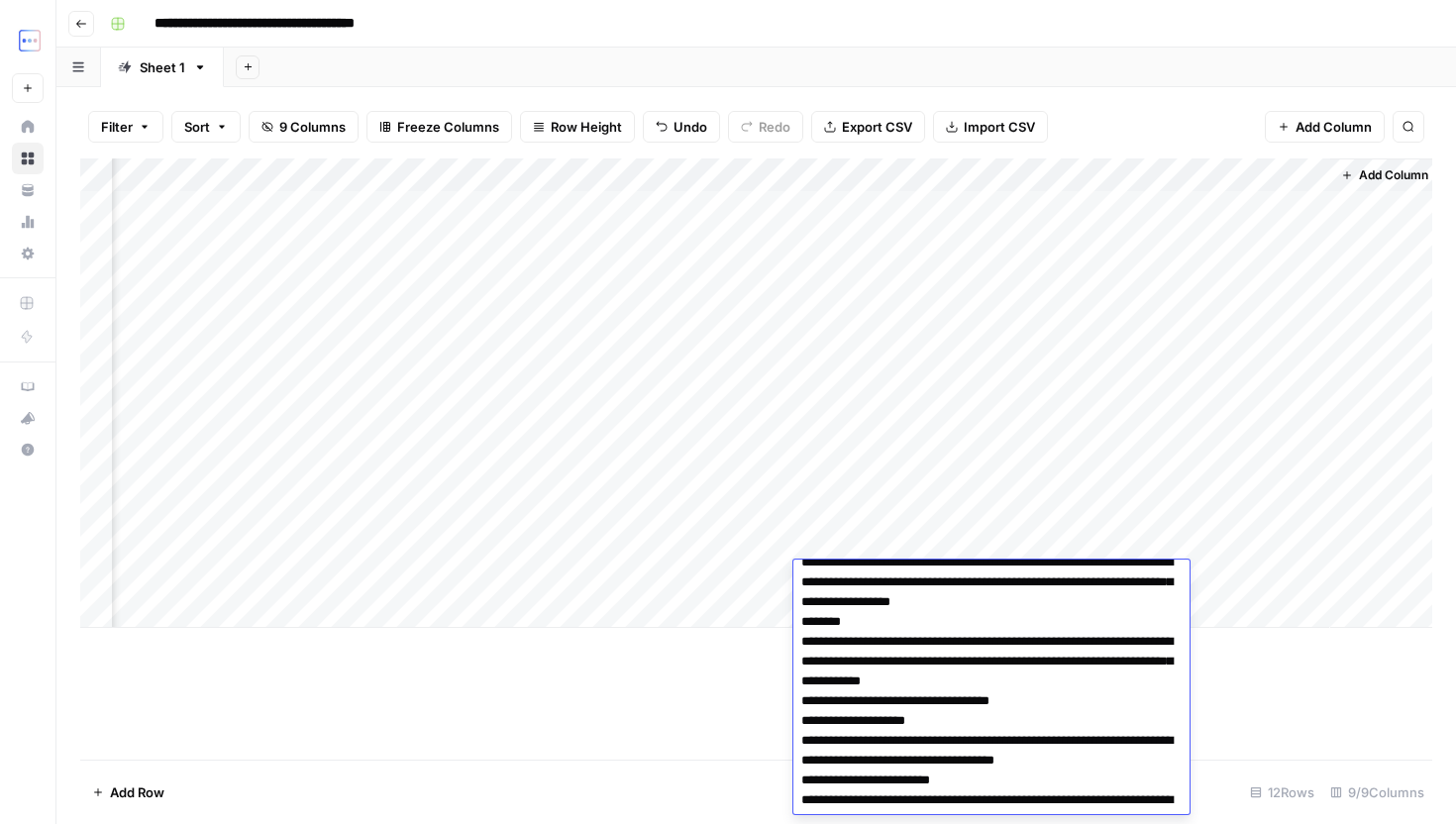 scroll, scrollTop: 703, scrollLeft: 0, axis: vertical 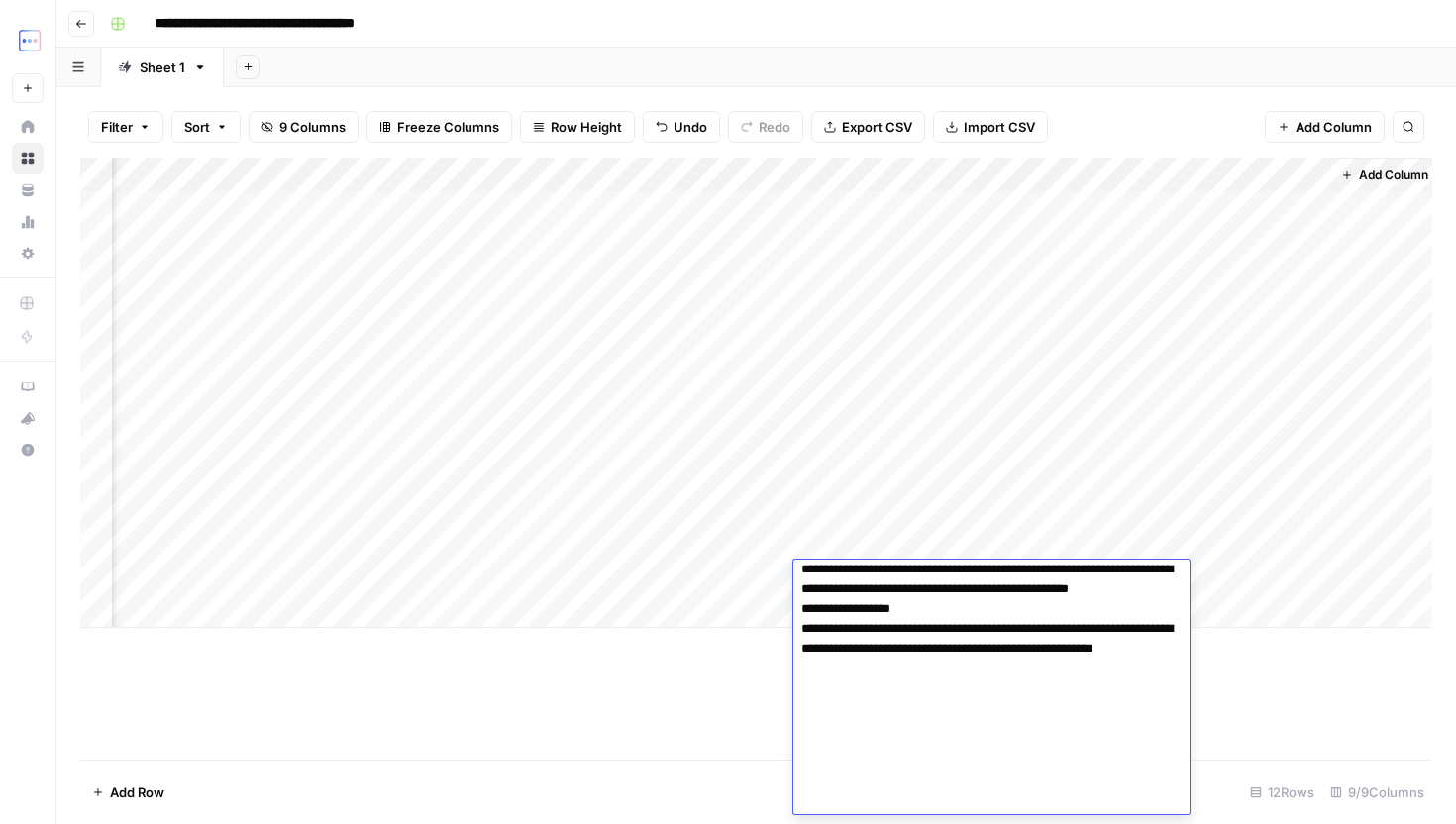 type on "**********" 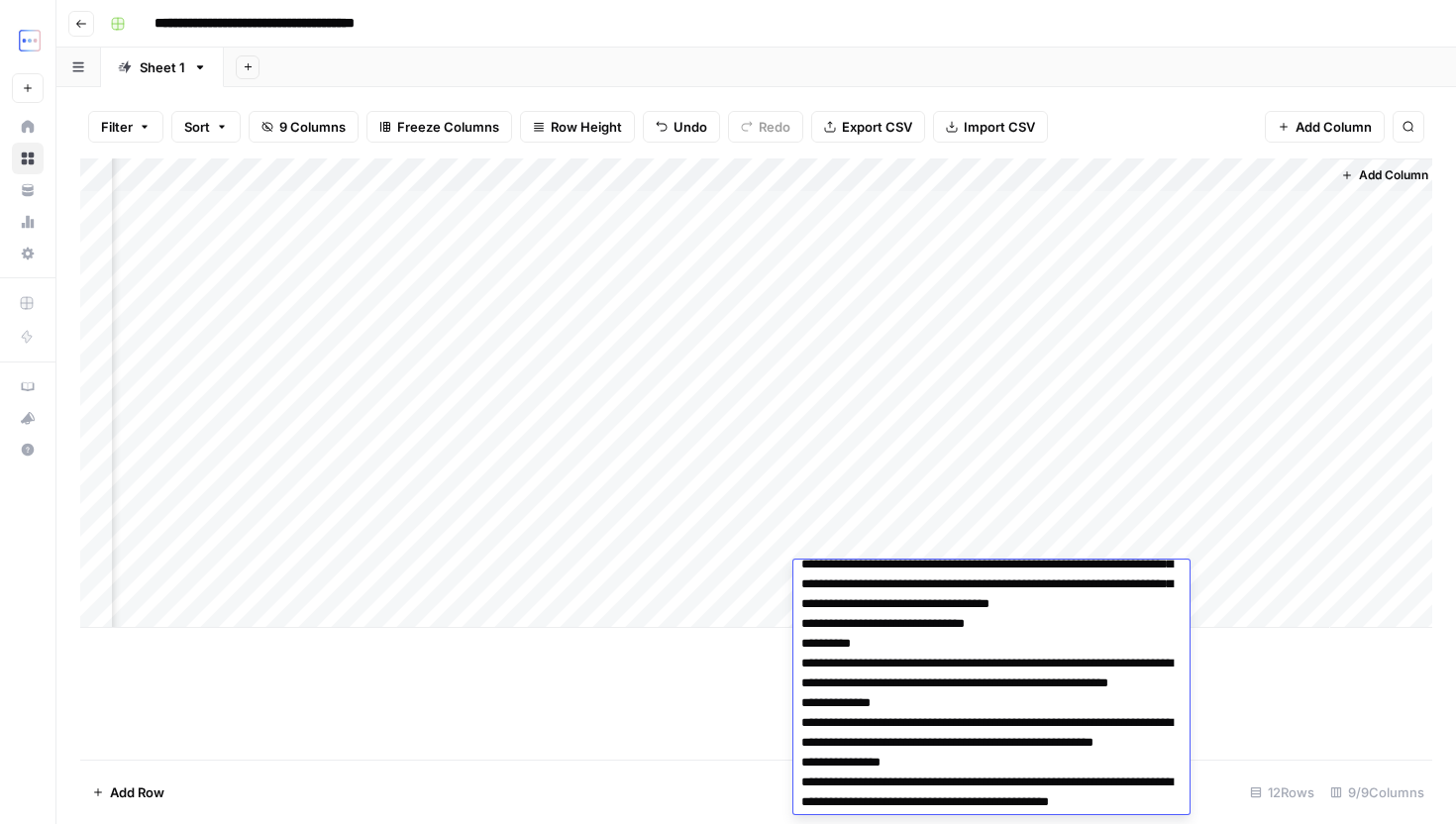 scroll, scrollTop: 0, scrollLeft: 0, axis: both 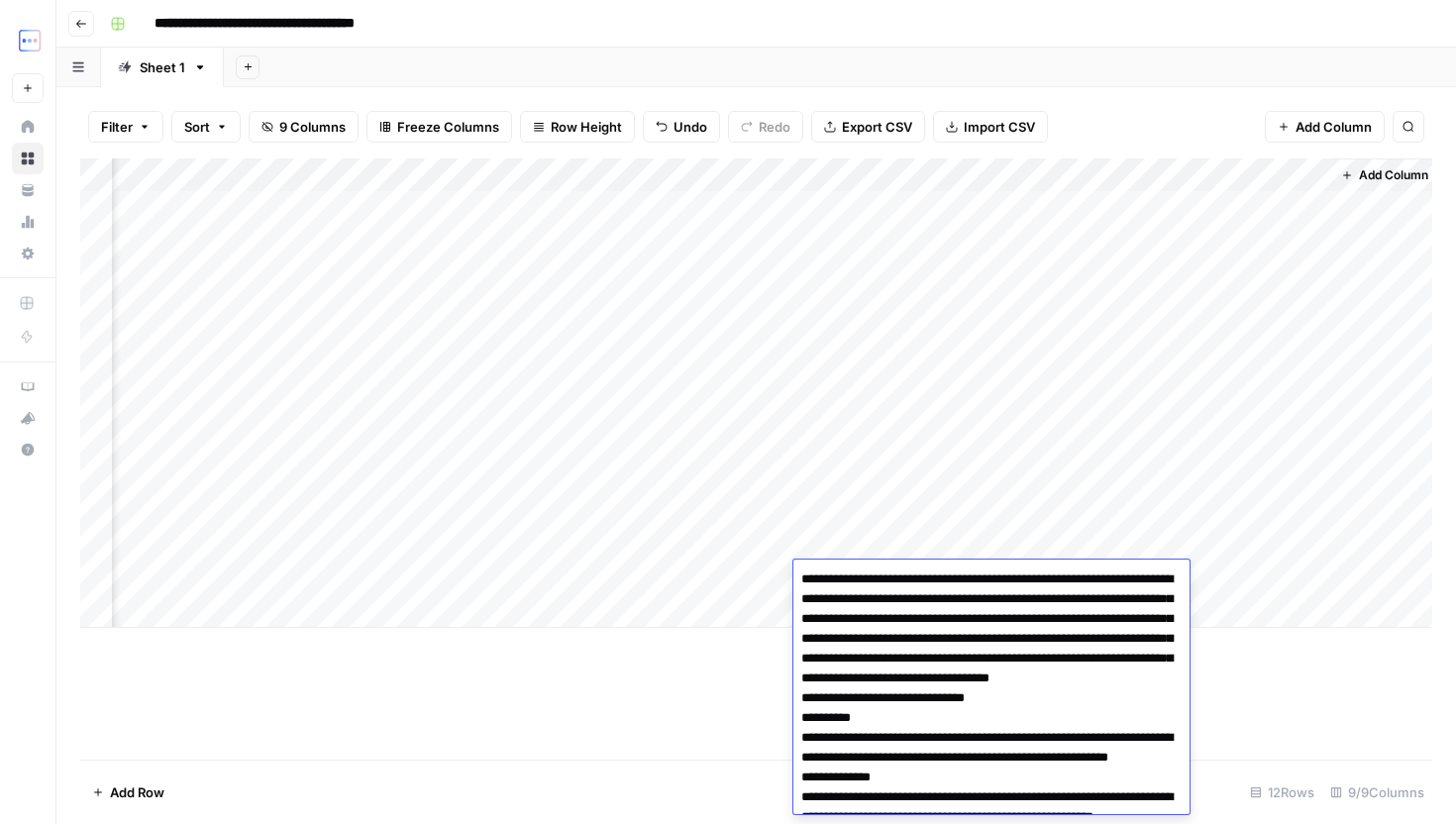 click on "Add Column" at bounding box center (756, 459) 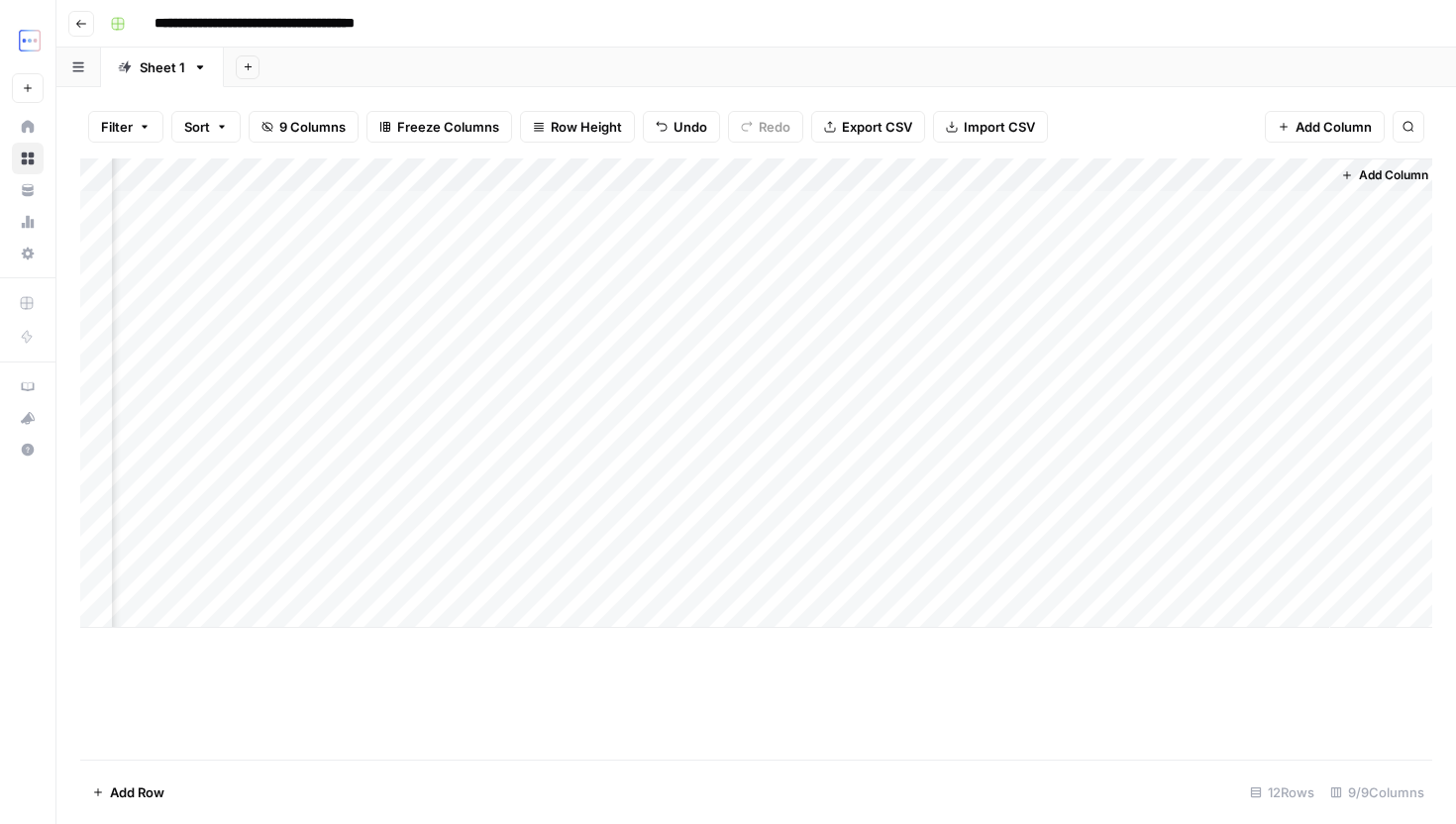 click on "Add Column" at bounding box center [756, 393] 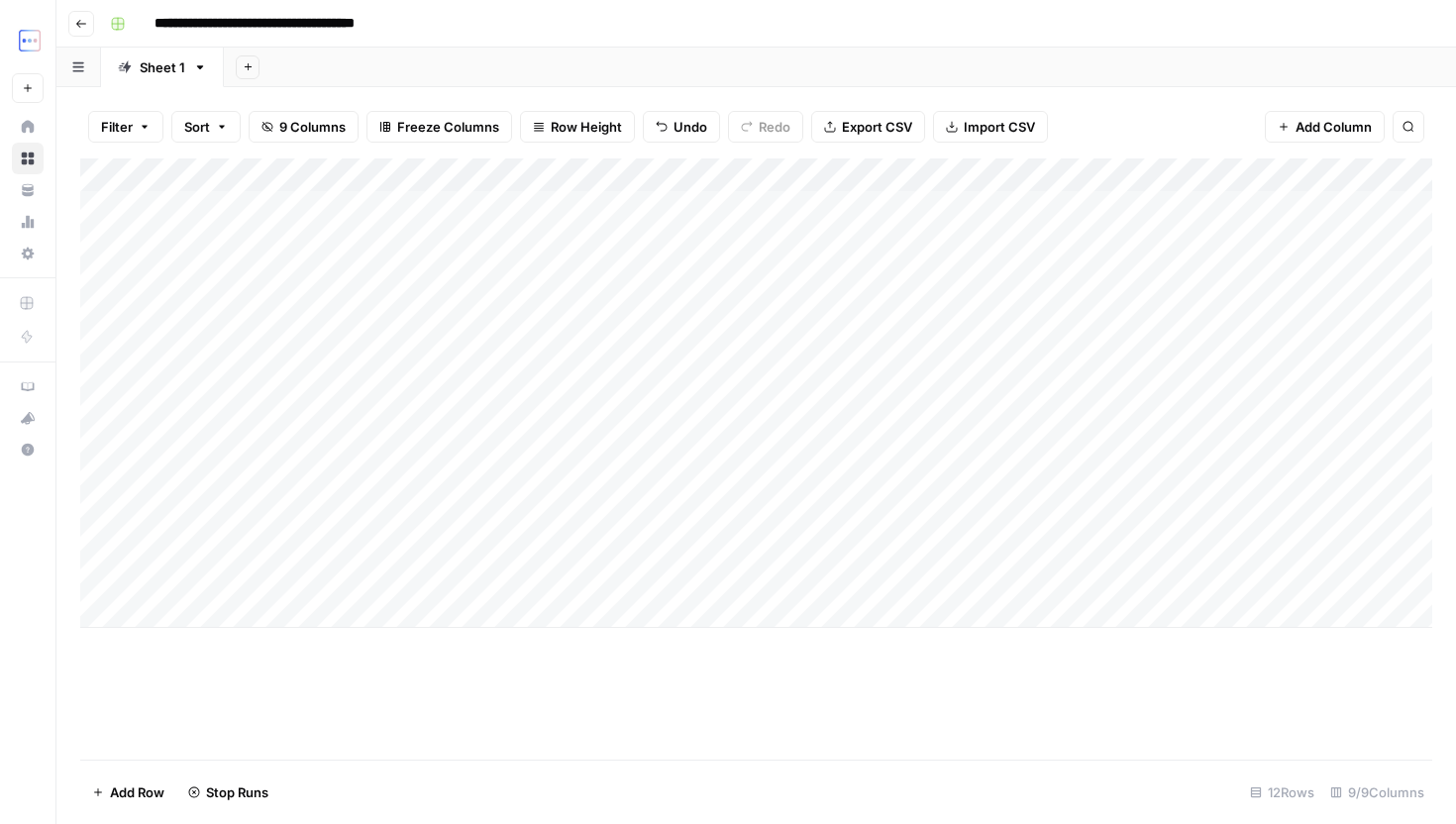 click on "Add Column" at bounding box center (756, 393) 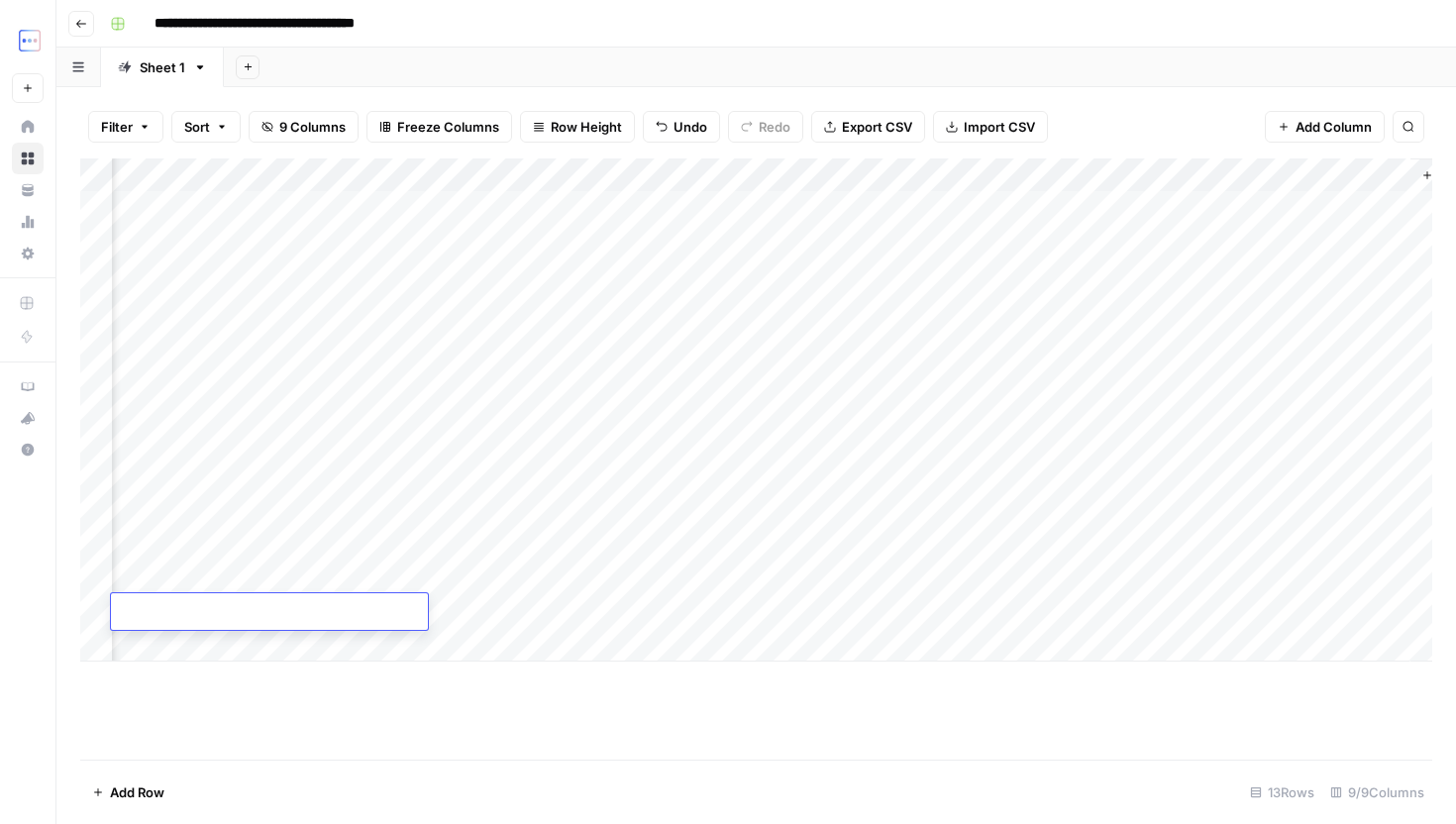 scroll, scrollTop: 0, scrollLeft: 0, axis: both 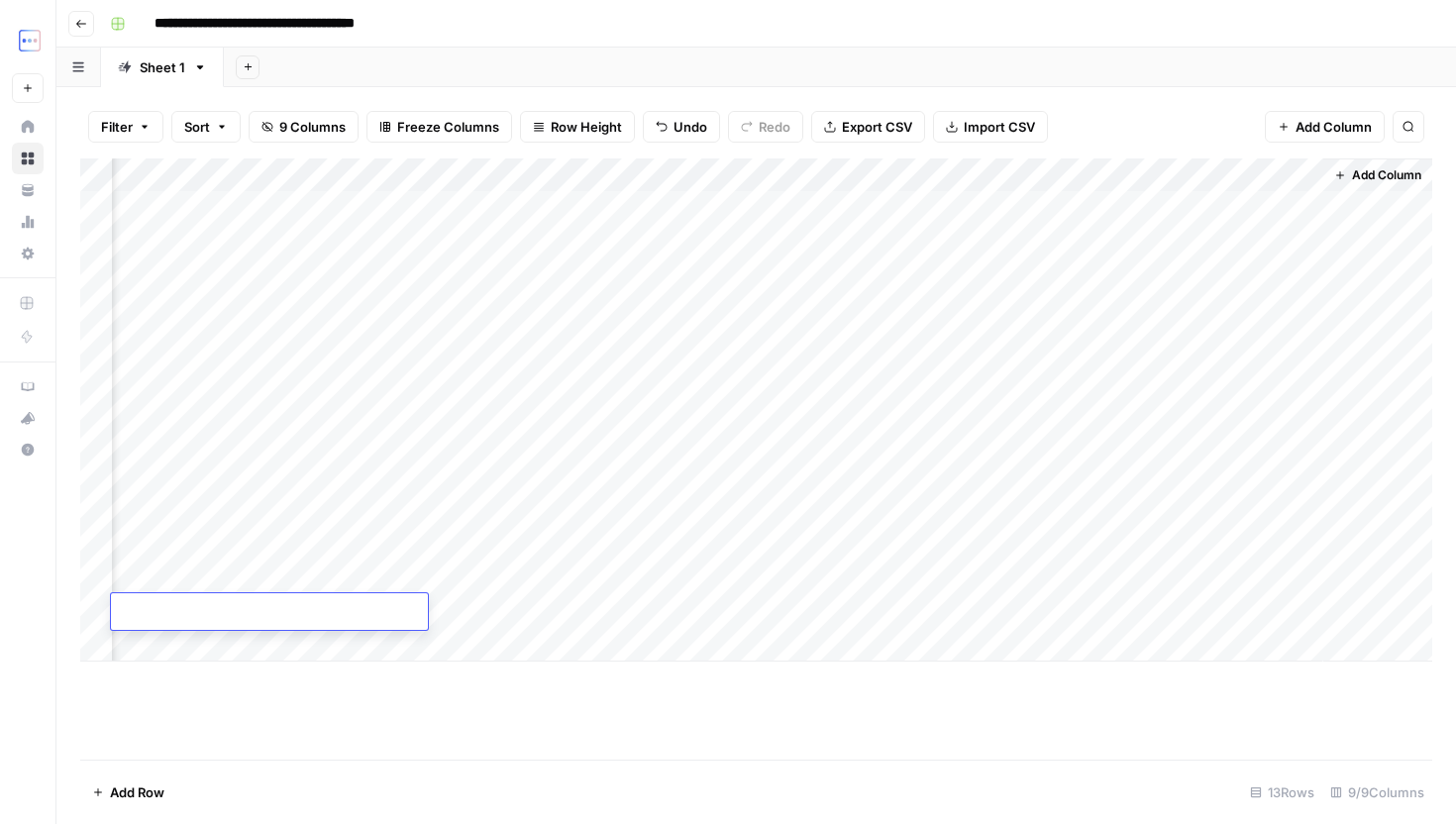 click on "Add Column" at bounding box center [756, 410] 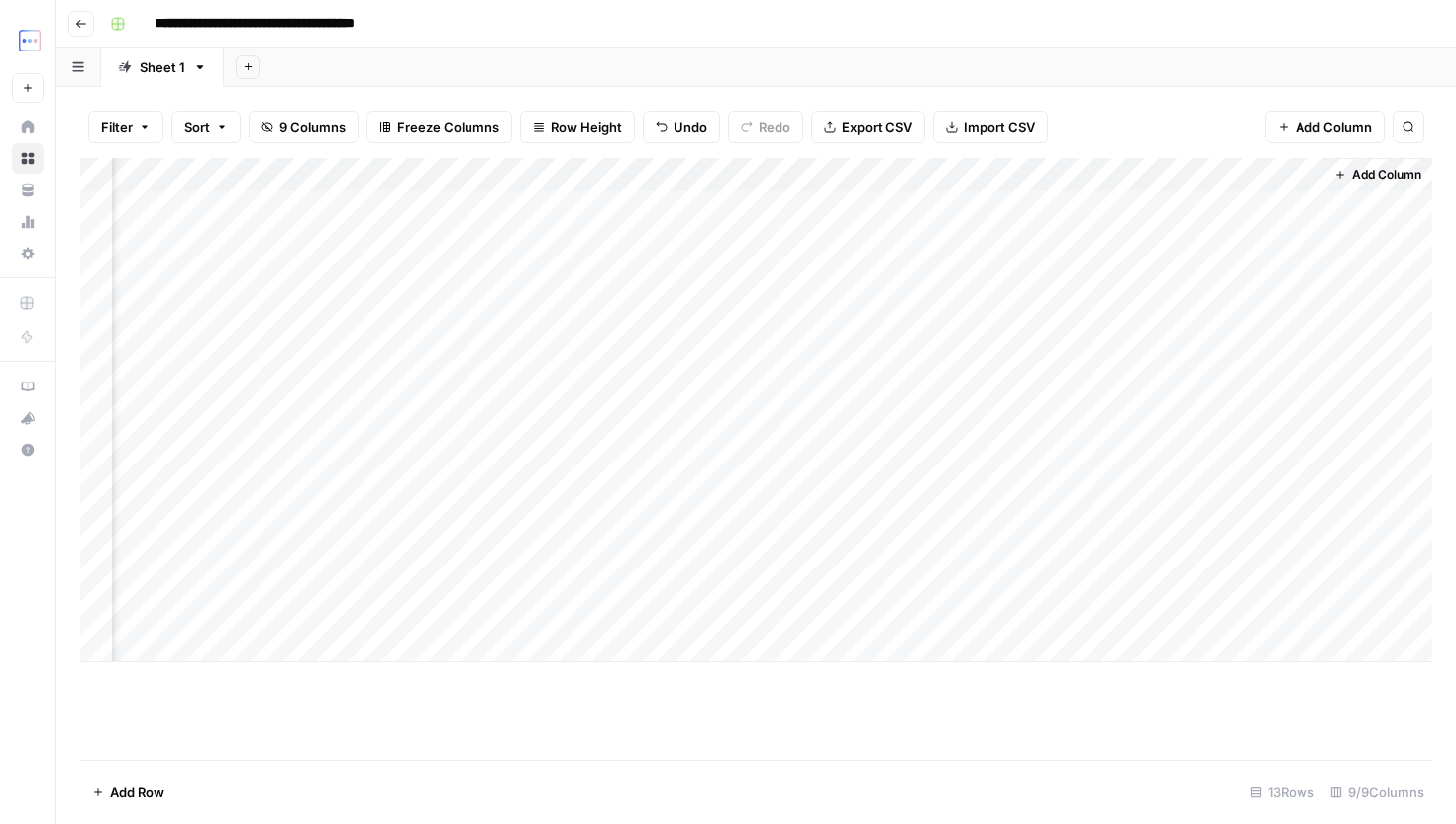 click on "Add Column" at bounding box center [756, 410] 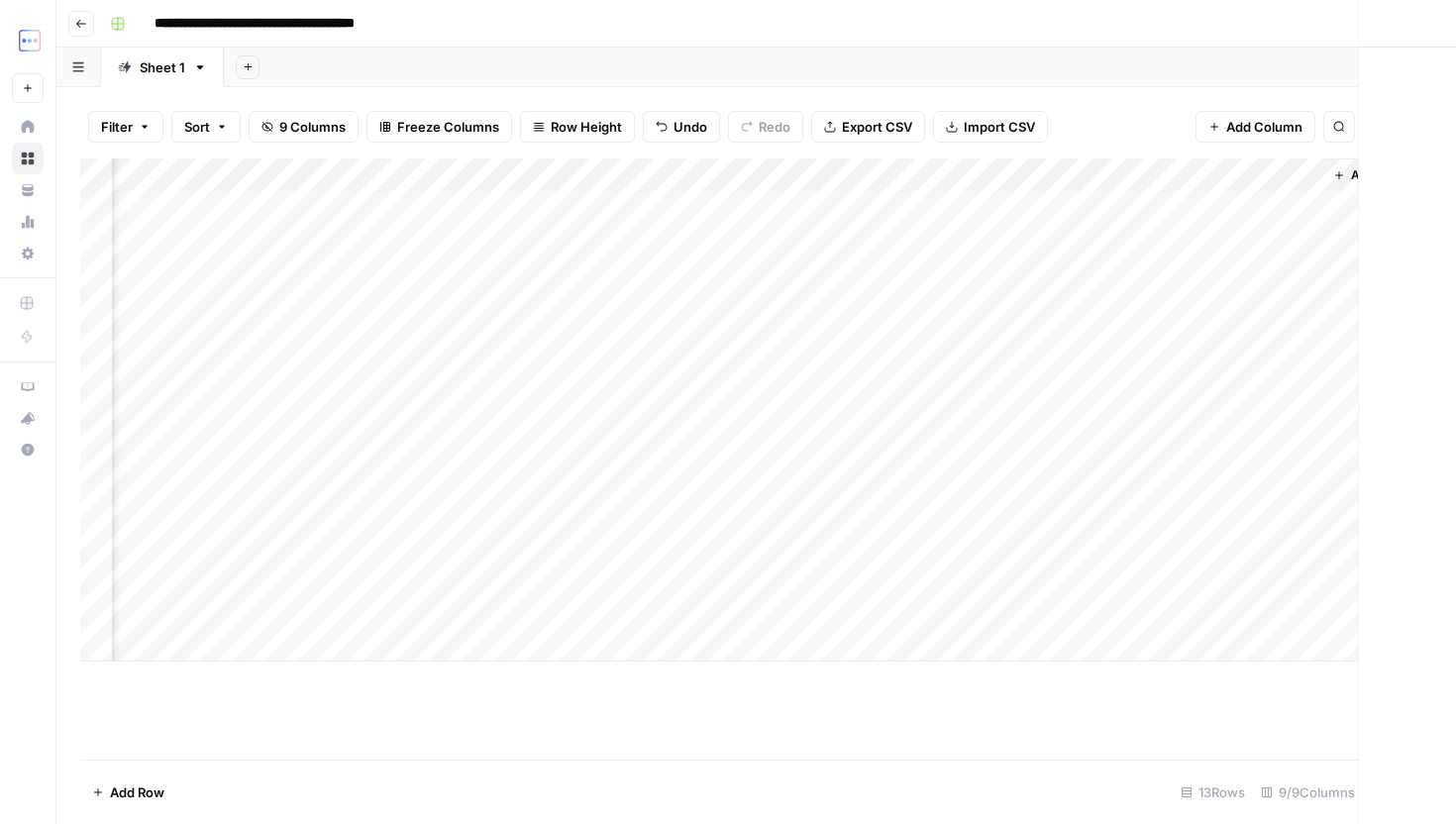 scroll, scrollTop: 0, scrollLeft: 382, axis: horizontal 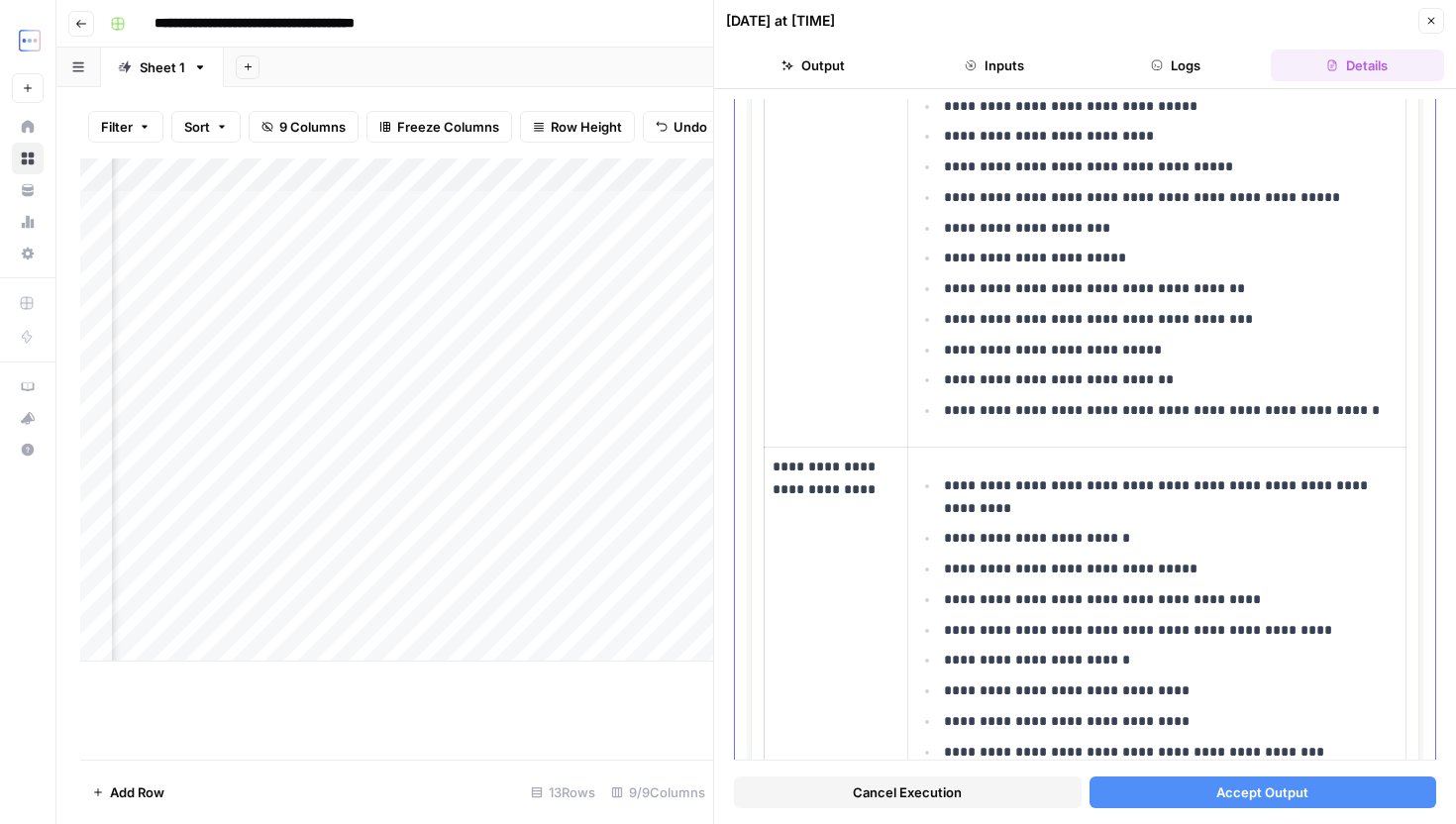 click on "**********" at bounding box center [1171, 538] 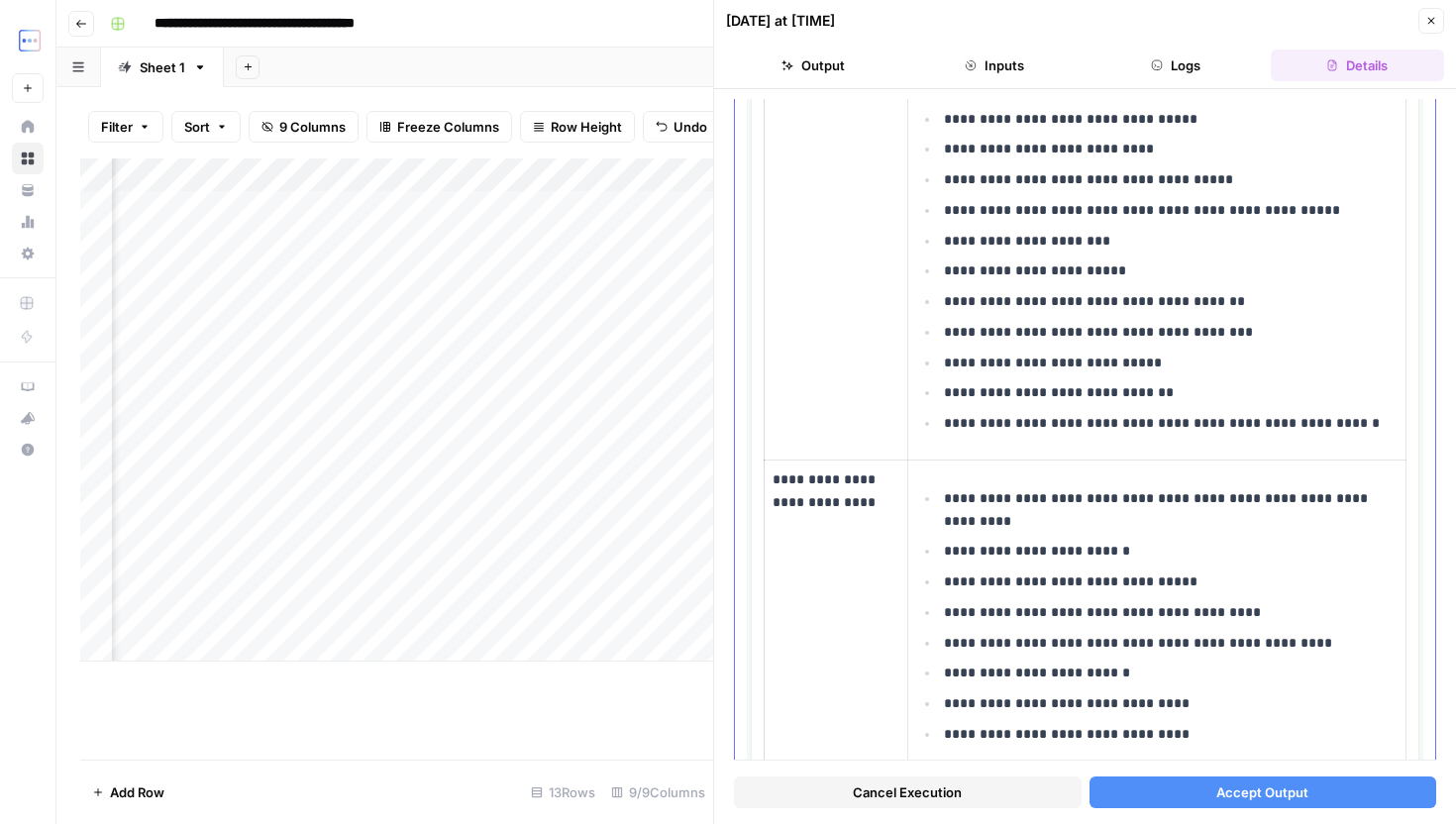 scroll, scrollTop: 976, scrollLeft: 0, axis: vertical 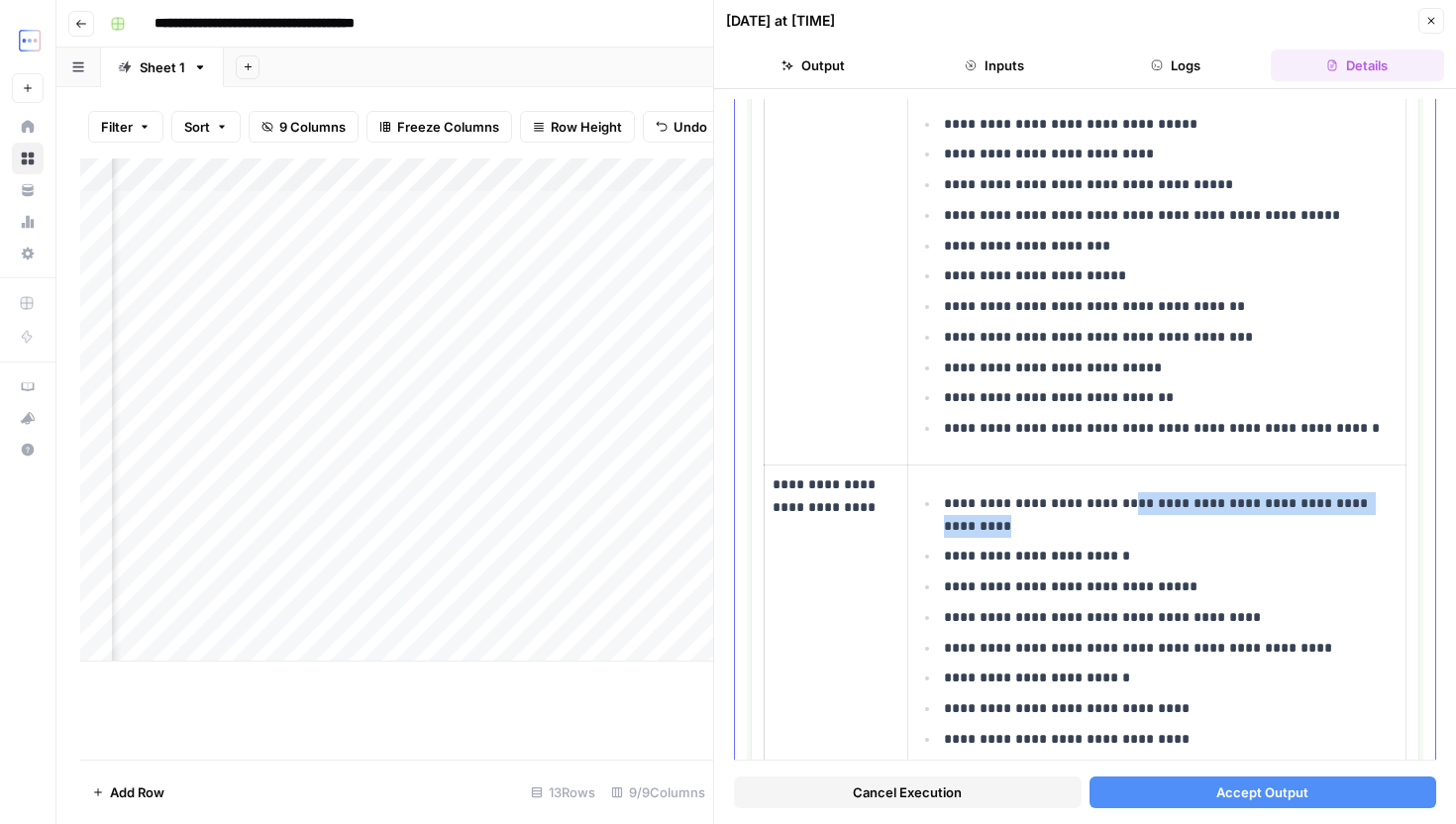 drag, startPoint x: 1129, startPoint y: 503, endPoint x: 1157, endPoint y: 521, distance: 33.286634 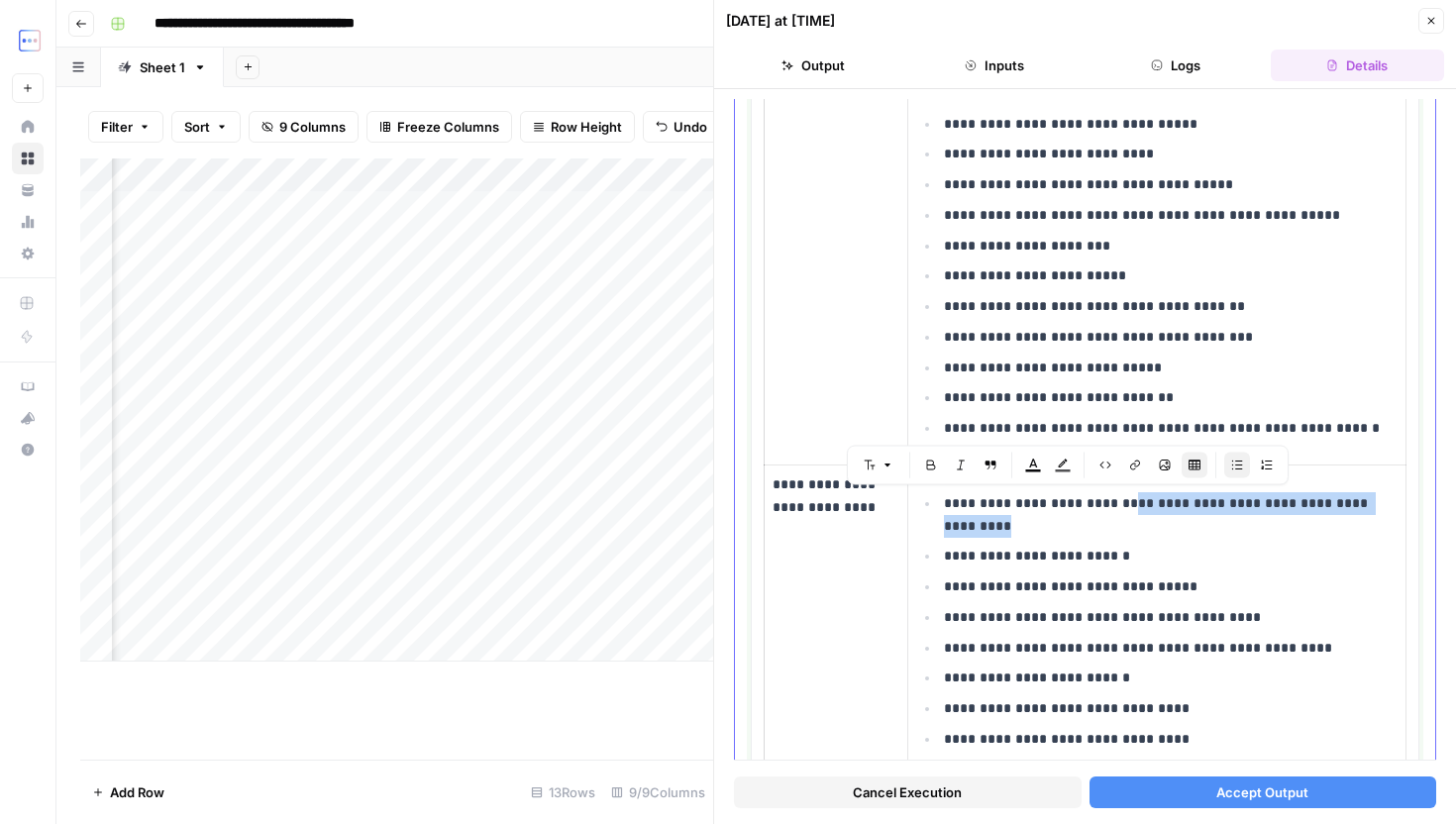click on "**********" at bounding box center (1171, 515) 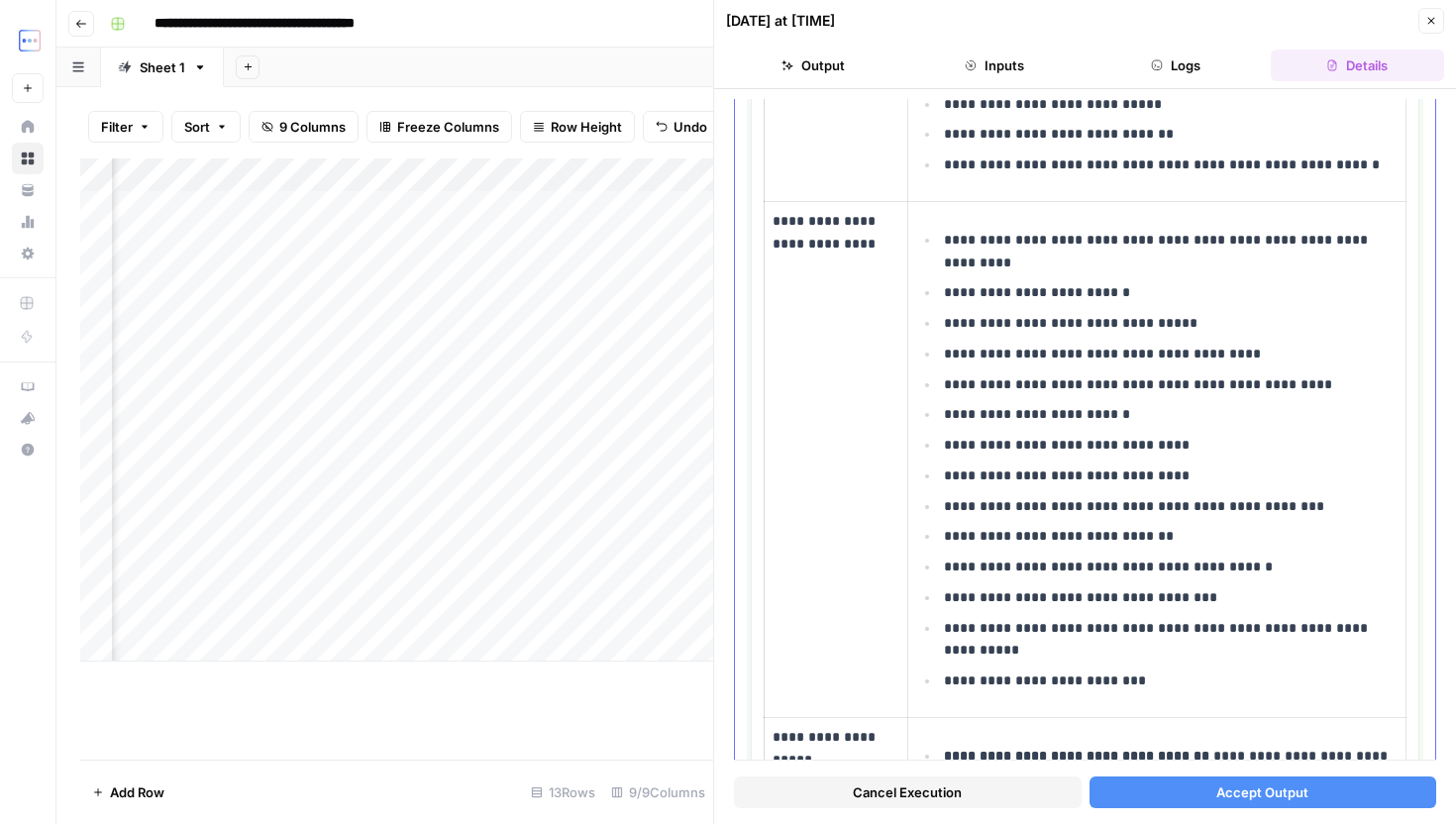 scroll, scrollTop: 1230, scrollLeft: 0, axis: vertical 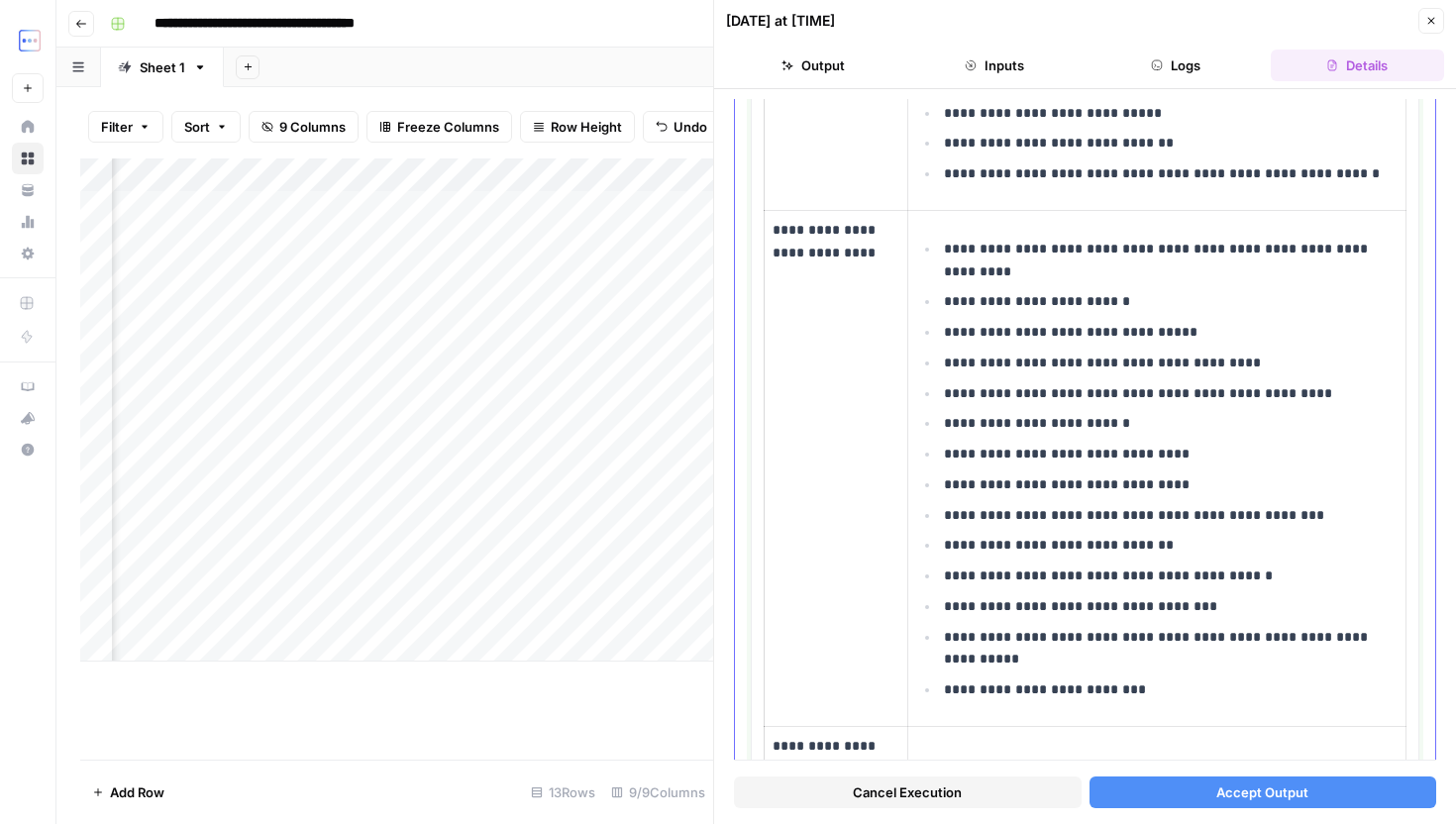 click on "**********" at bounding box center (1171, 362) 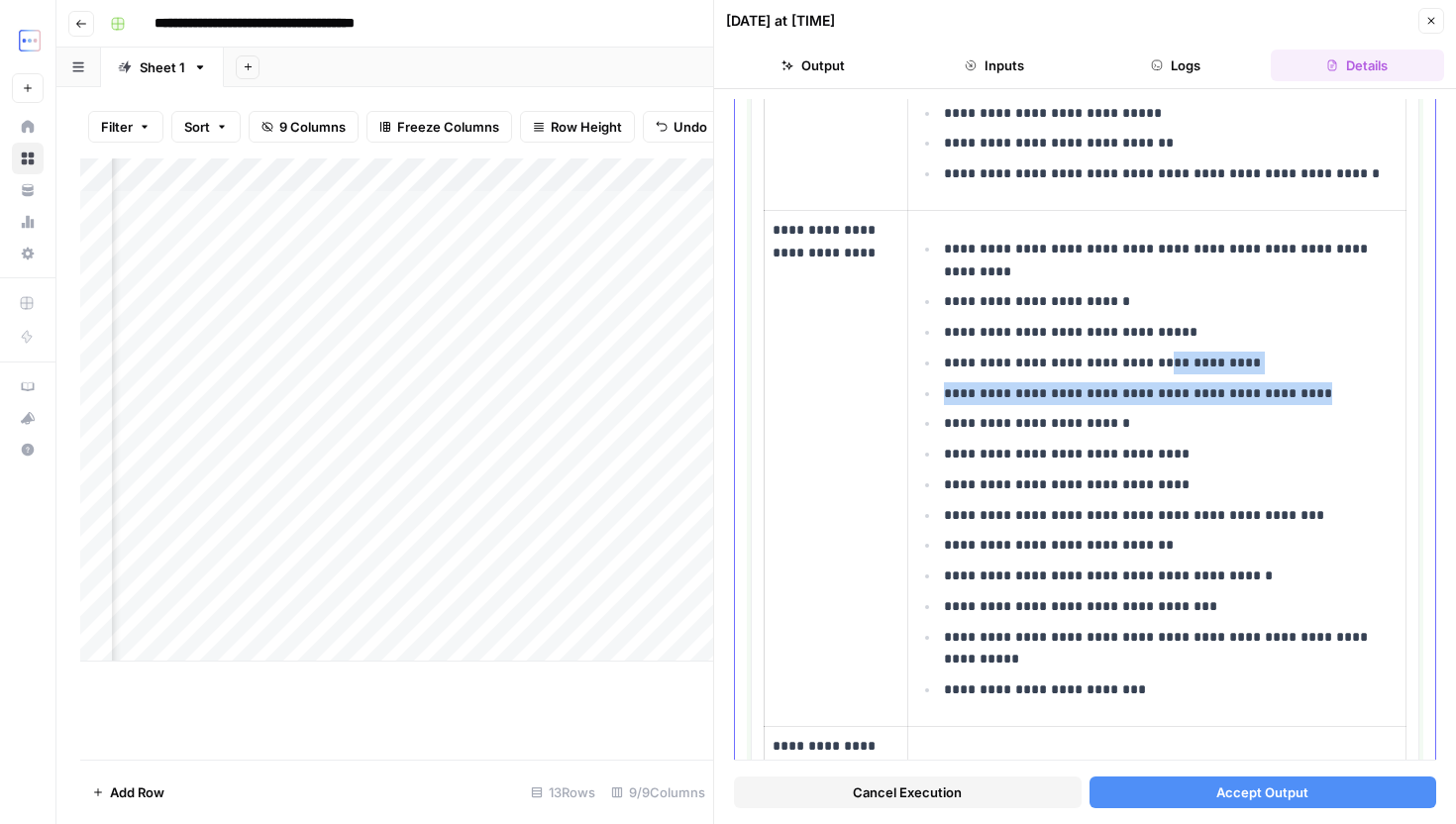 click on "**********" at bounding box center [1171, 393] 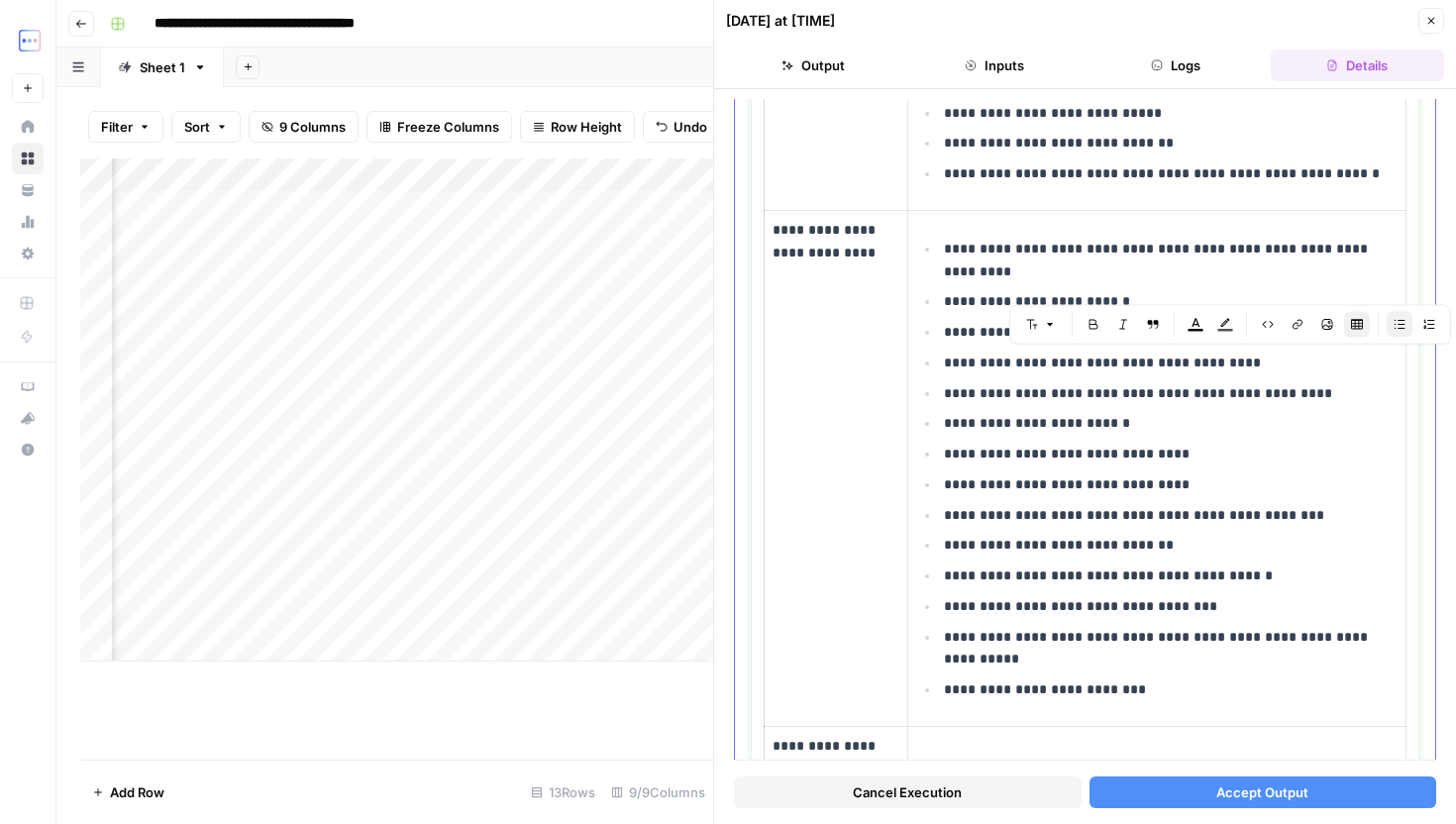 click on "**********" at bounding box center [1171, 393] 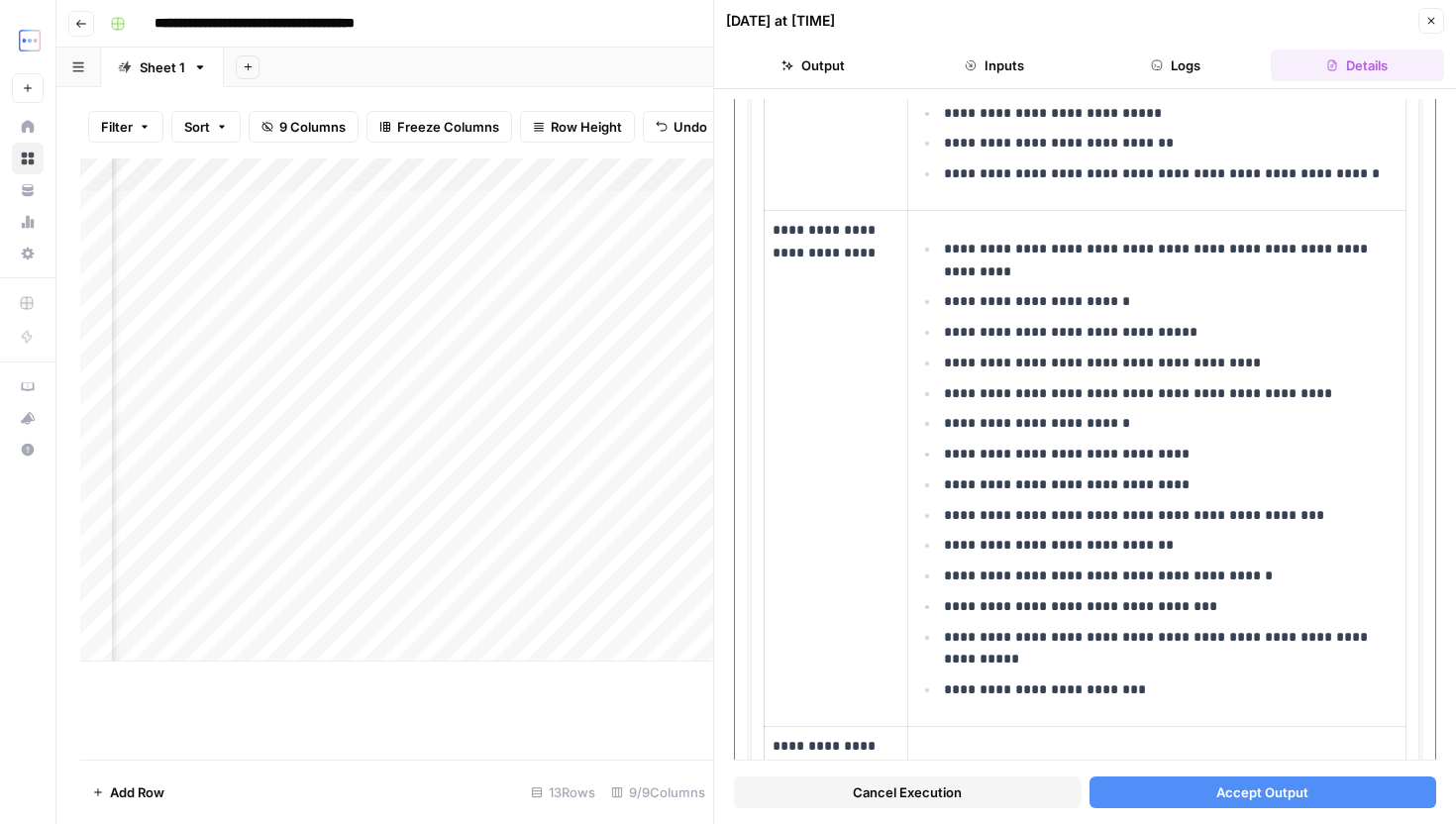 click on "**********" at bounding box center (1157, 468) 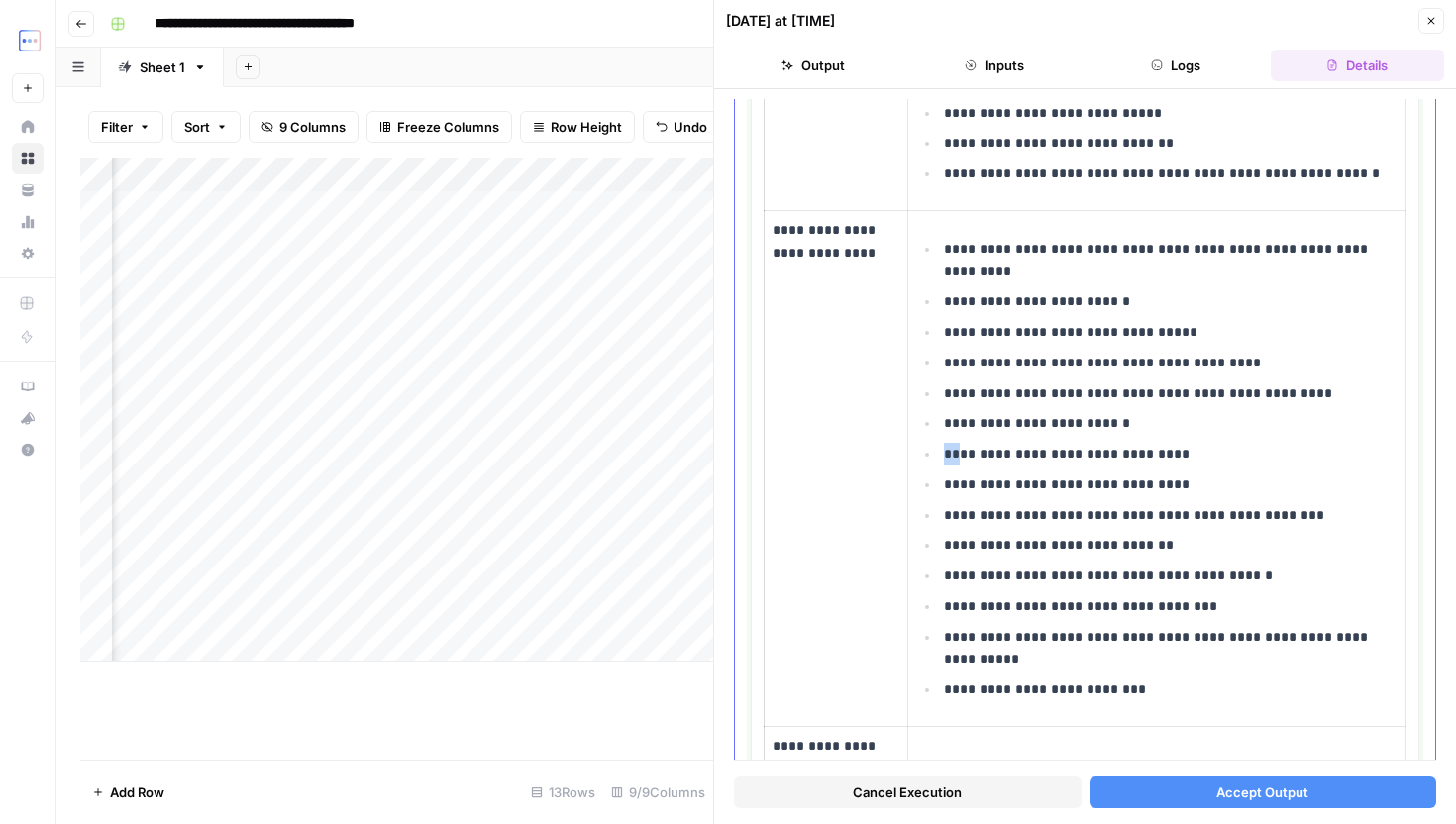 click on "**********" at bounding box center [1157, 468] 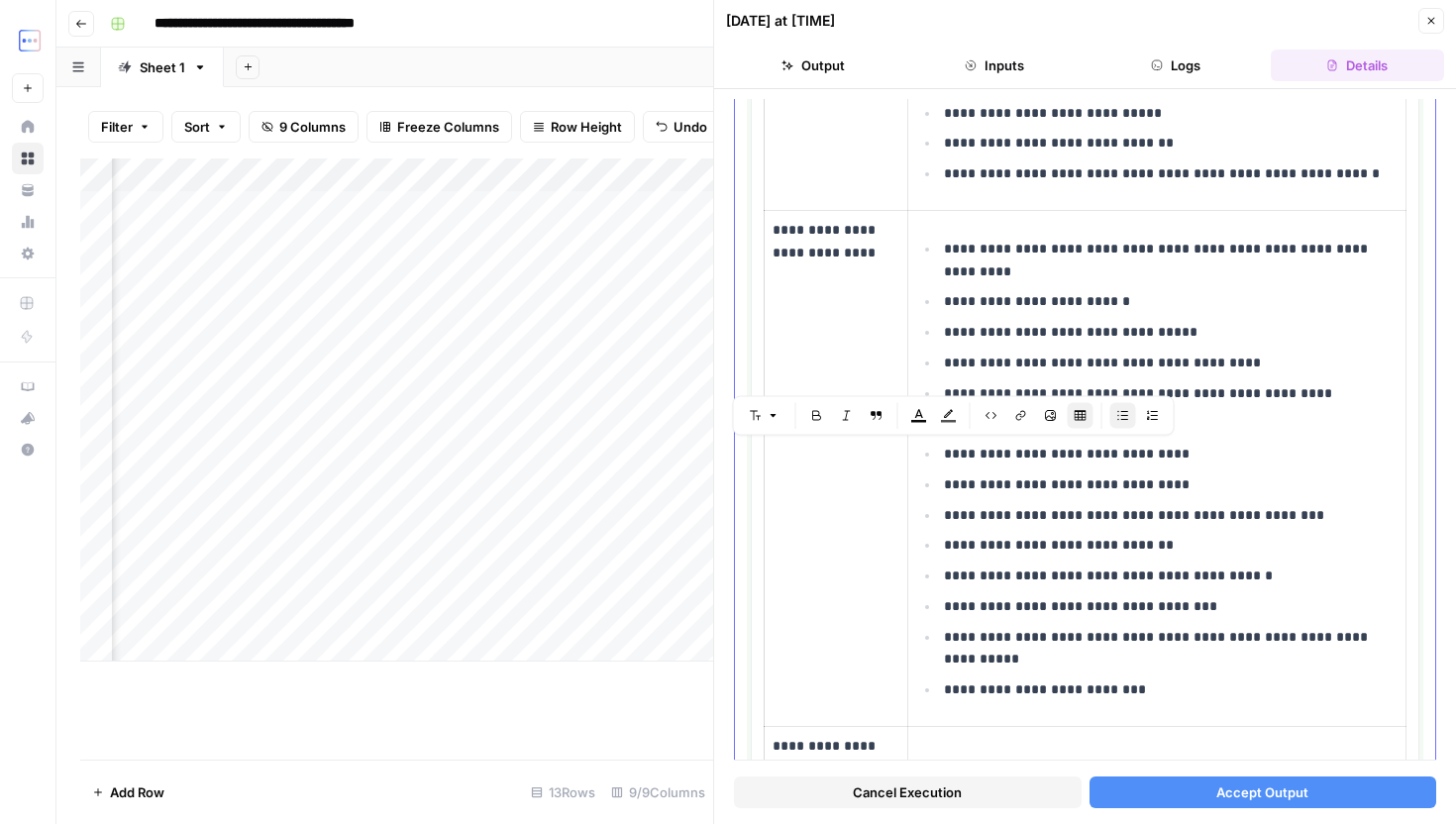 click on "**********" at bounding box center [1171, 454] 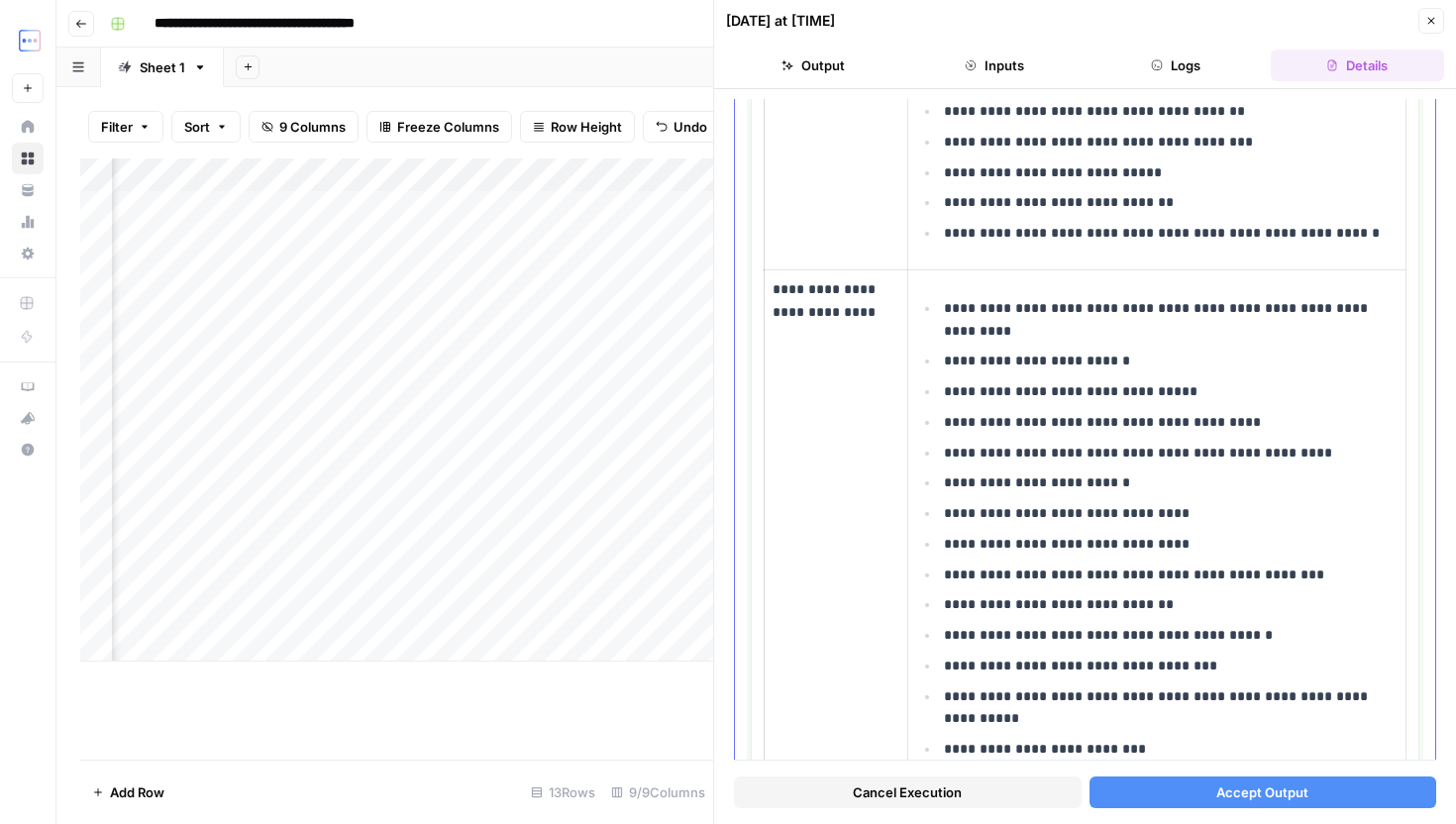 scroll, scrollTop: 1178, scrollLeft: 0, axis: vertical 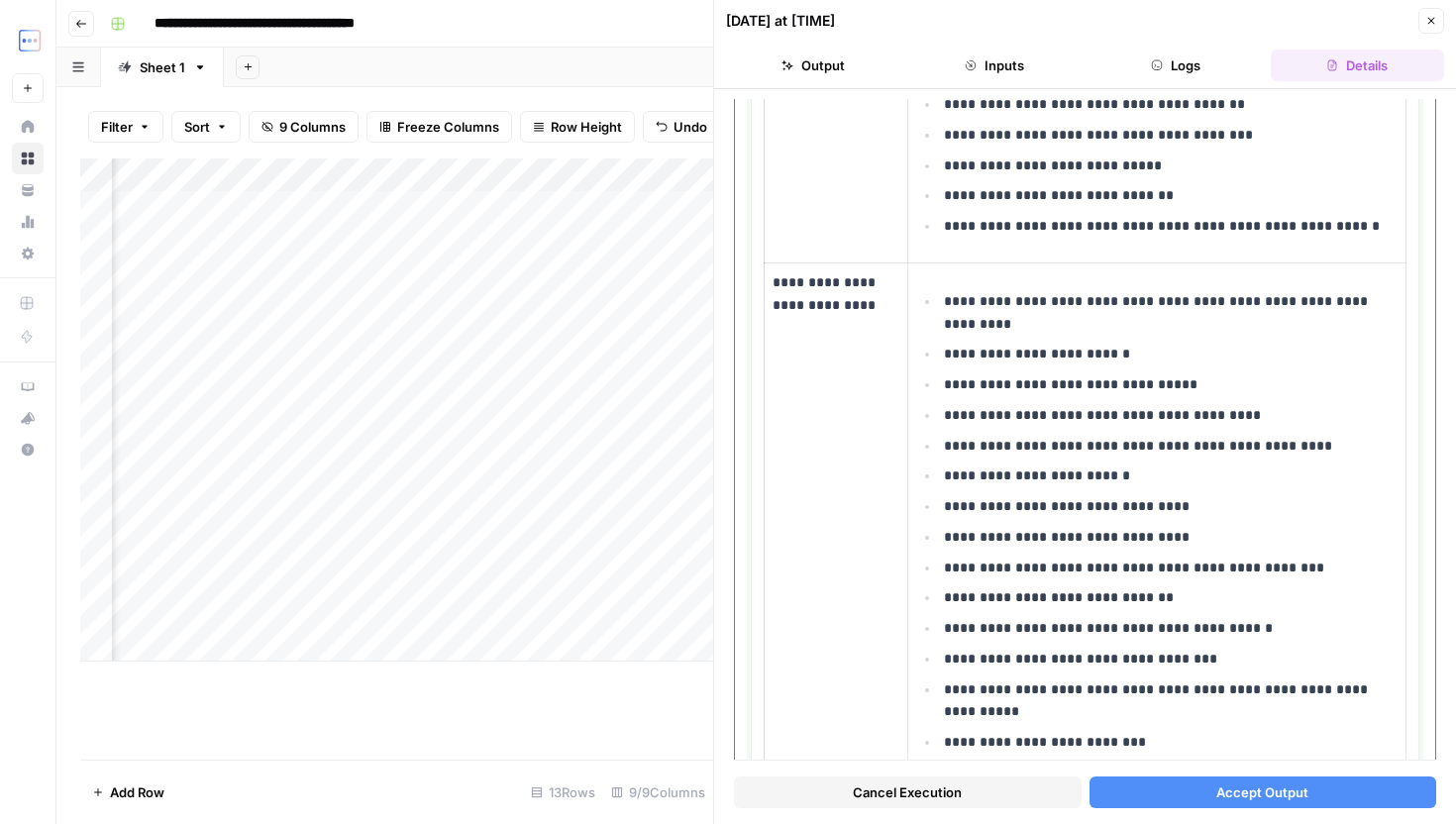 click on "**********" at bounding box center [1171, 567] 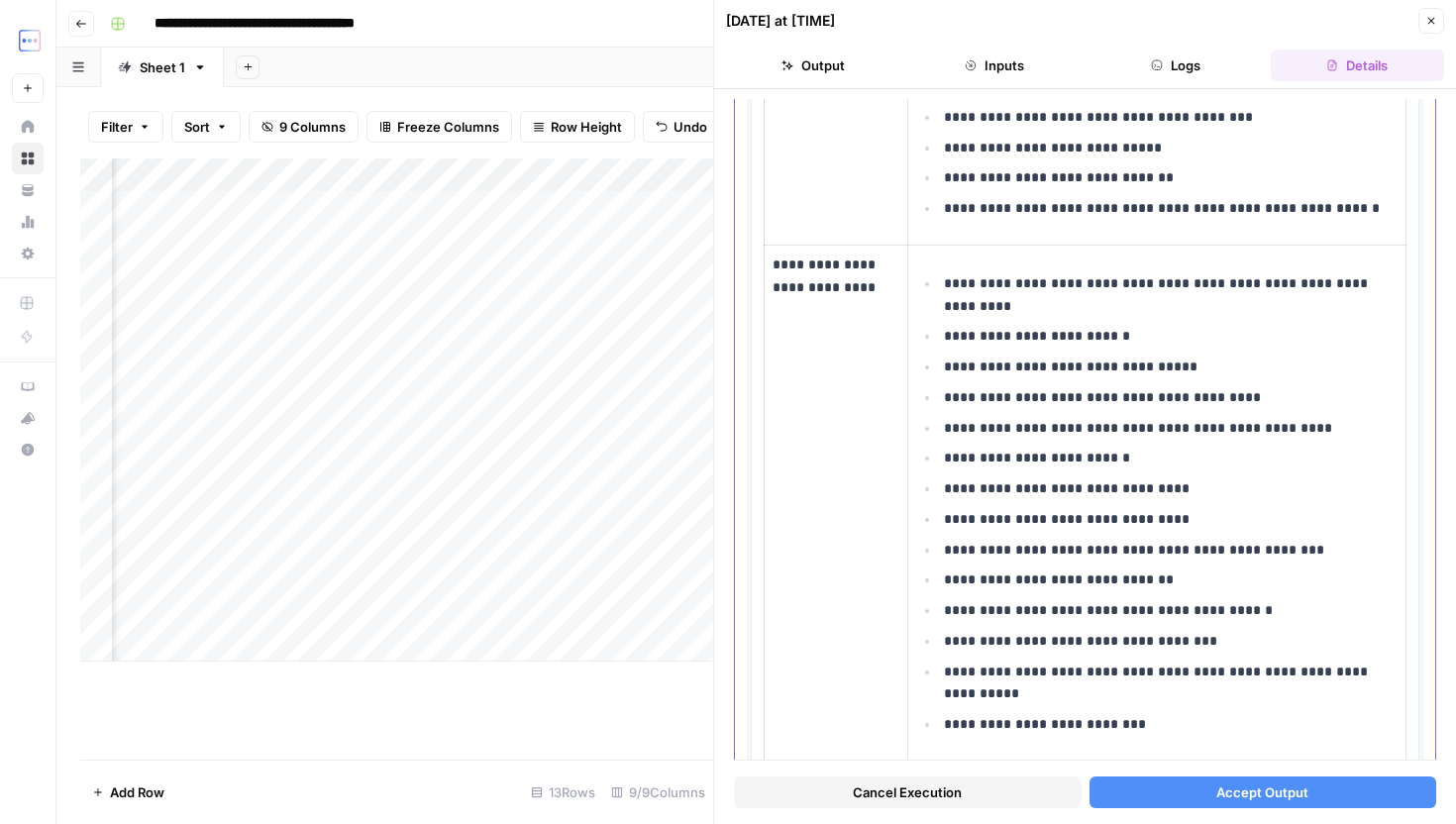 scroll, scrollTop: 1214, scrollLeft: 0, axis: vertical 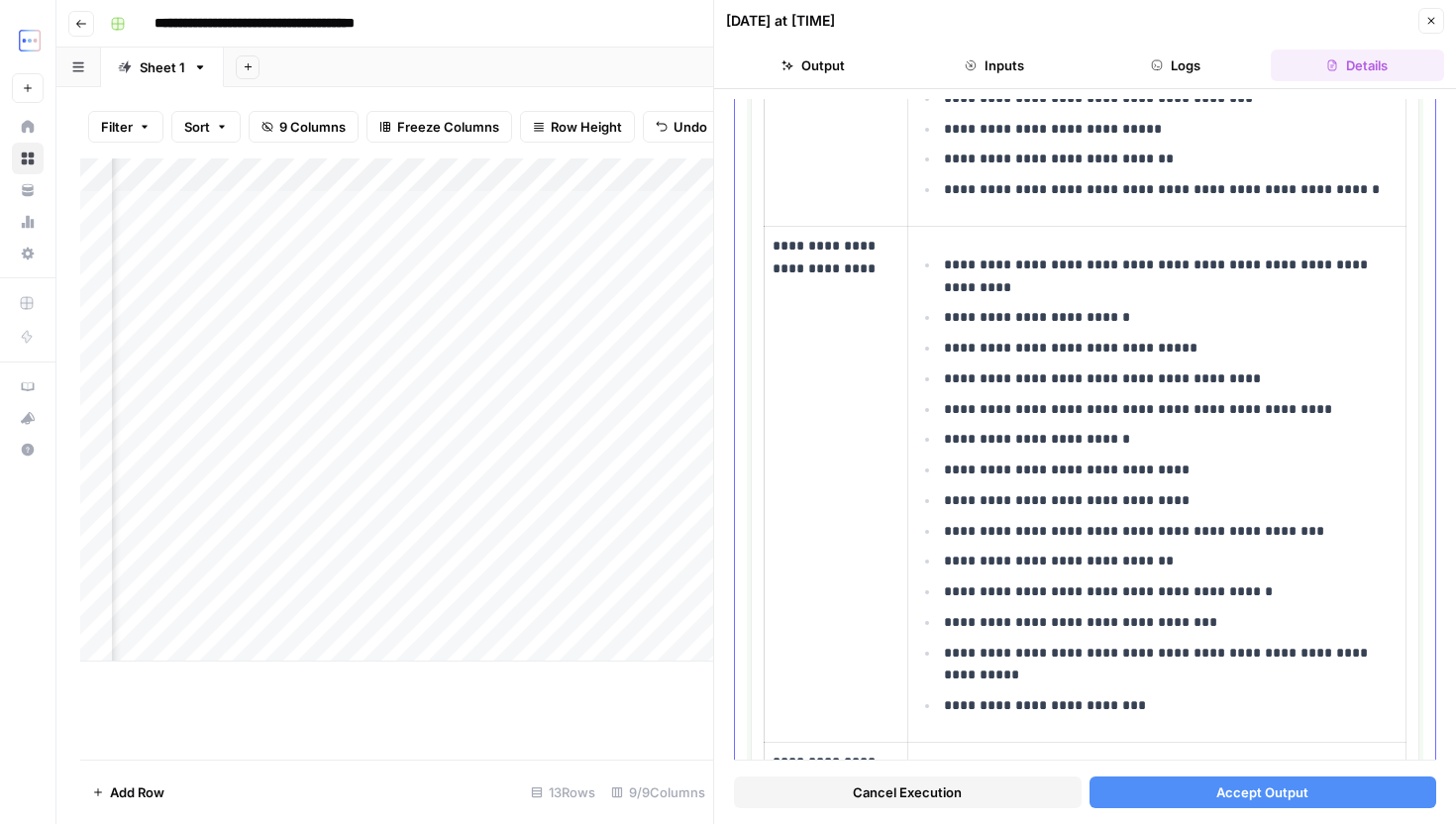 drag, startPoint x: 984, startPoint y: 598, endPoint x: 1295, endPoint y: 608, distance: 311.1607 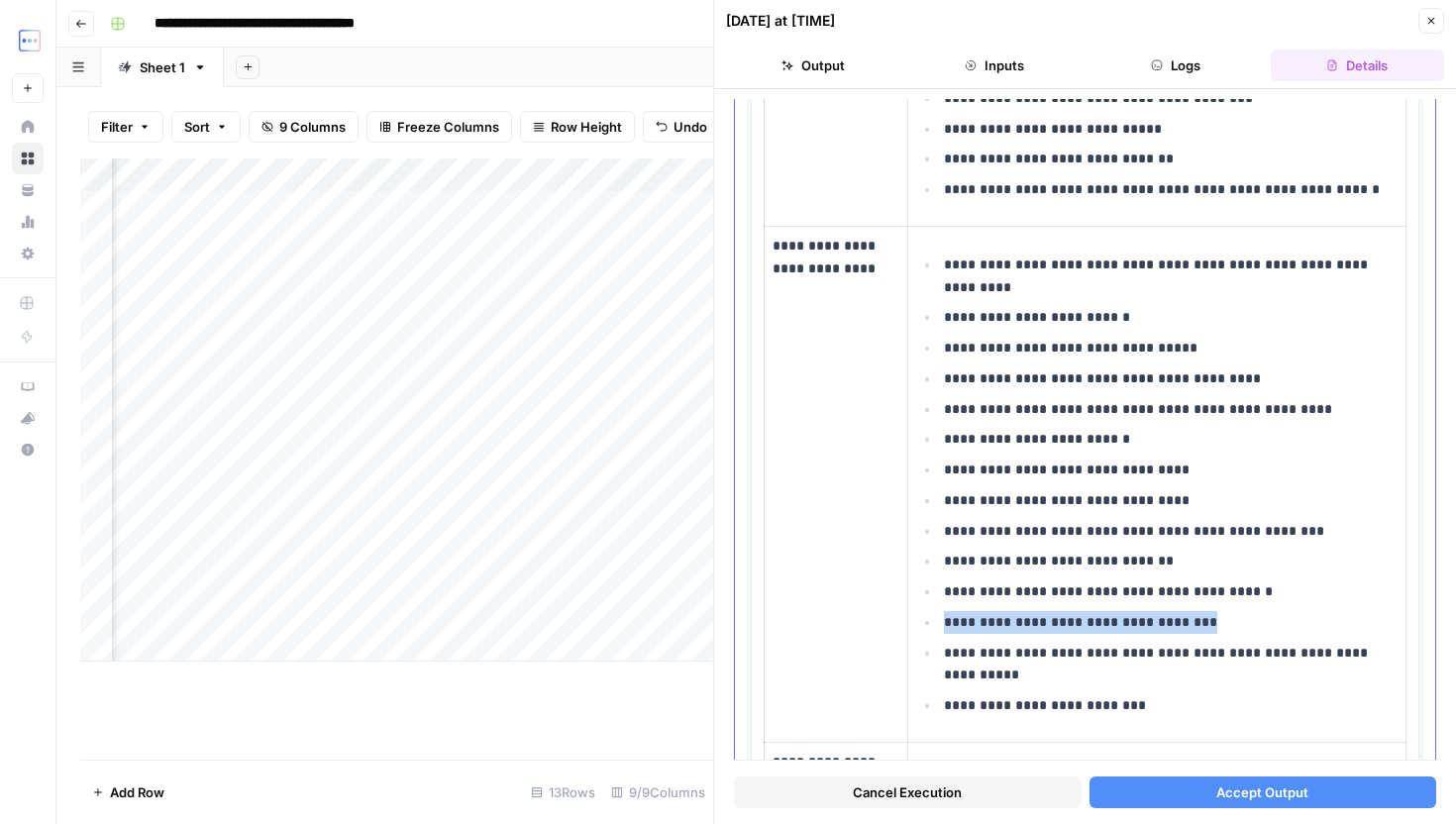 click on "**********" at bounding box center [1171, 622] 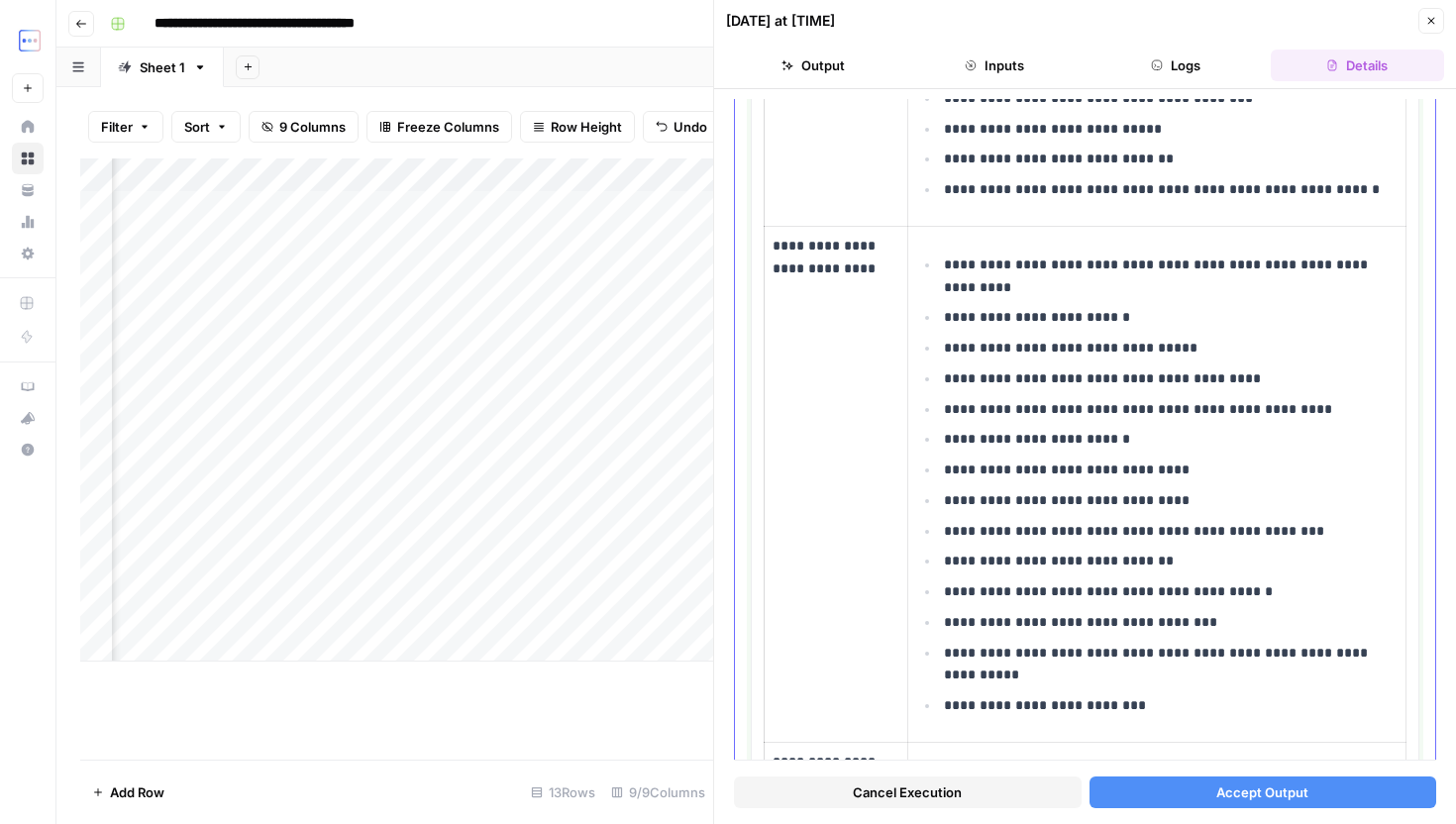 click on "**********" at bounding box center (1171, 665) 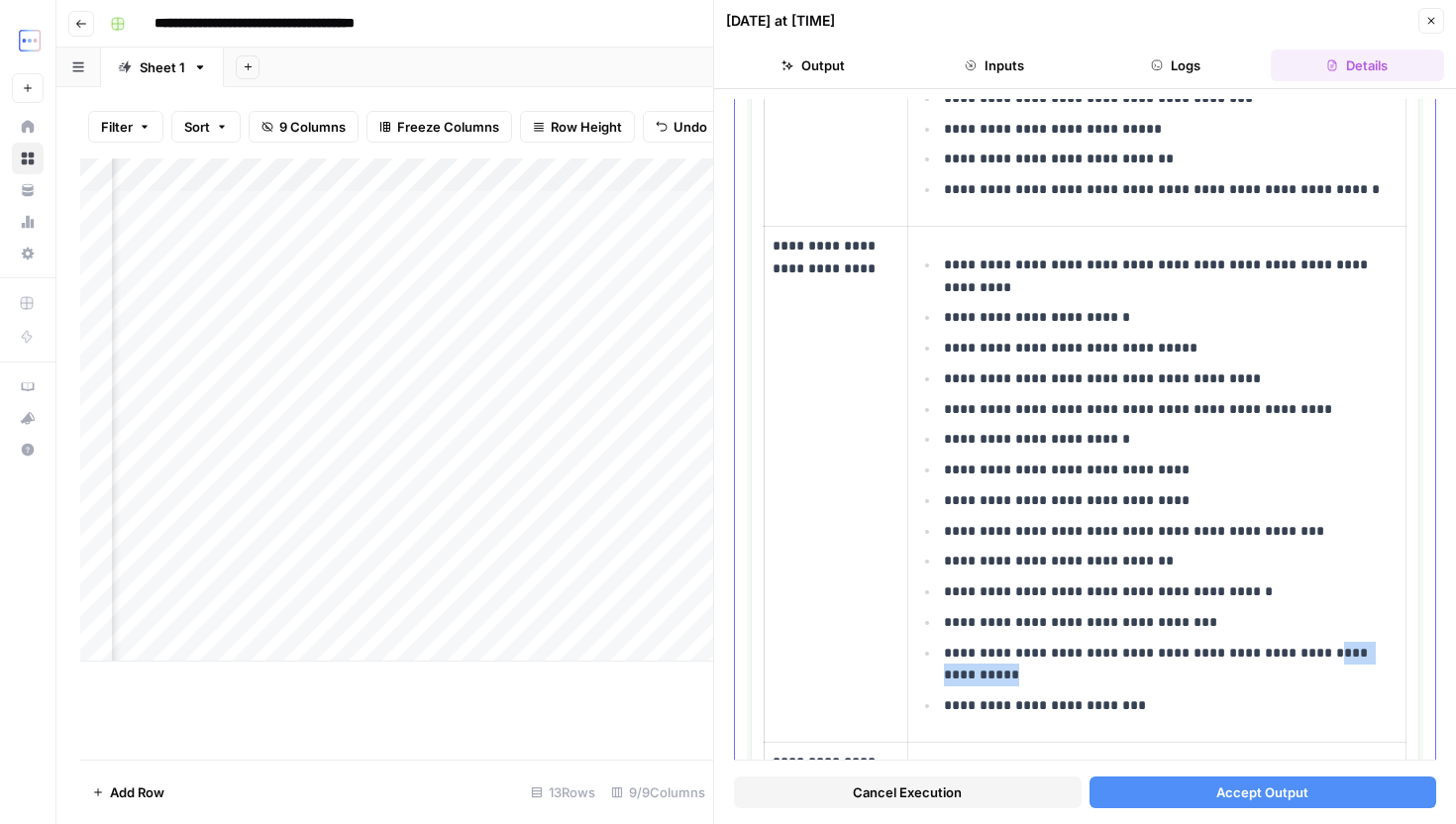 drag, startPoint x: 1312, startPoint y: 655, endPoint x: 1312, endPoint y: 669, distance: 14 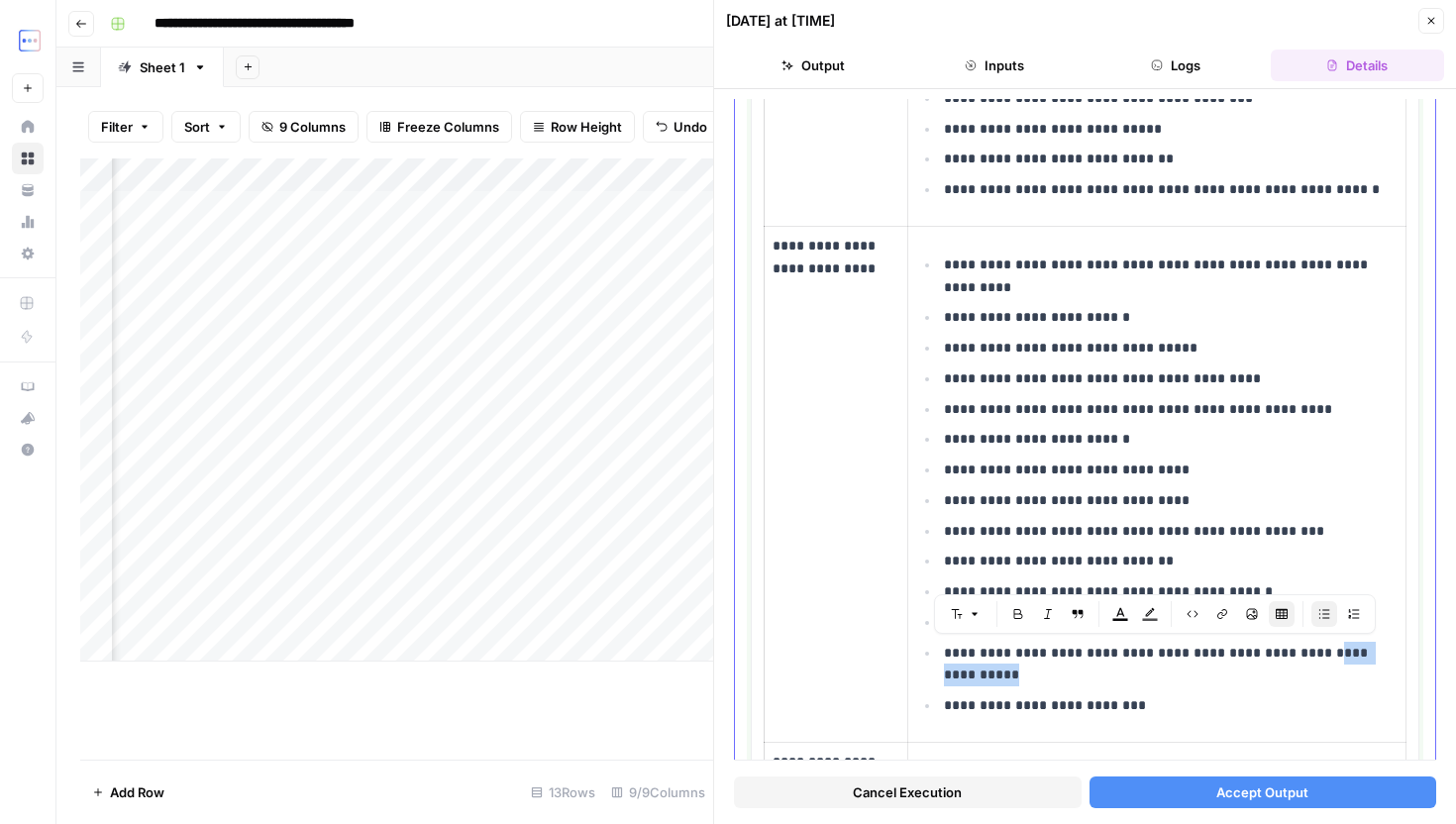 click on "**********" at bounding box center (1171, 665) 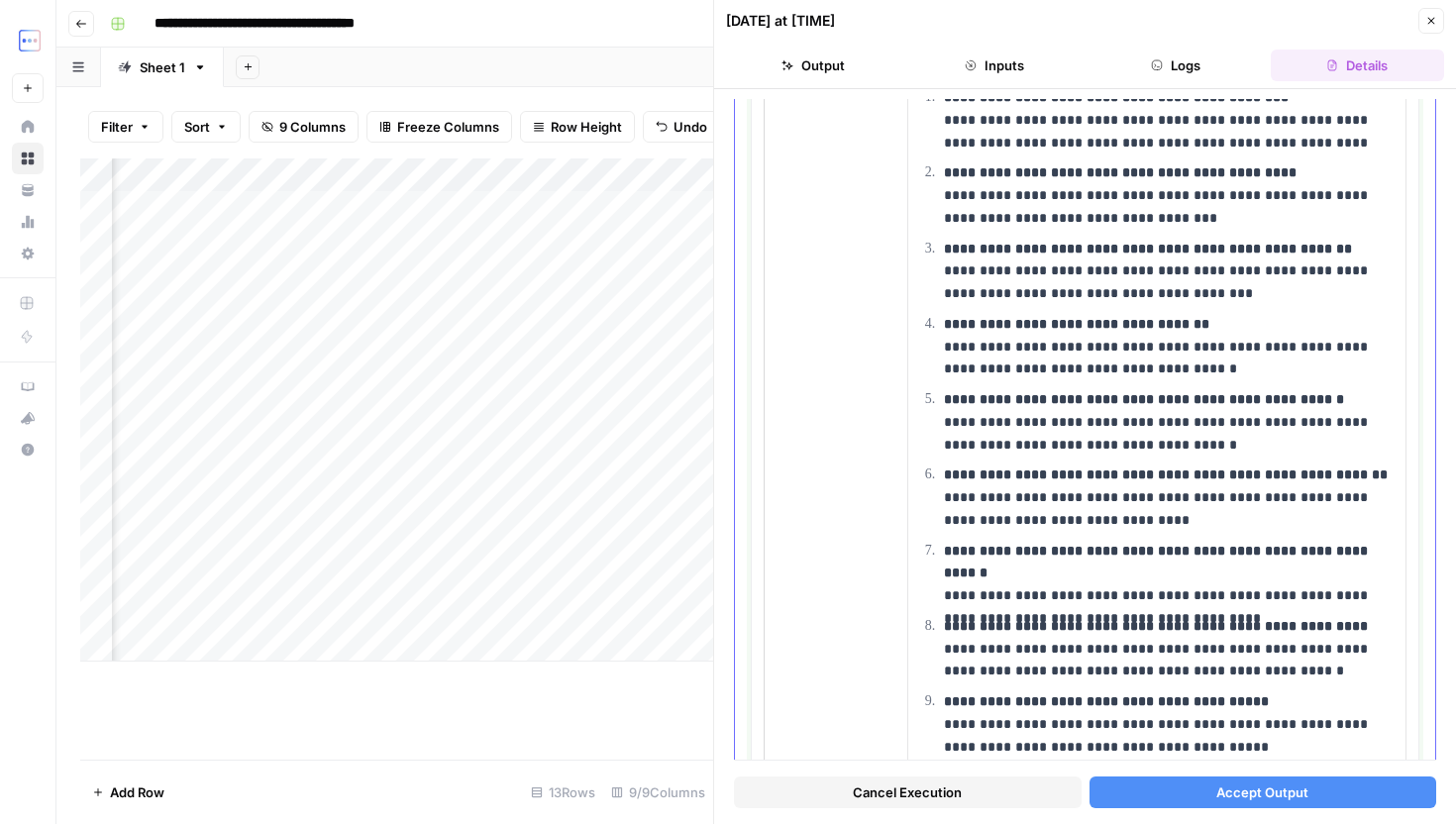 scroll, scrollTop: 3055, scrollLeft: 0, axis: vertical 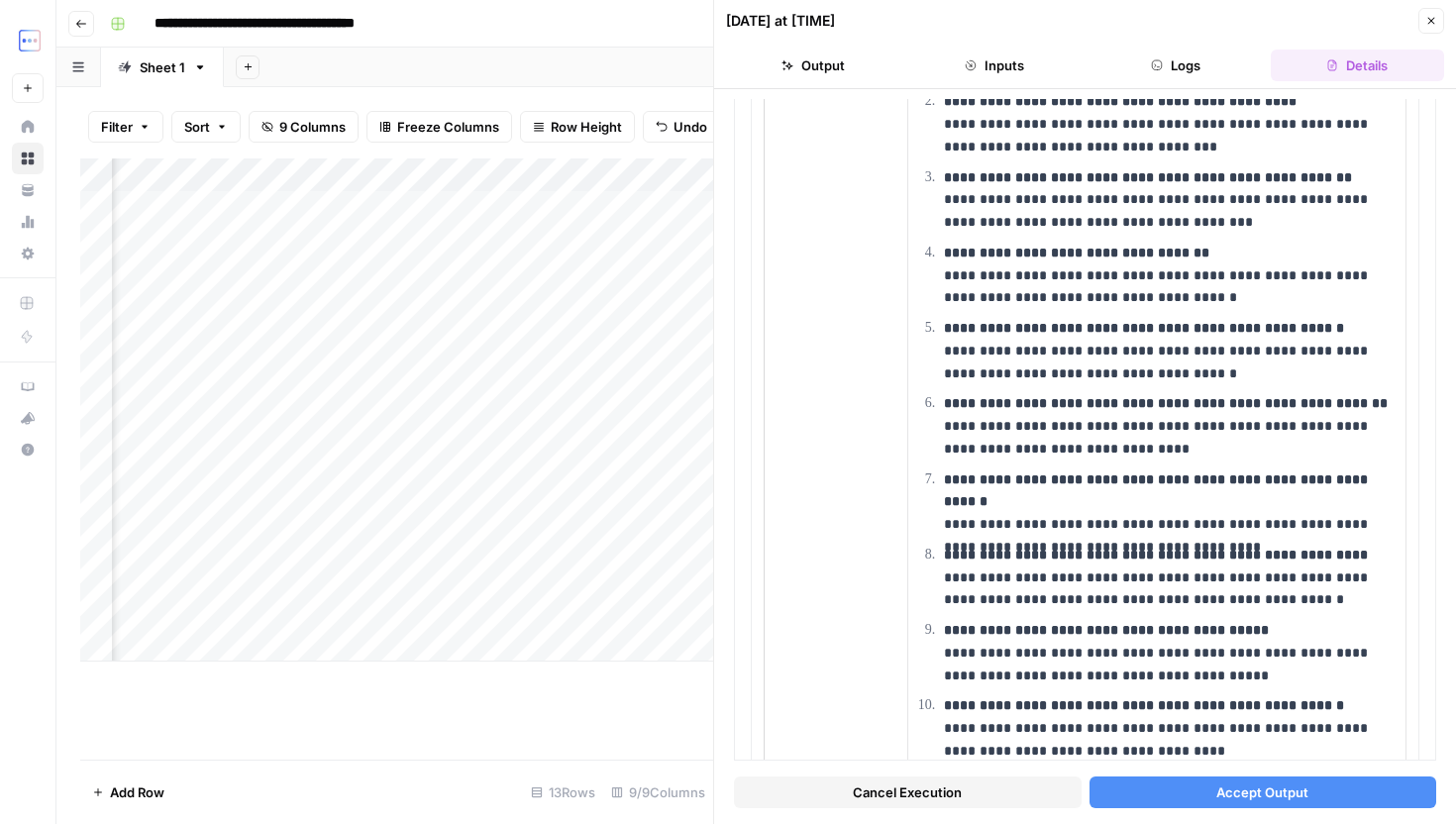click on "Accept Output" at bounding box center (1262, 792) 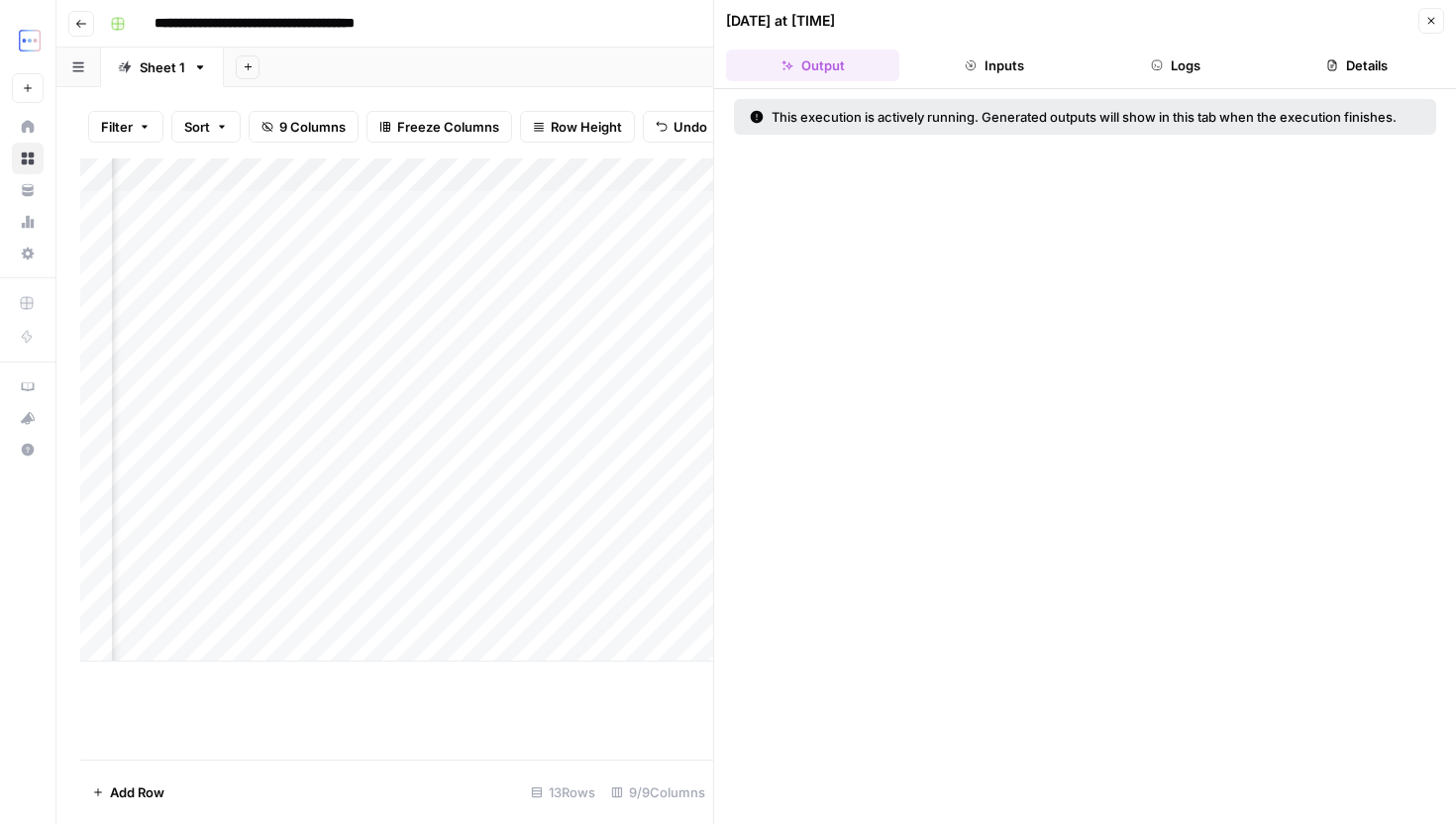 scroll, scrollTop: 0, scrollLeft: 0, axis: both 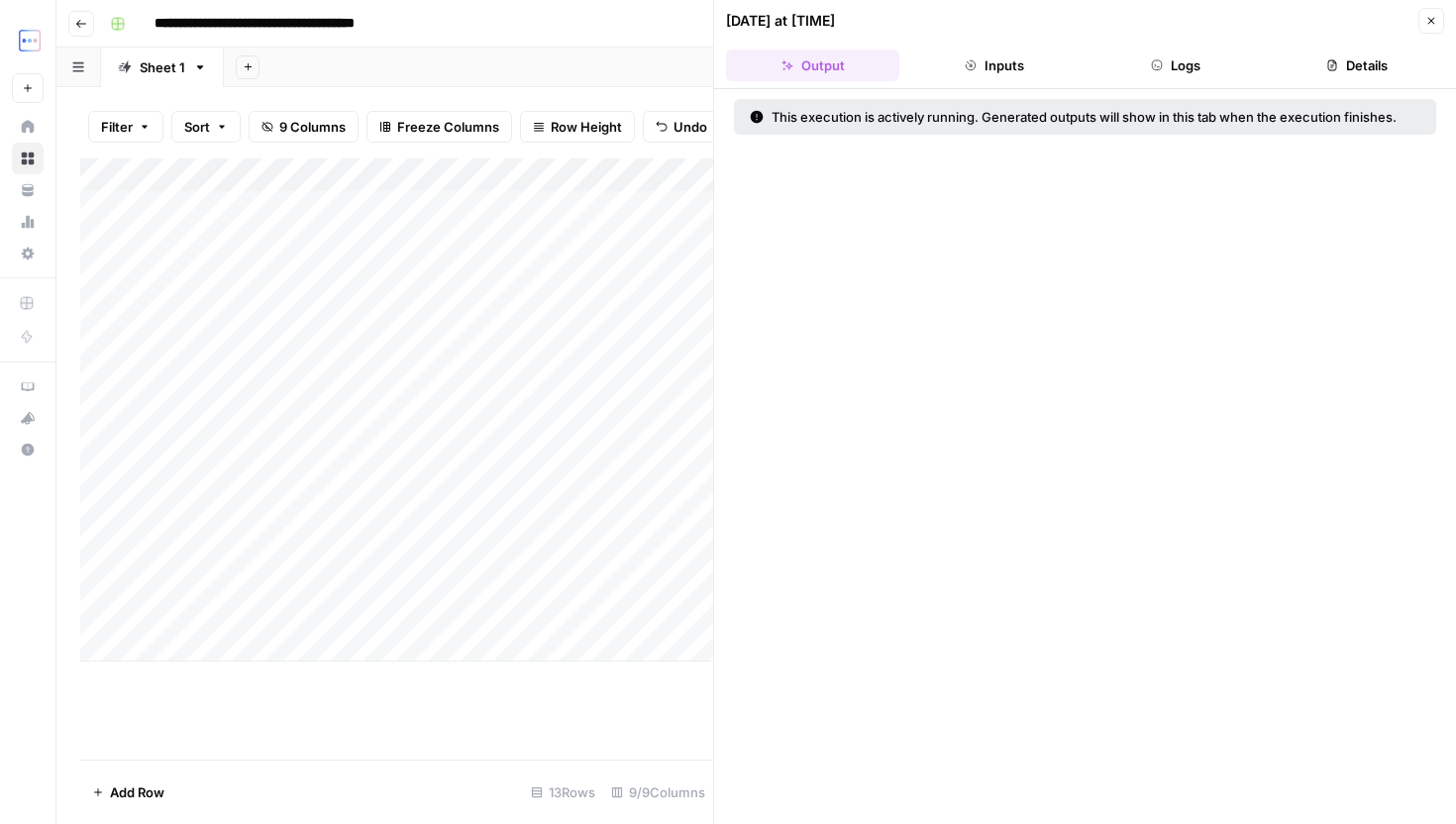 click on "Add Column" at bounding box center [396, 410] 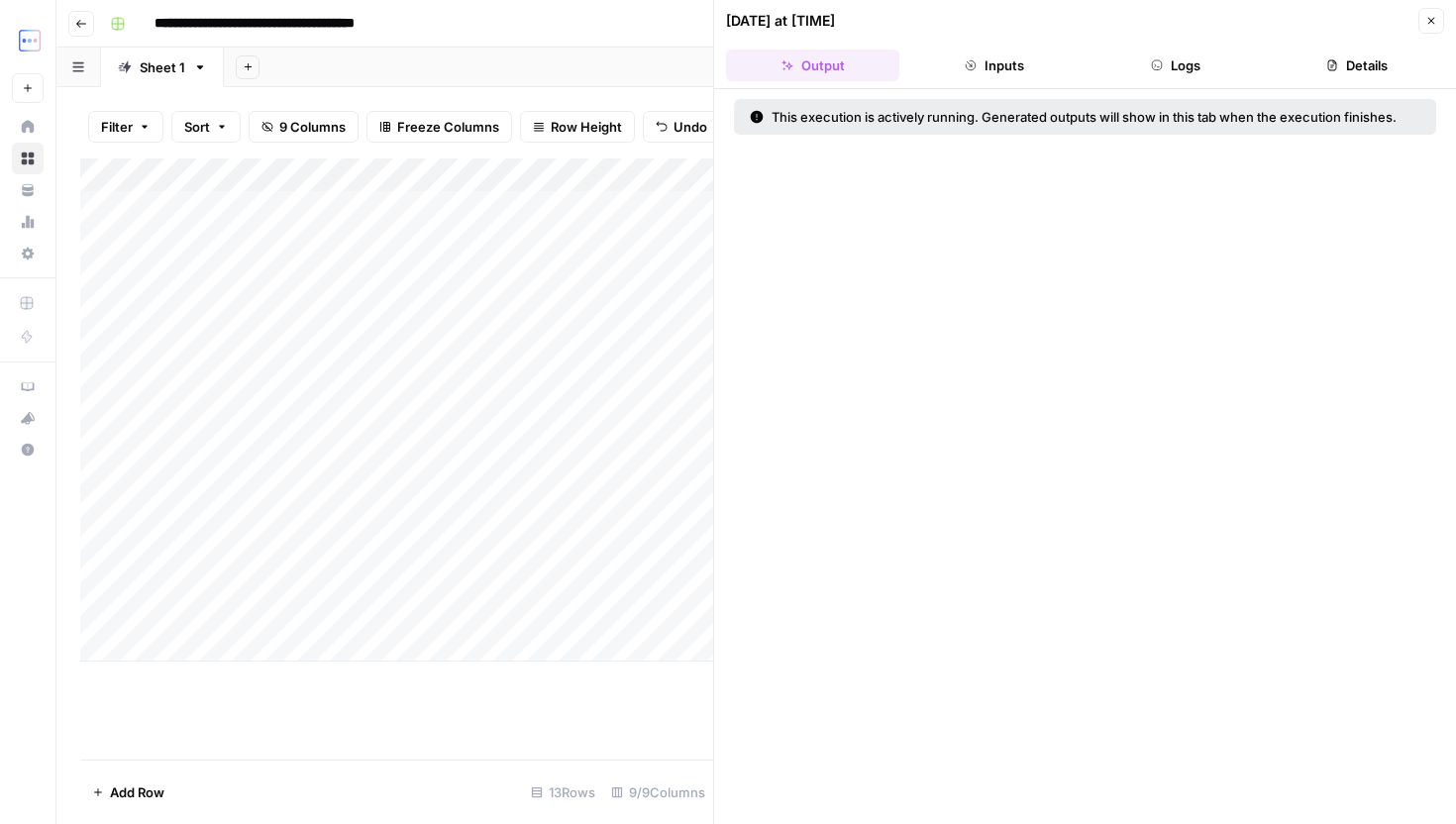 click on "Add Column" at bounding box center (396, 410) 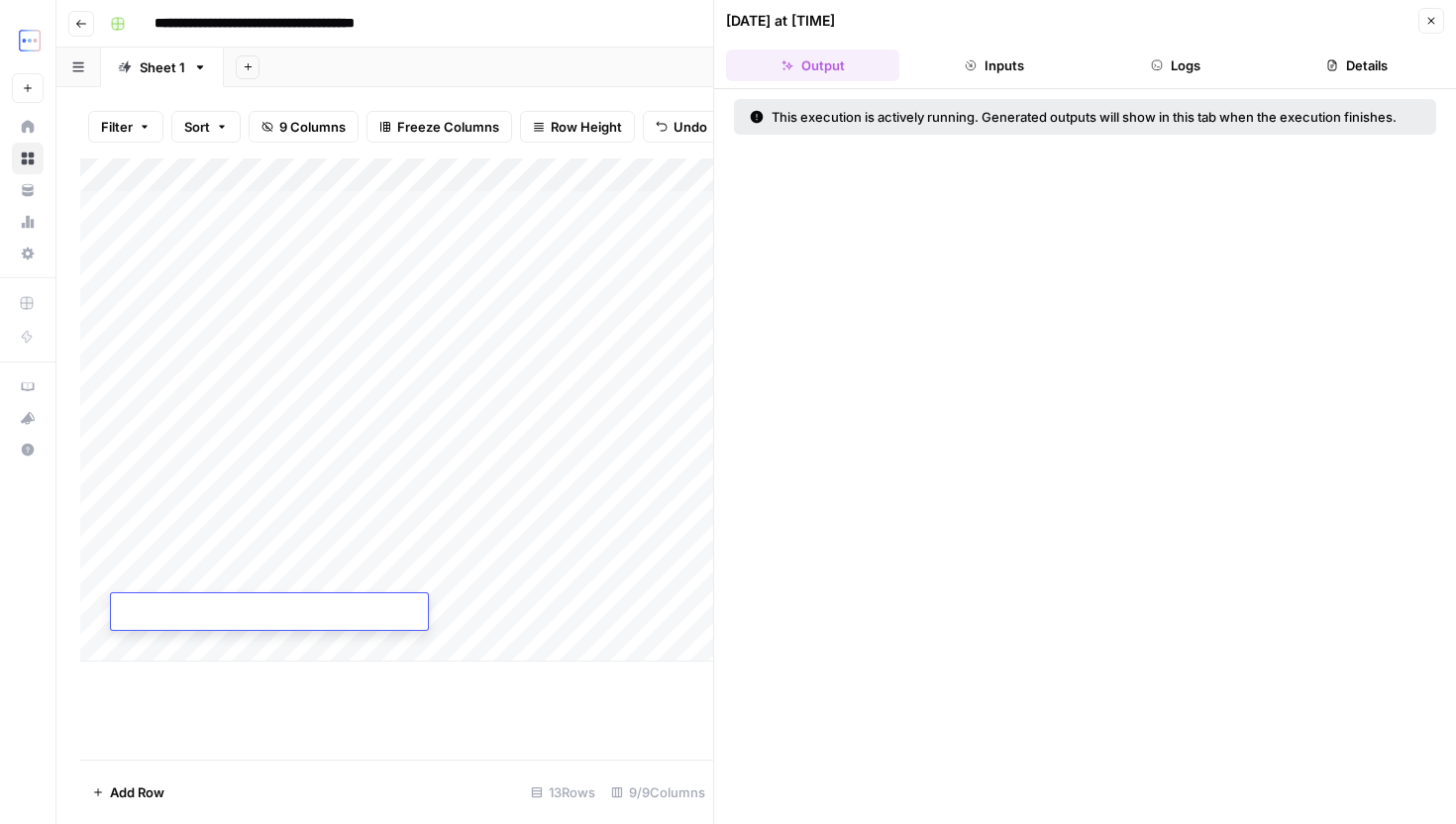 type on "**********" 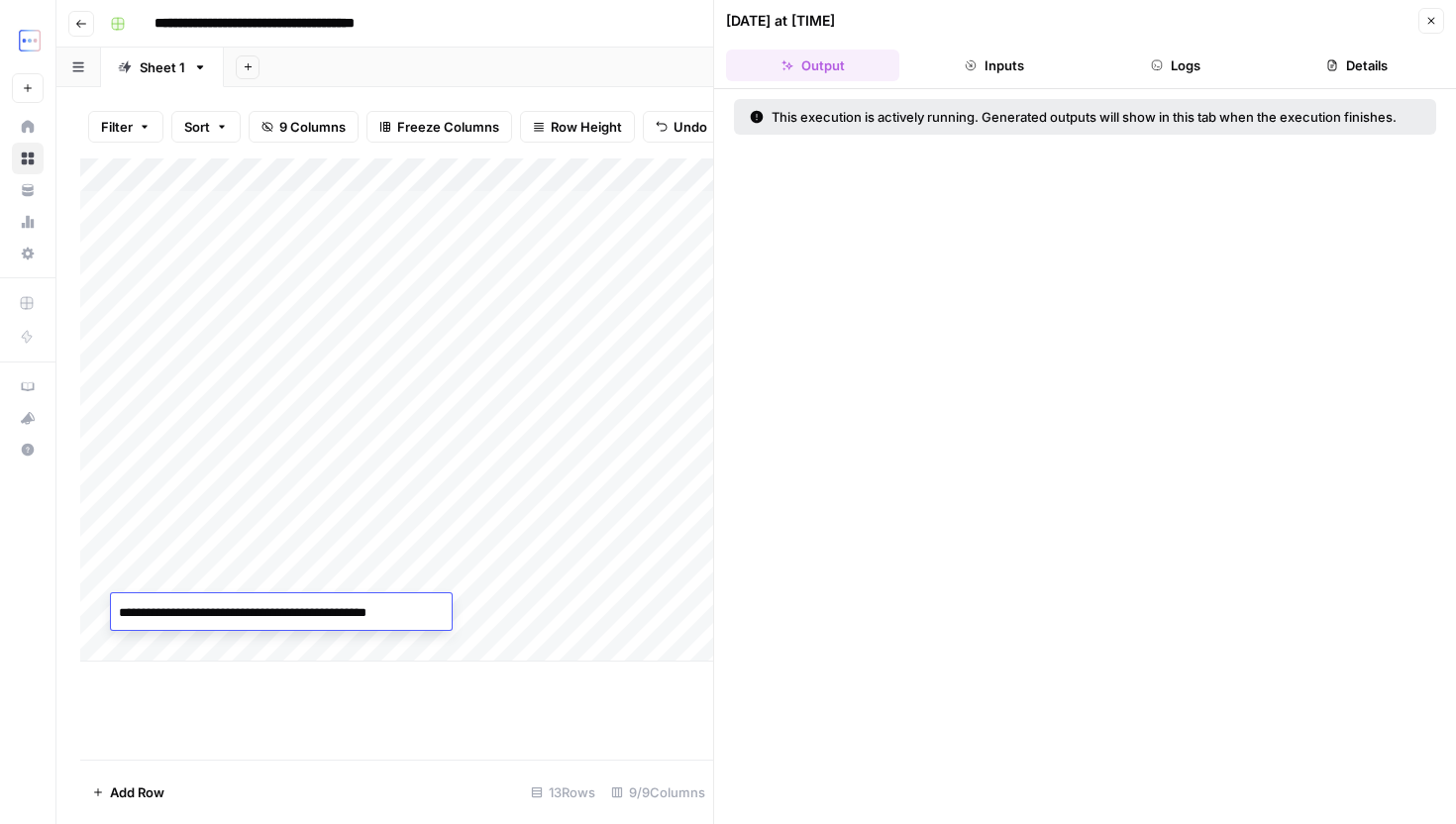 click on "Add Column" at bounding box center (396, 410) 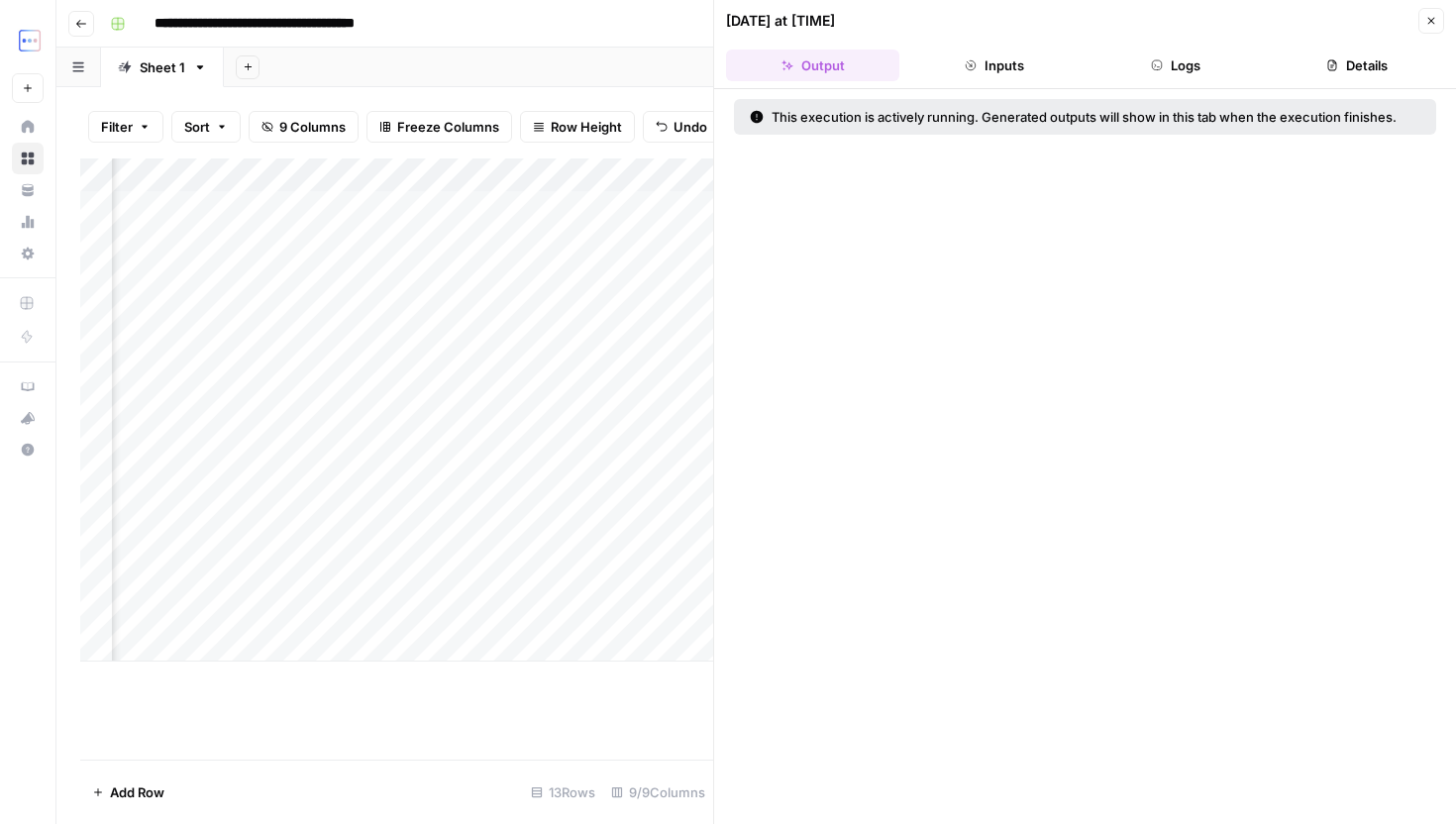 scroll, scrollTop: 0, scrollLeft: 383, axis: horizontal 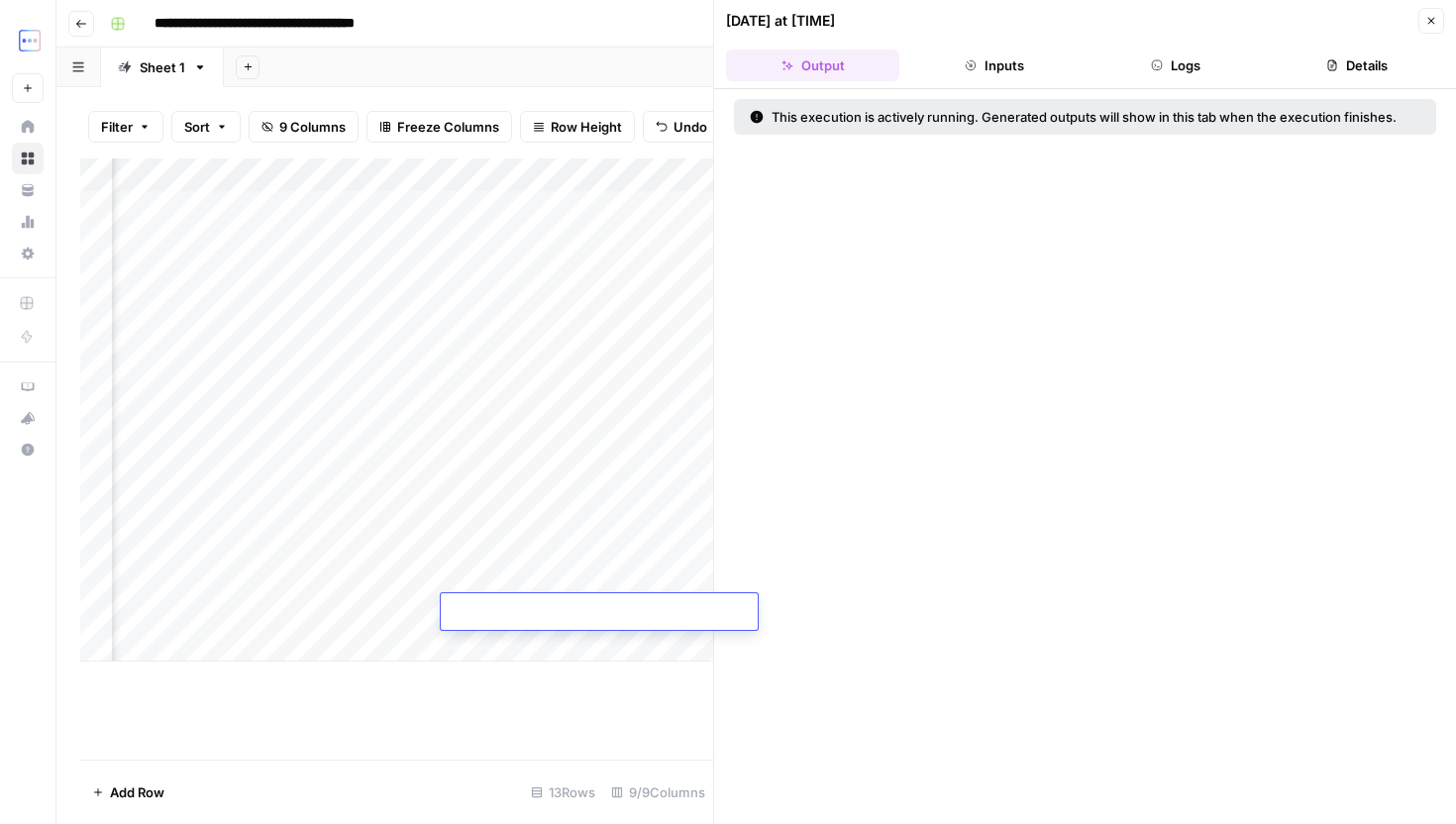 type on "**********" 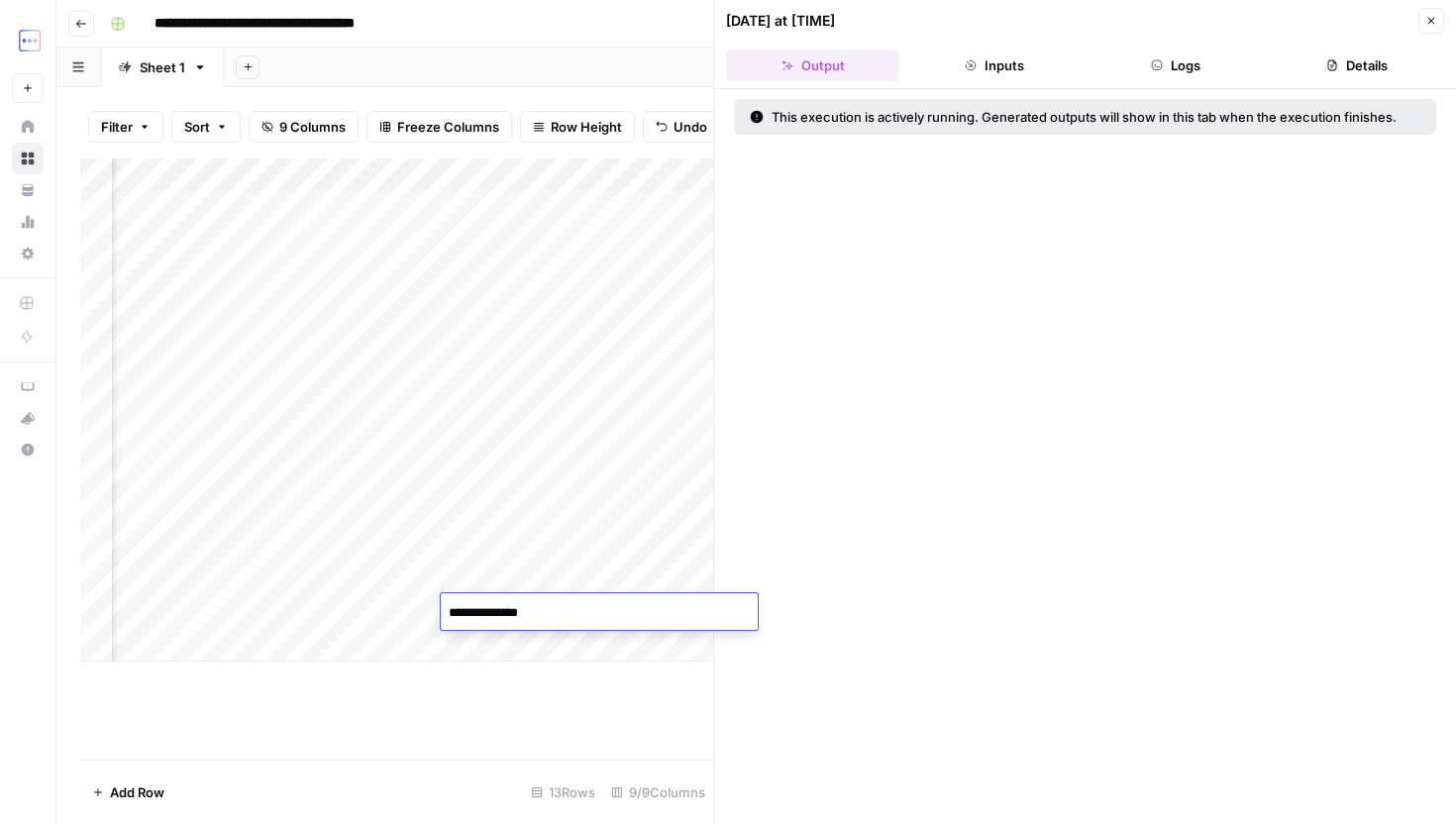 scroll, scrollTop: 0, scrollLeft: 607, axis: horizontal 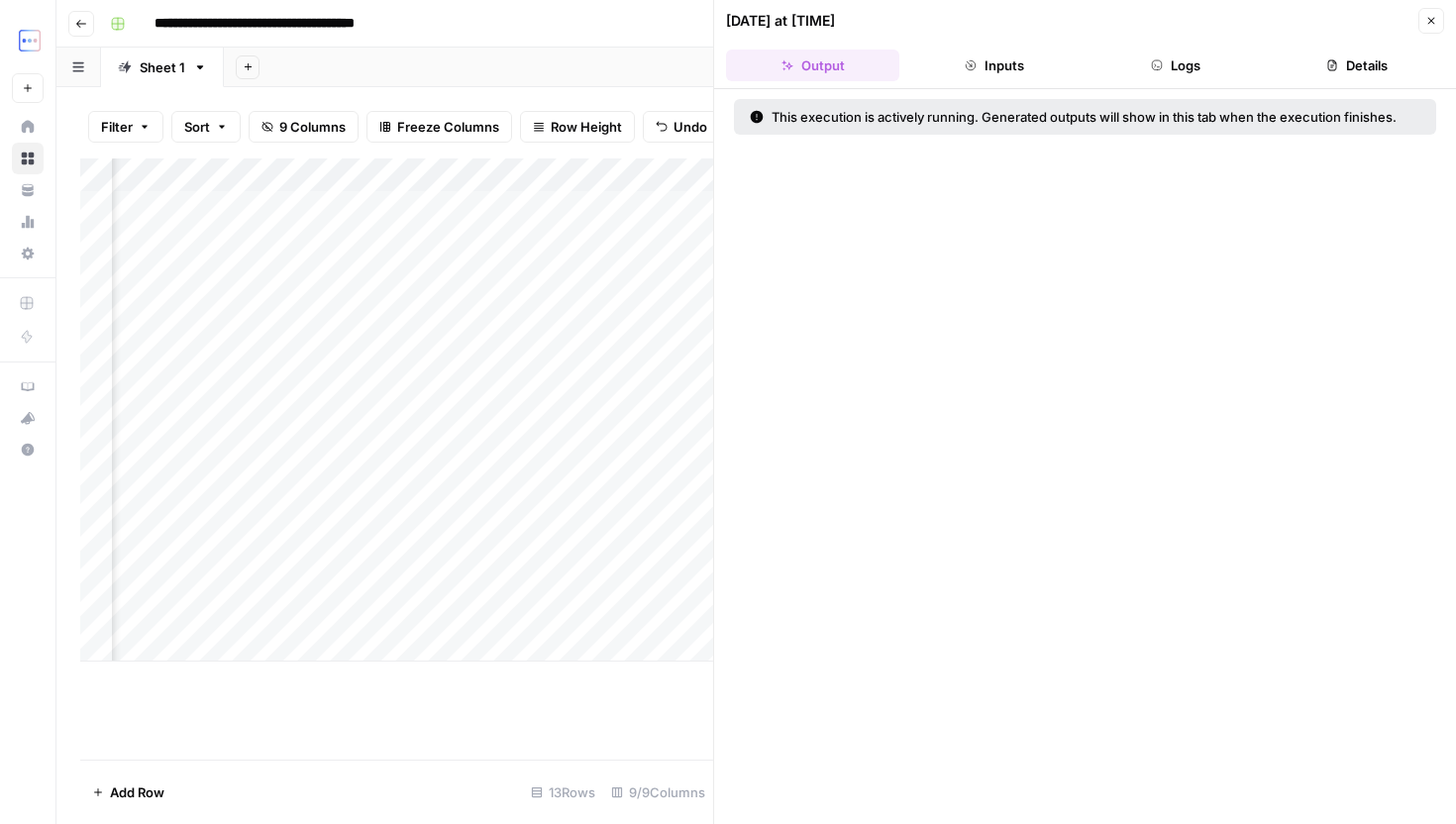click on "Add Column" at bounding box center [396, 410] 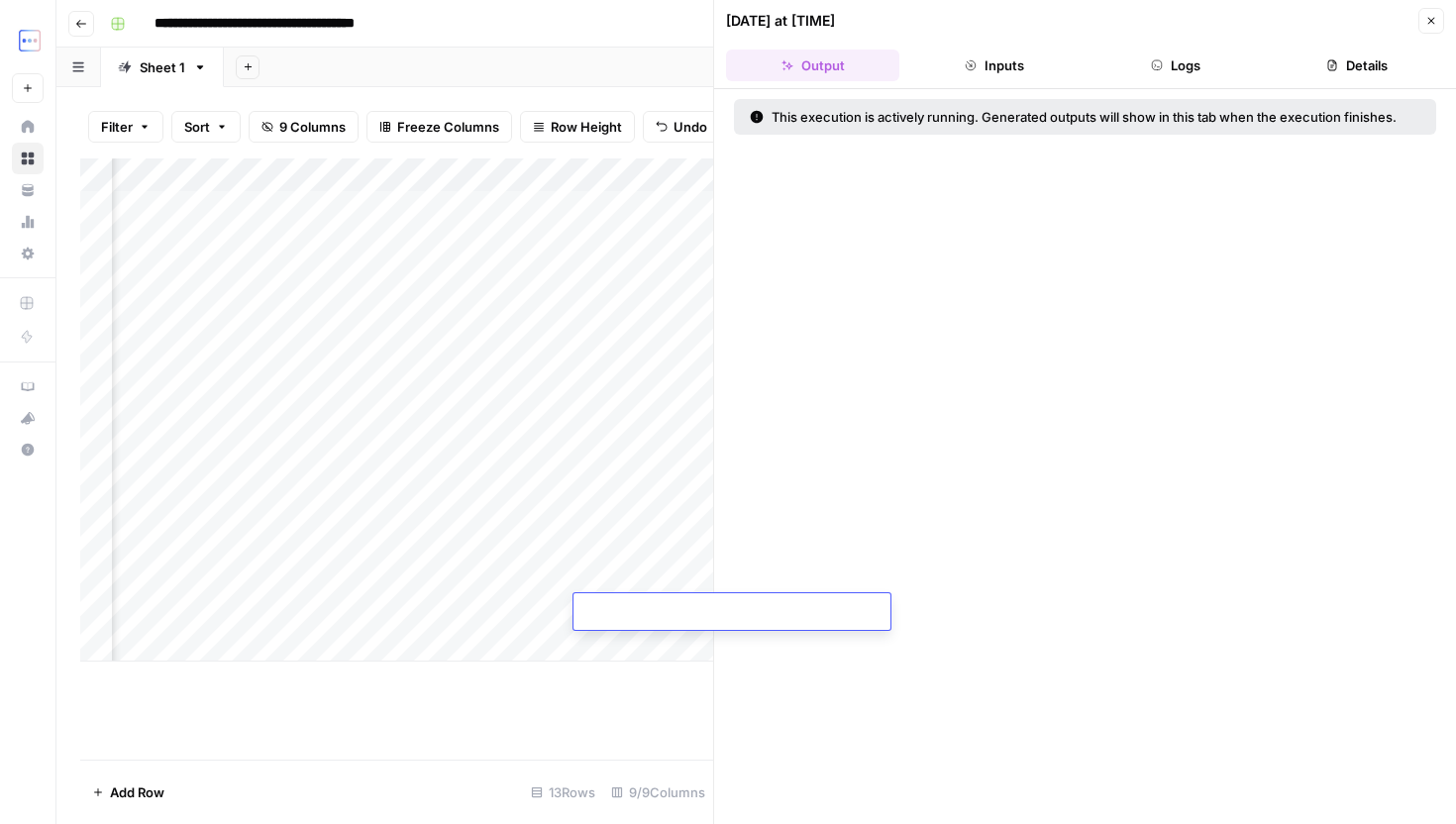 type on "**********" 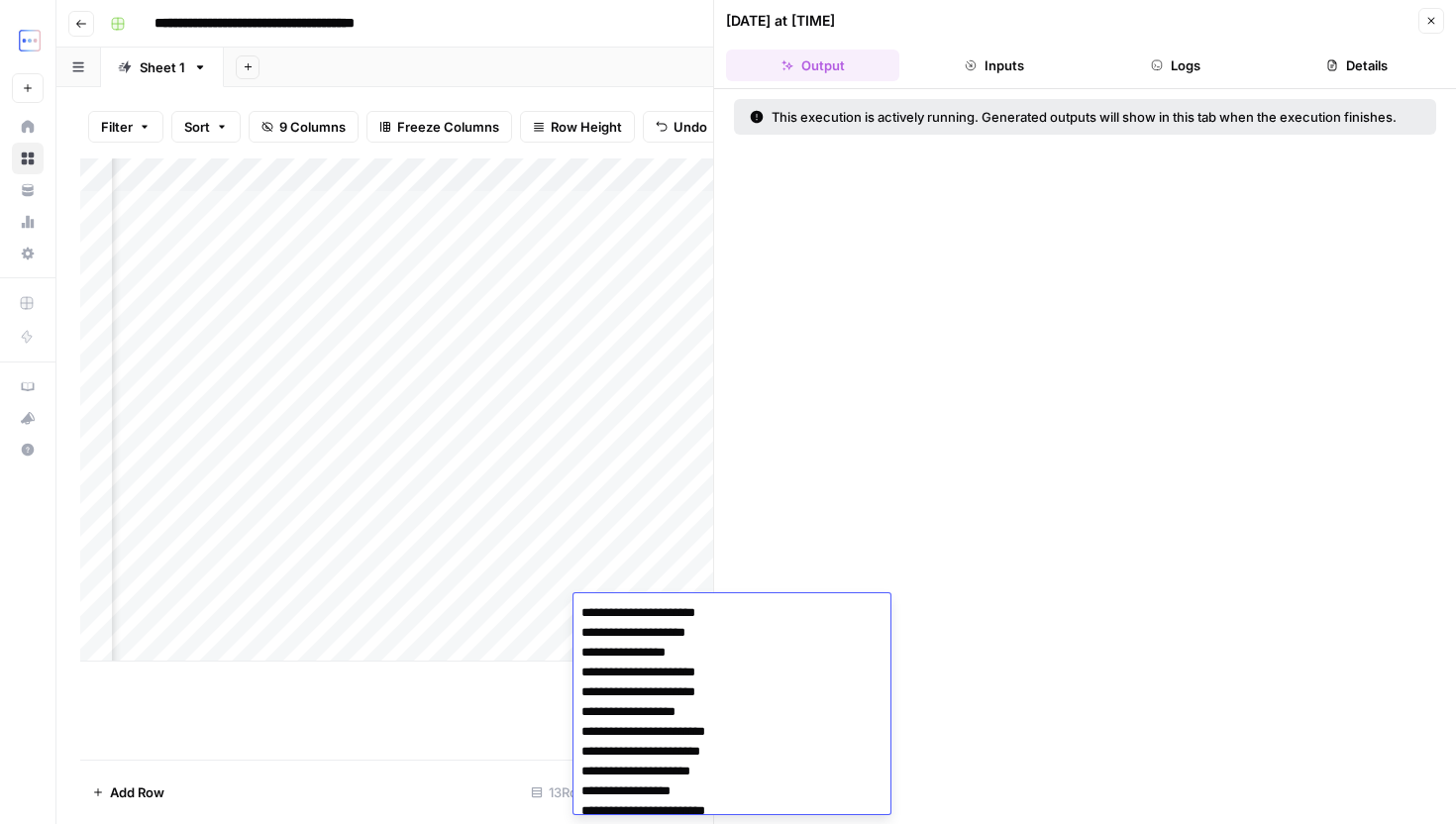 scroll, scrollTop: 103, scrollLeft: 0, axis: vertical 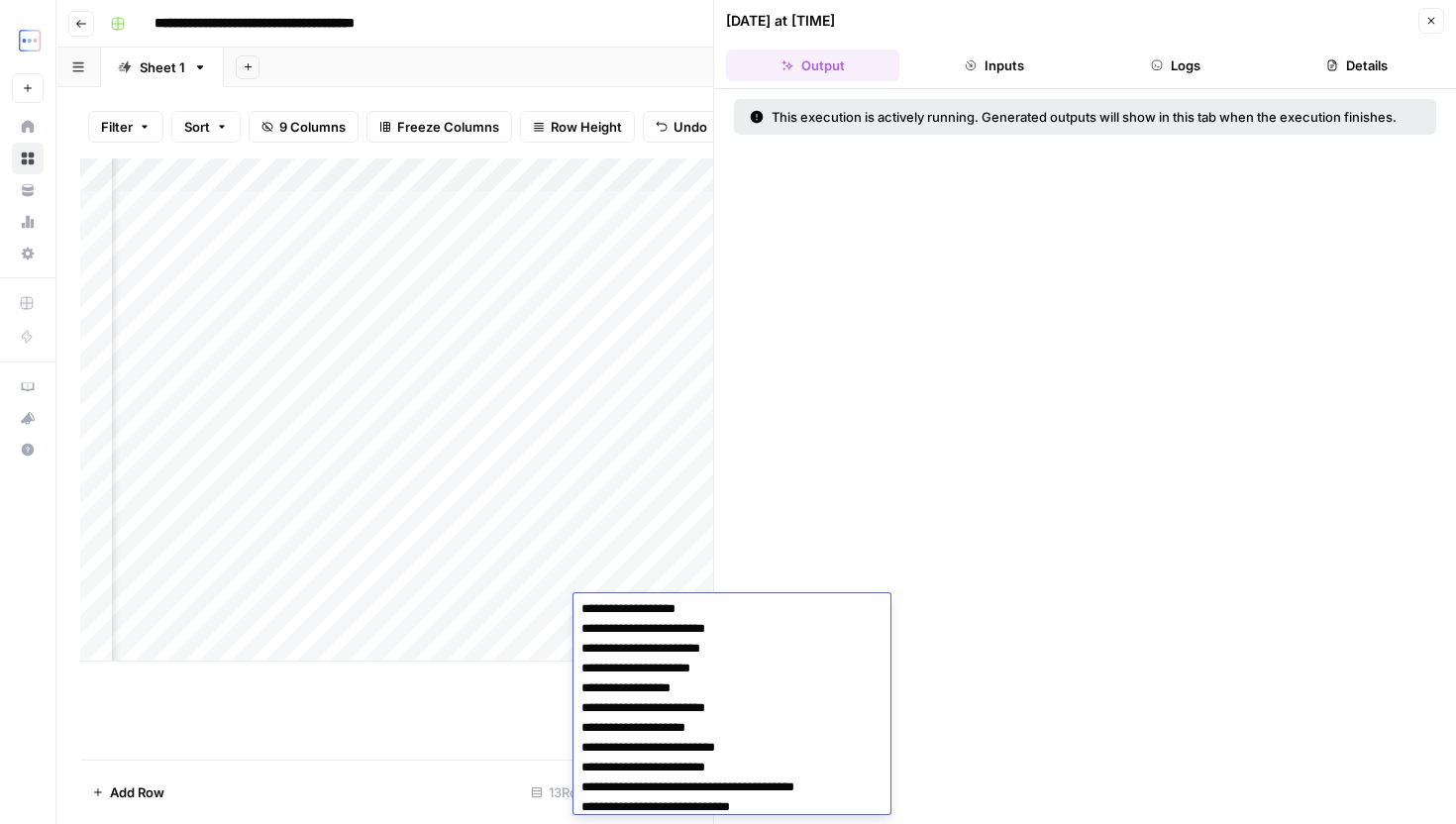 type 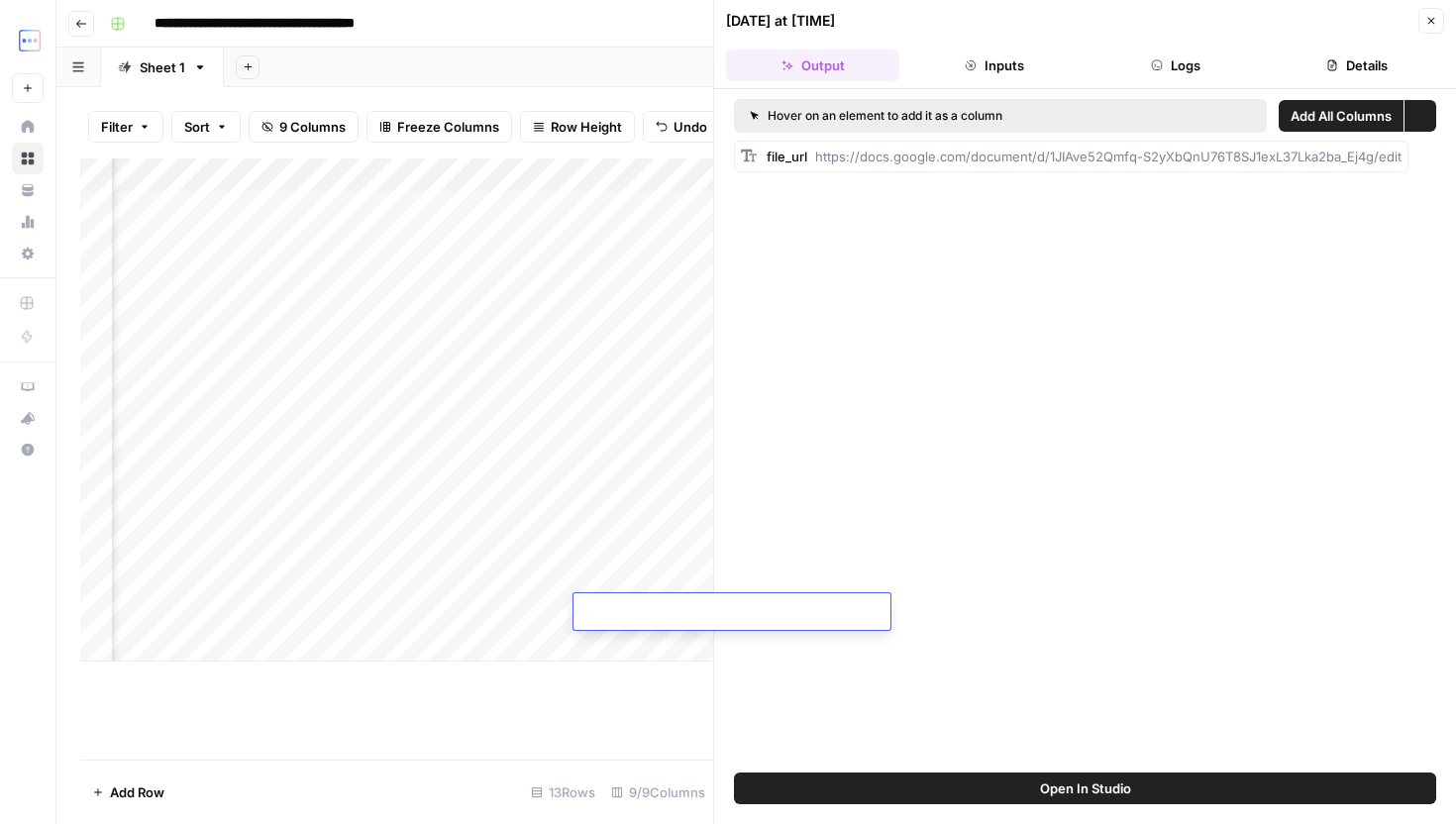 scroll, scrollTop: 0, scrollLeft: 0, axis: both 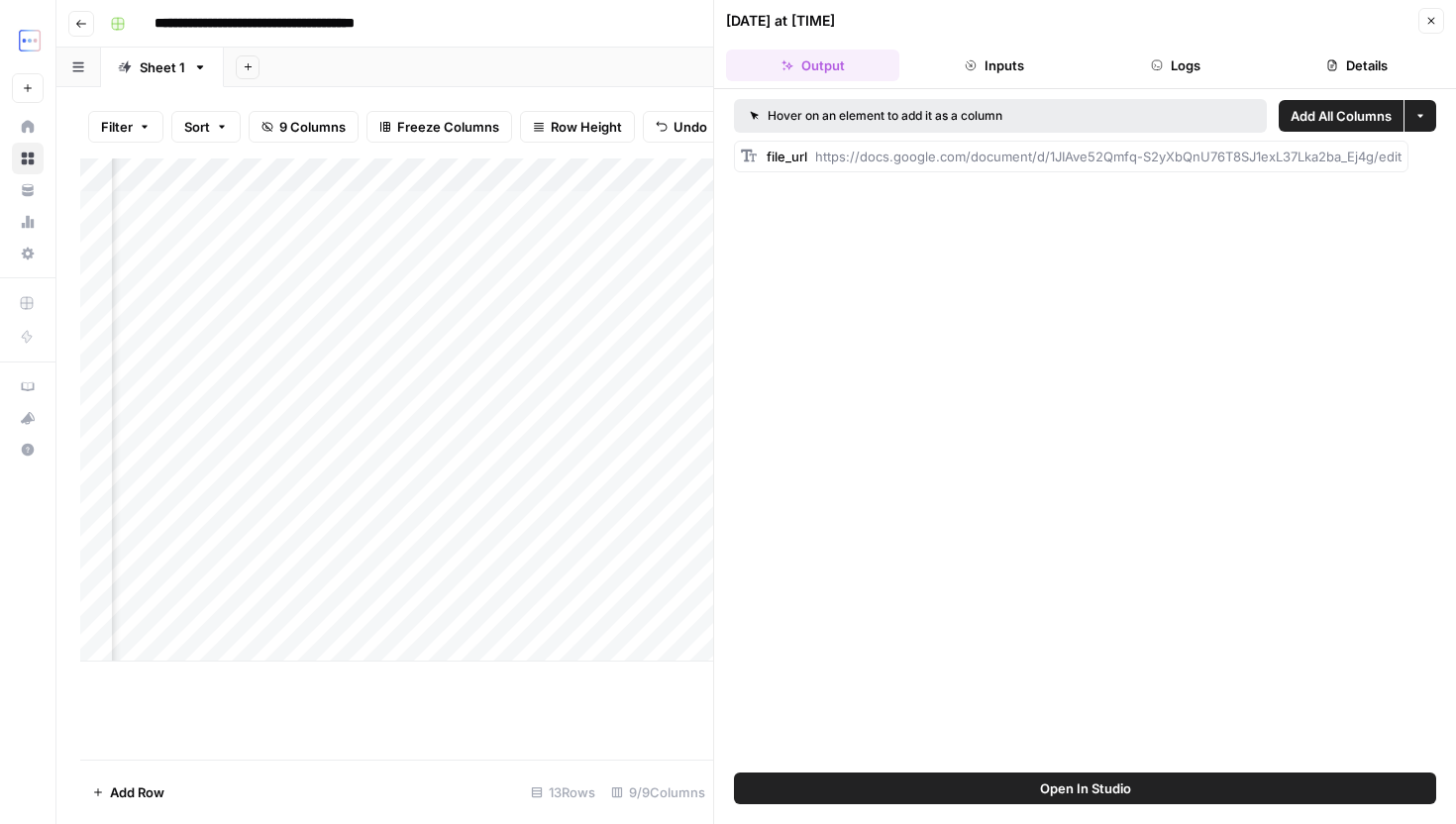 click on "Add Column" at bounding box center [396, 410] 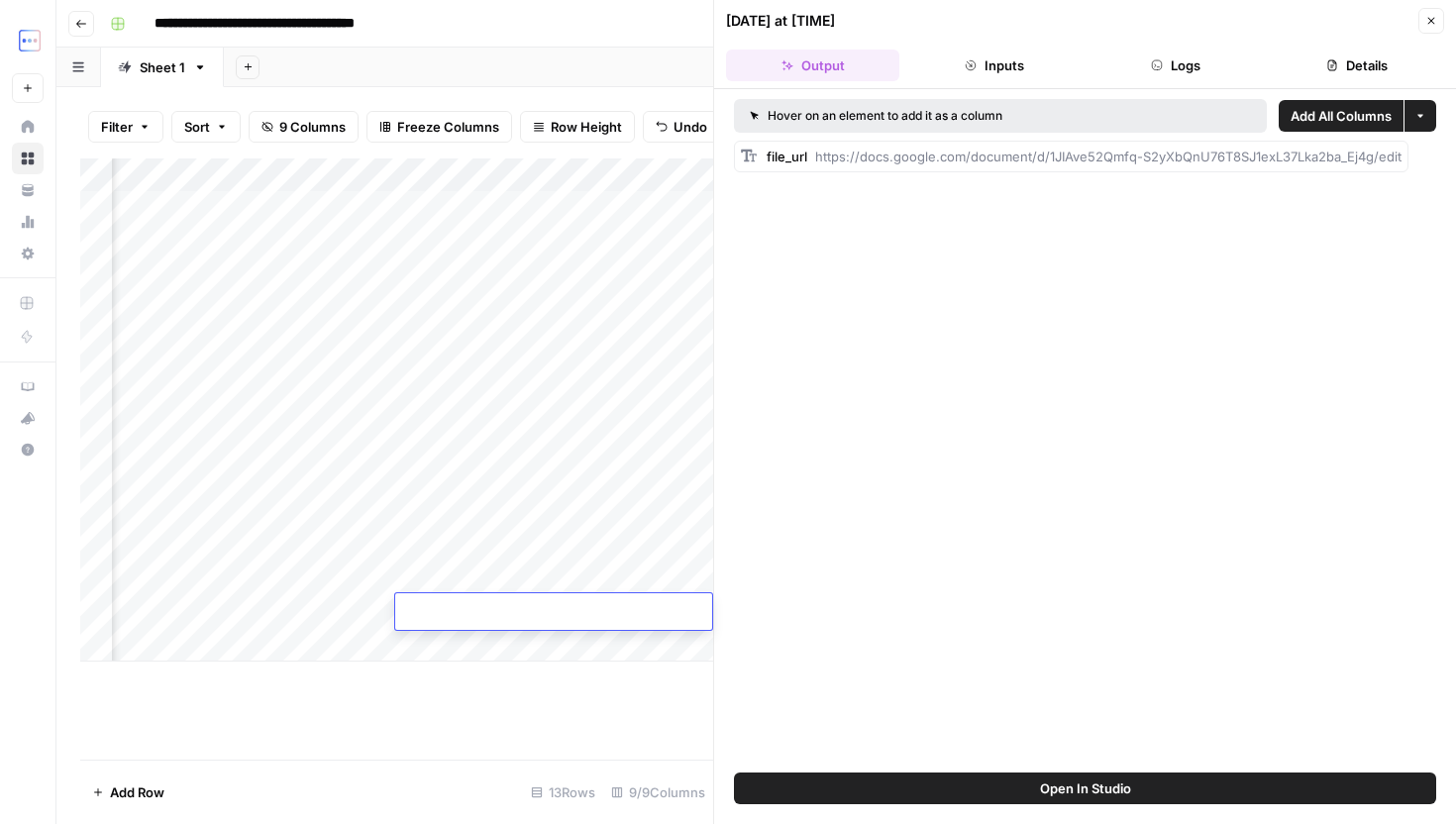 type on "**********" 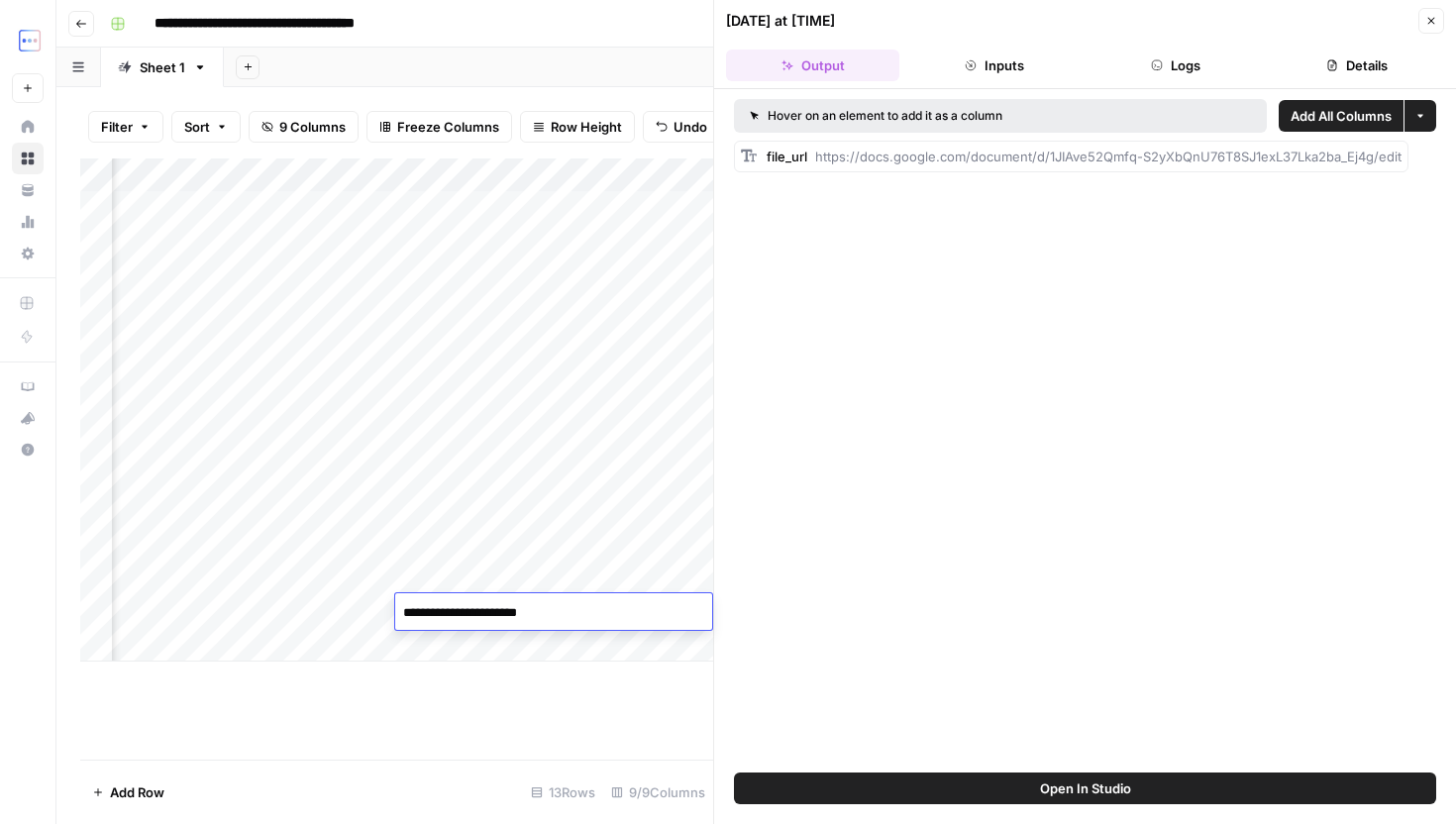 scroll, scrollTop: 103, scrollLeft: 0, axis: vertical 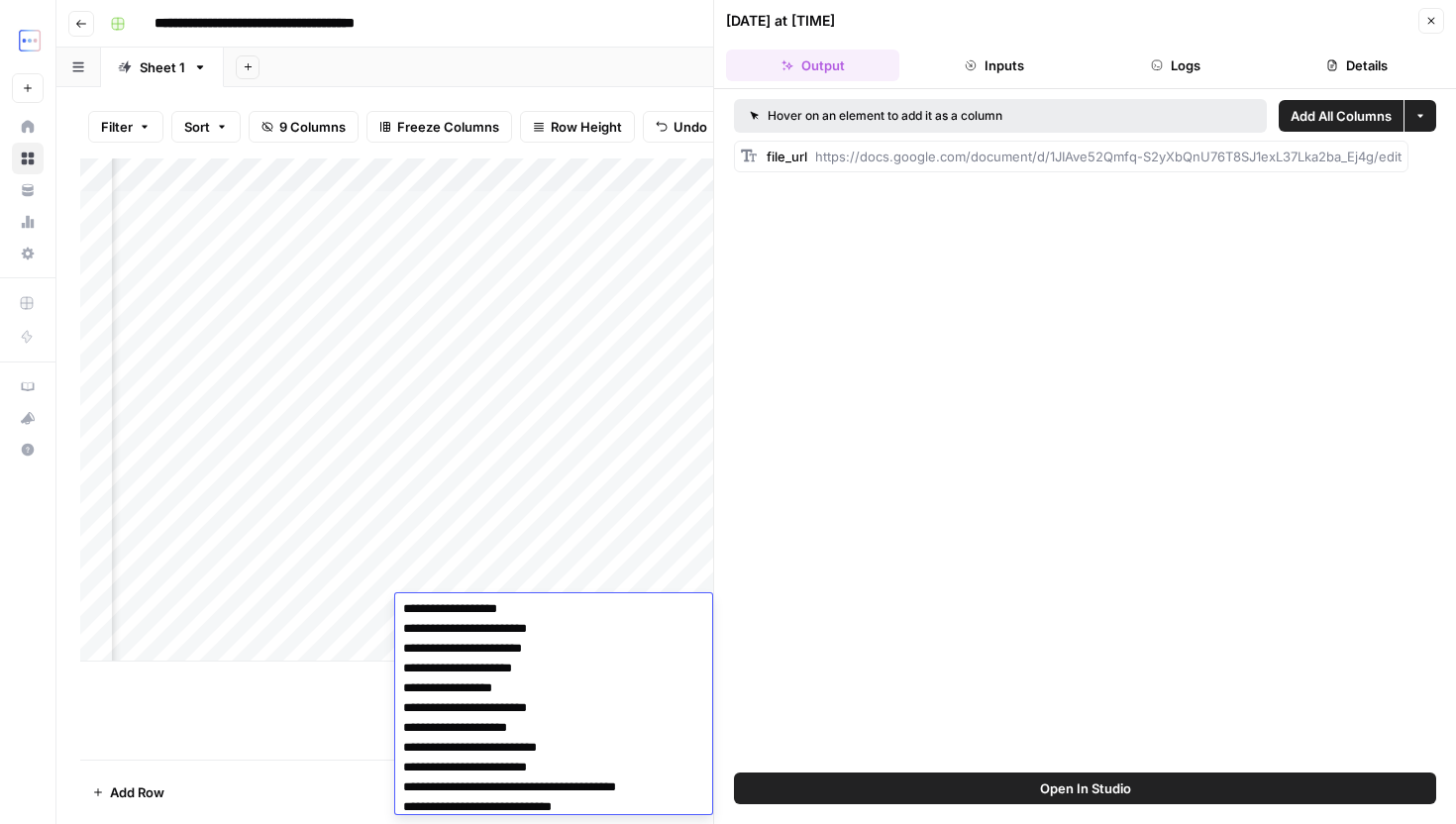 click on "Close" at bounding box center [1431, 21] 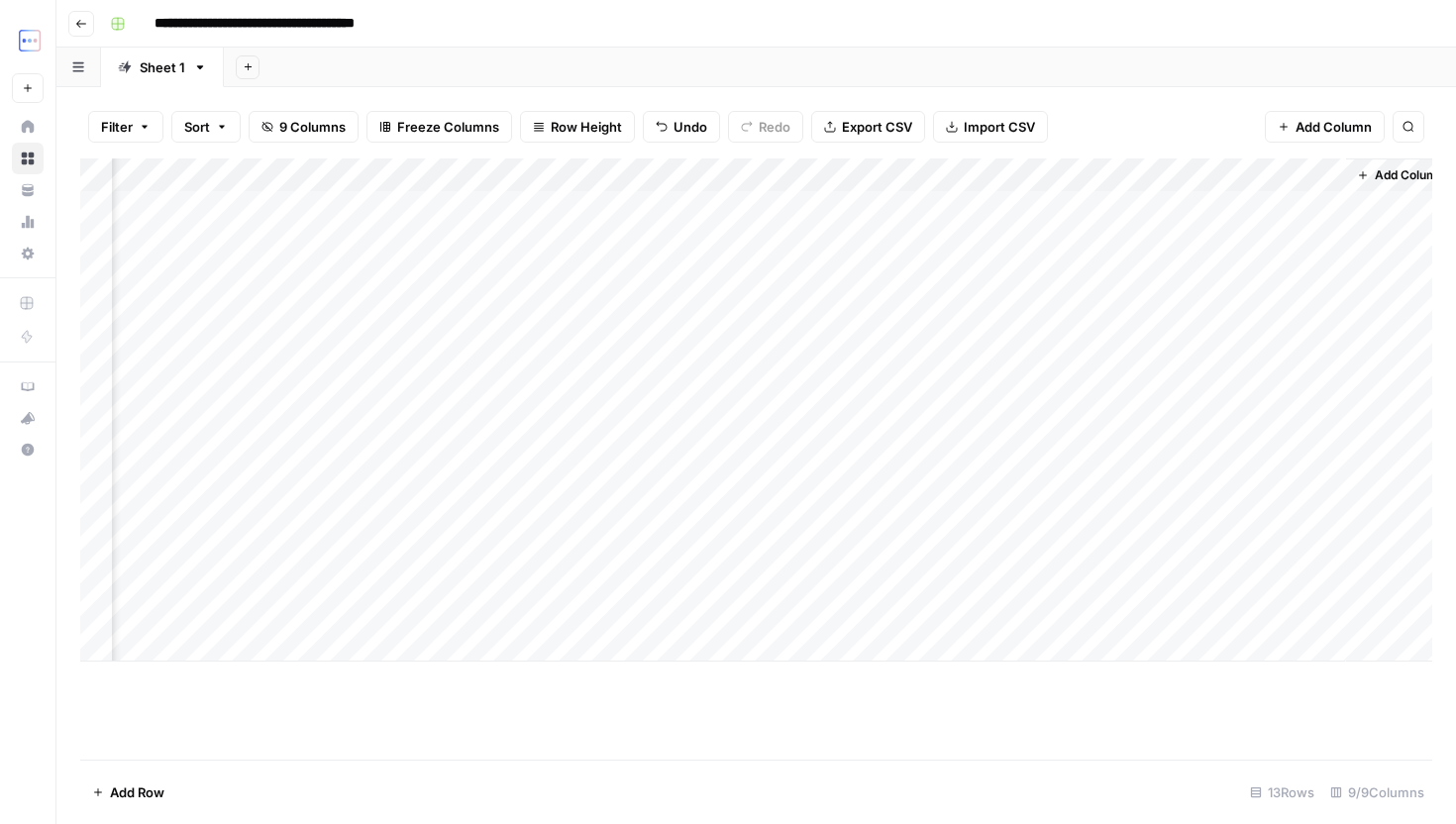 scroll, scrollTop: 0, scrollLeft: 0, axis: both 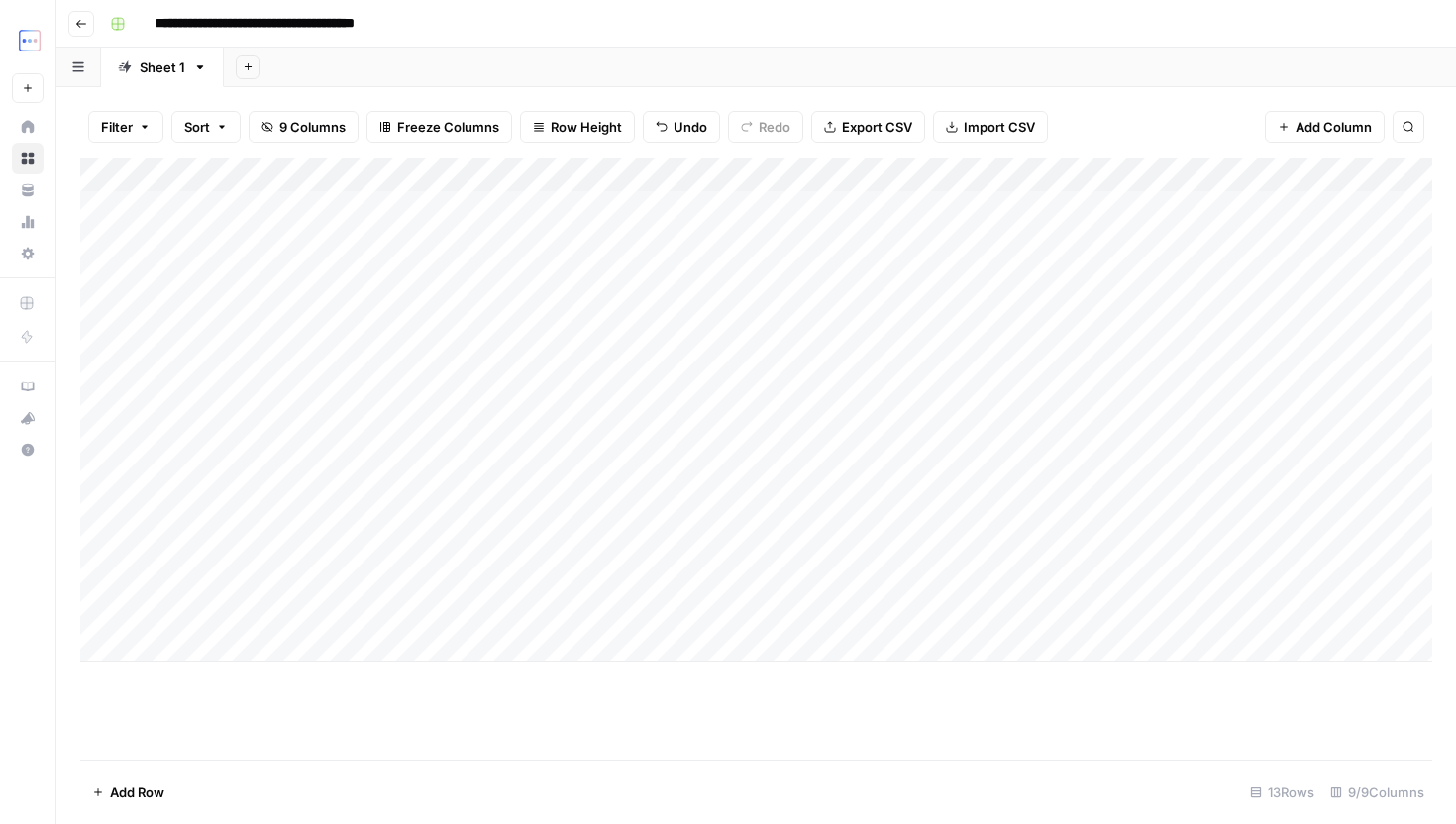 click on "Add Column" at bounding box center (756, 410) 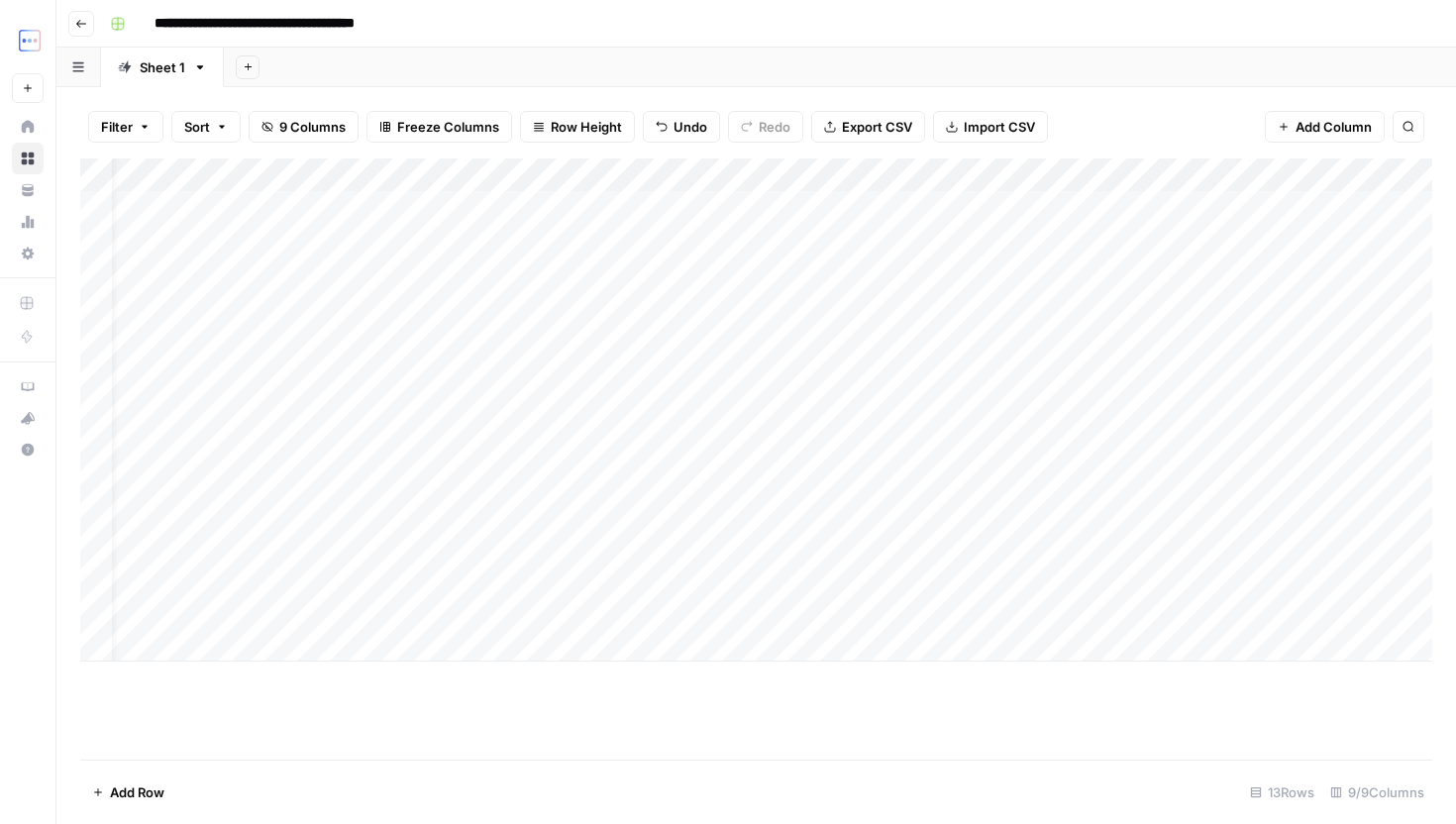 scroll, scrollTop: 0, scrollLeft: 41, axis: horizontal 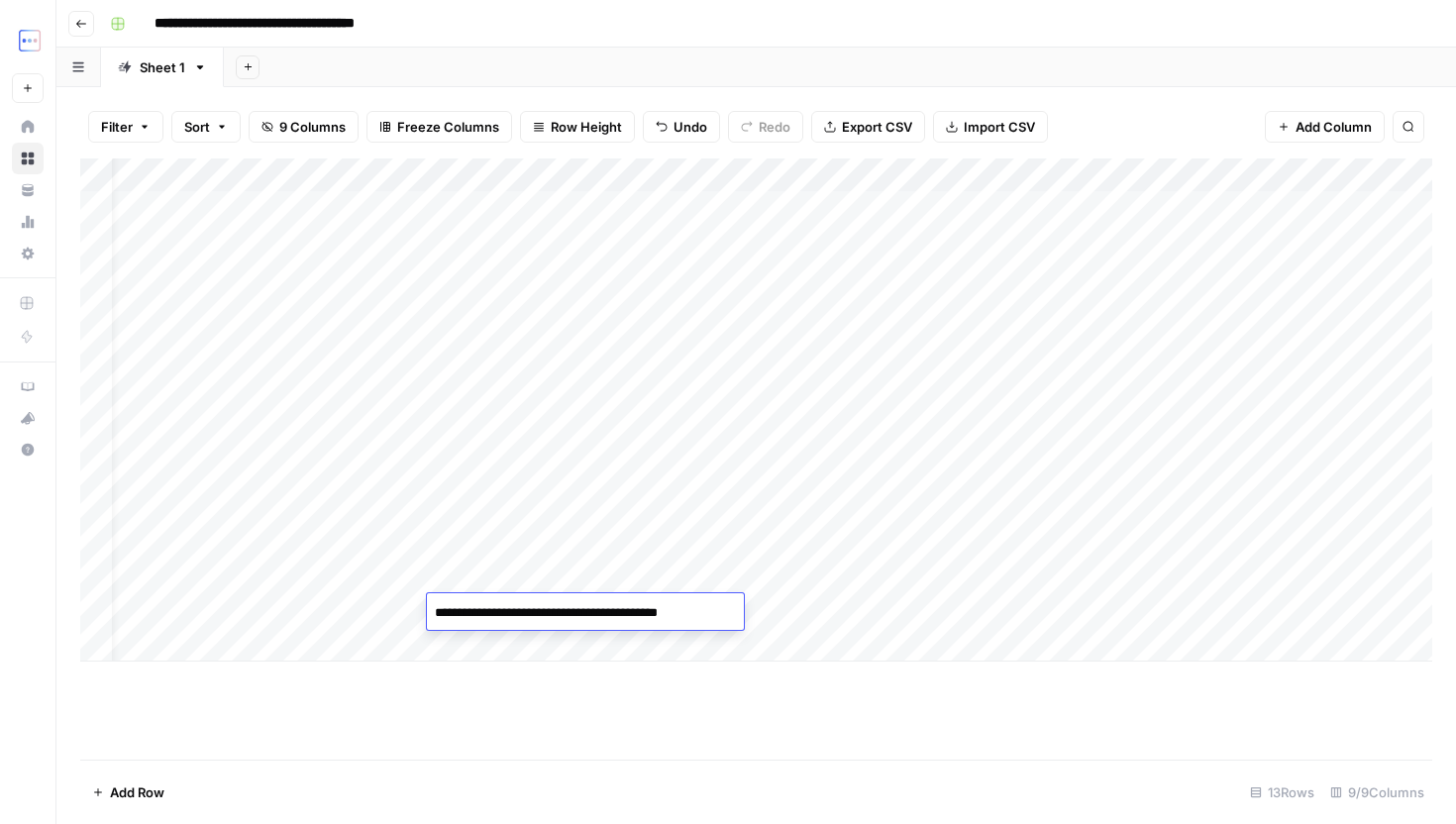 type on "**********" 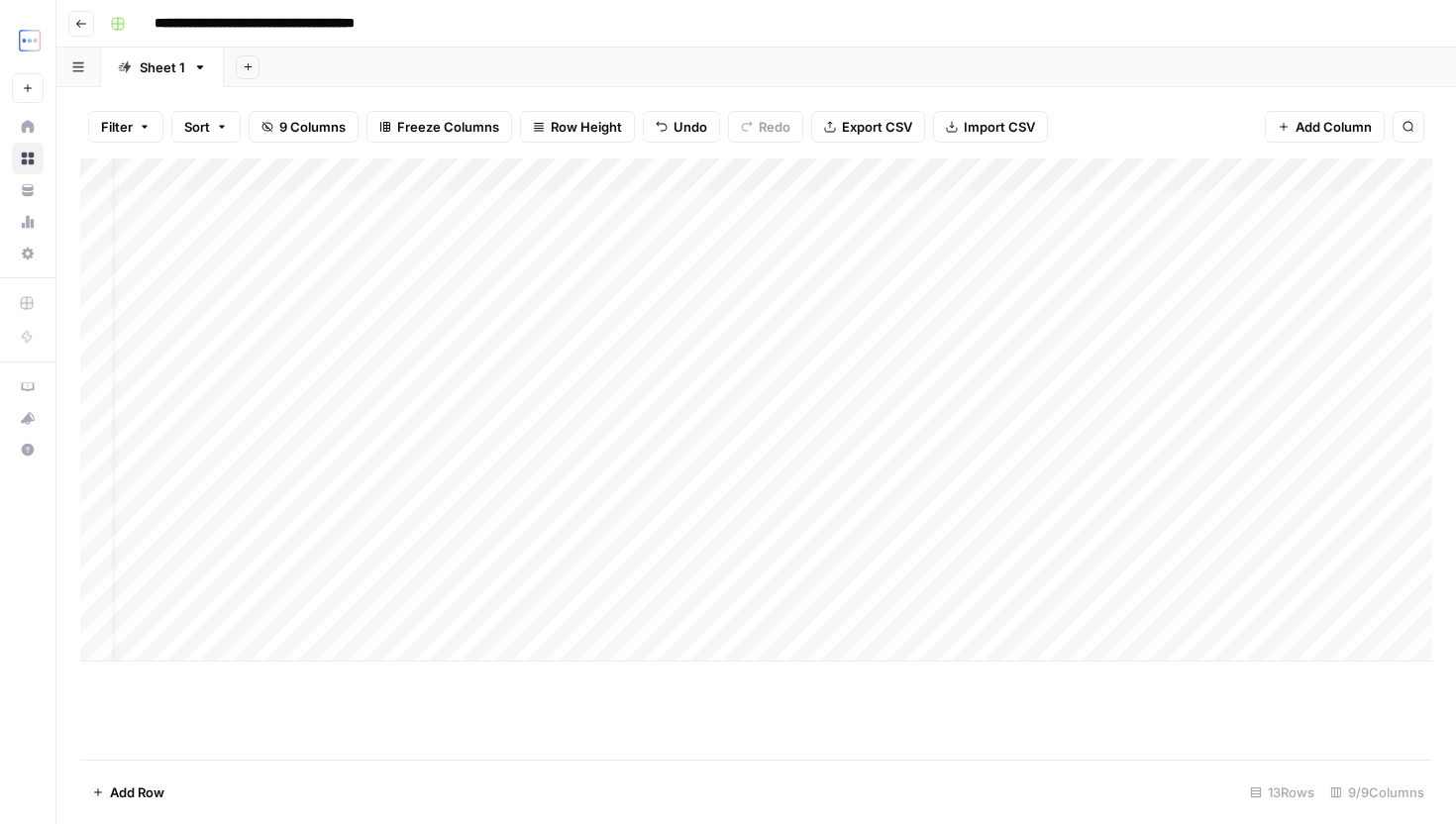 click on "Add Column" at bounding box center (756, 410) 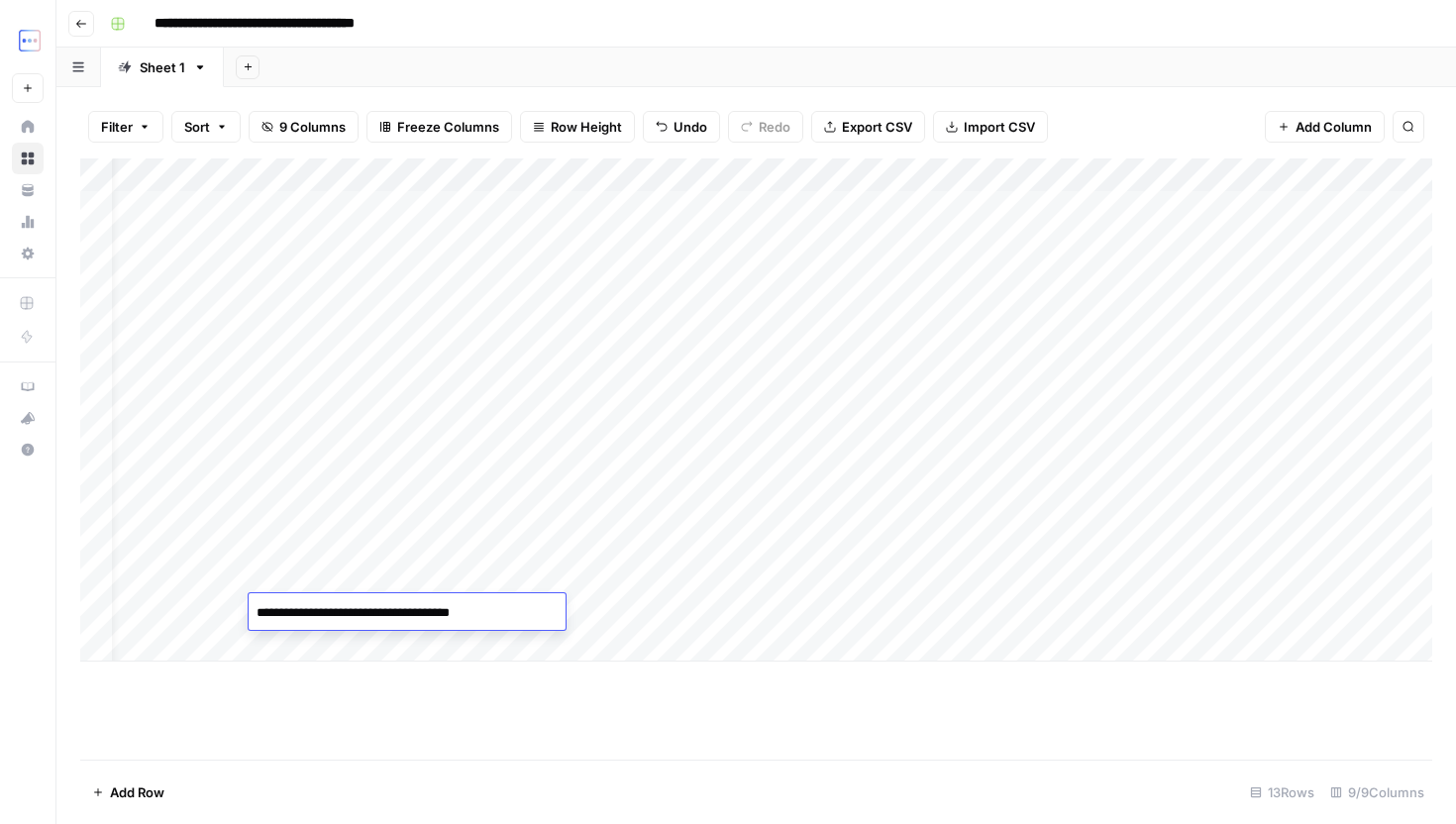 click on "Add Column" at bounding box center [756, 459] 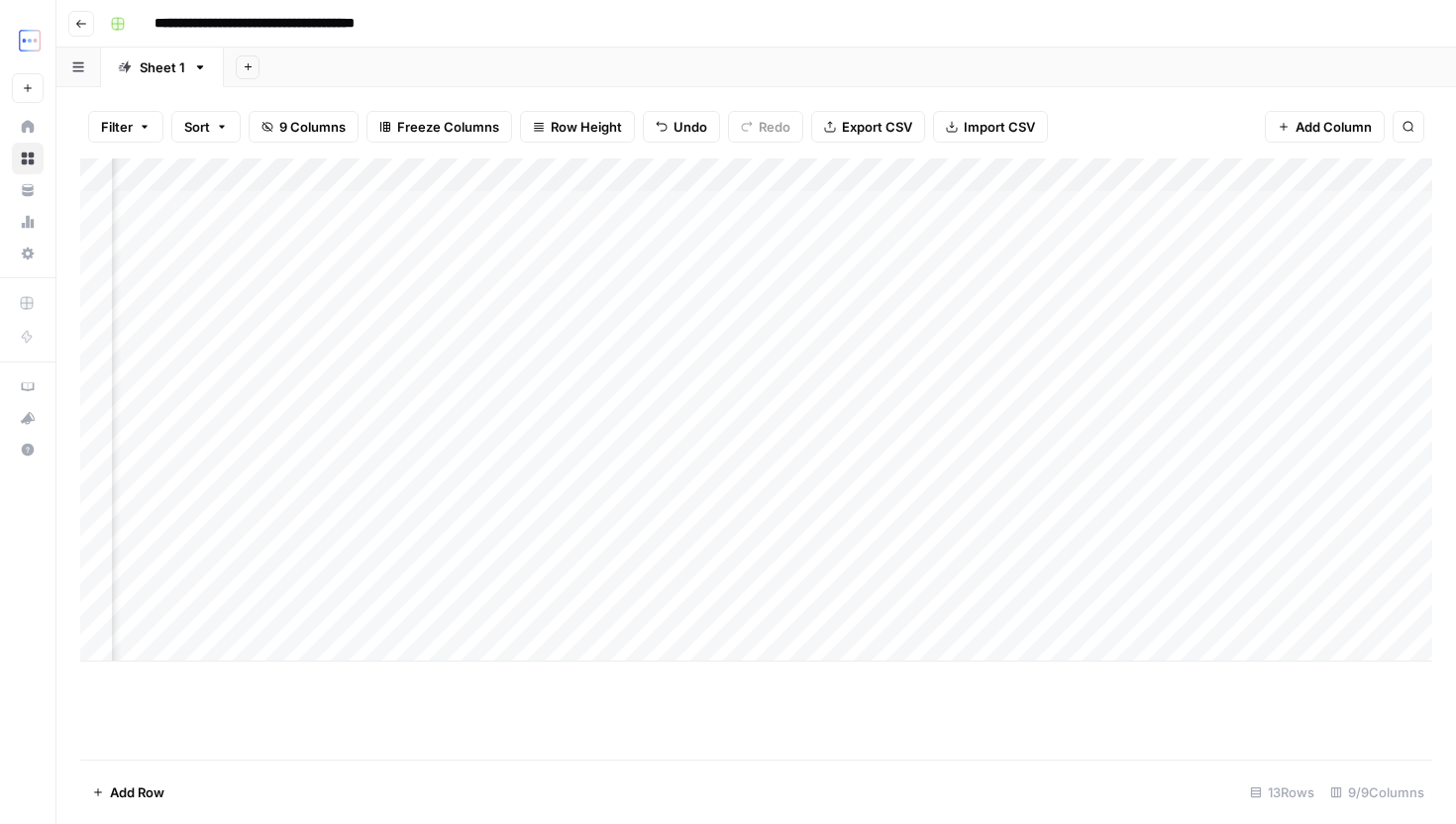 scroll, scrollTop: 0, scrollLeft: 395, axis: horizontal 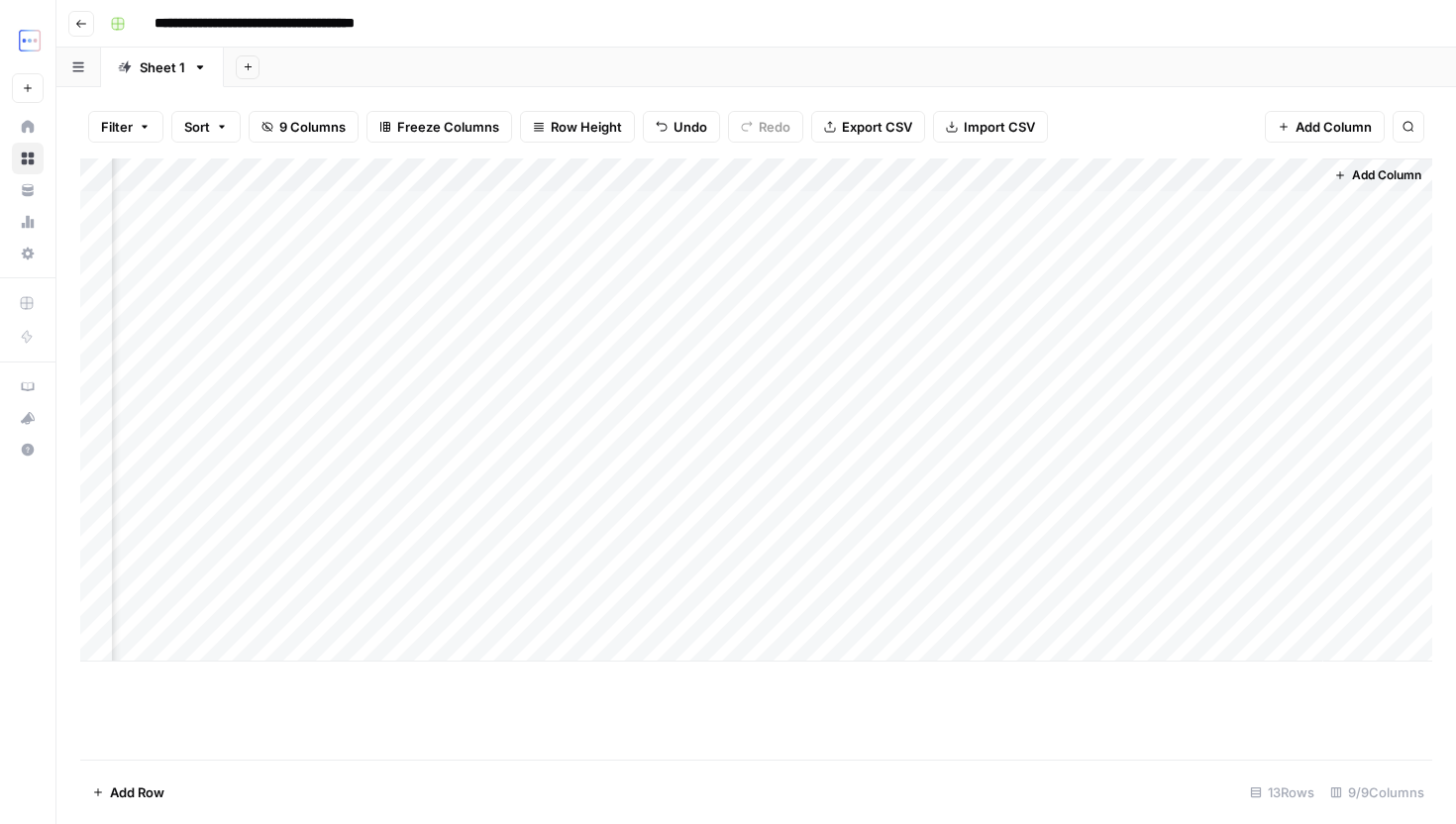 click on "Add Column" at bounding box center [756, 410] 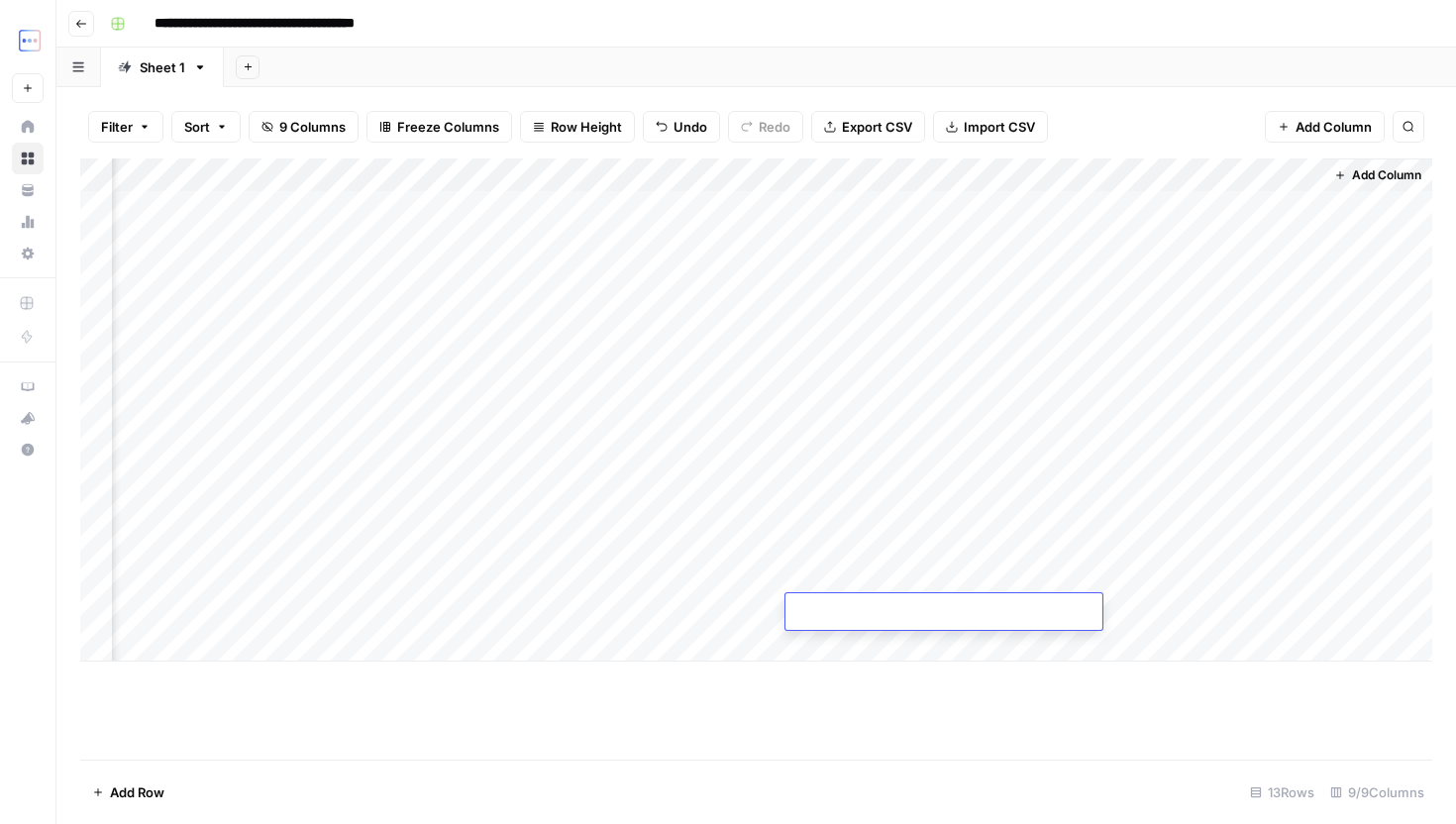 type on "**********" 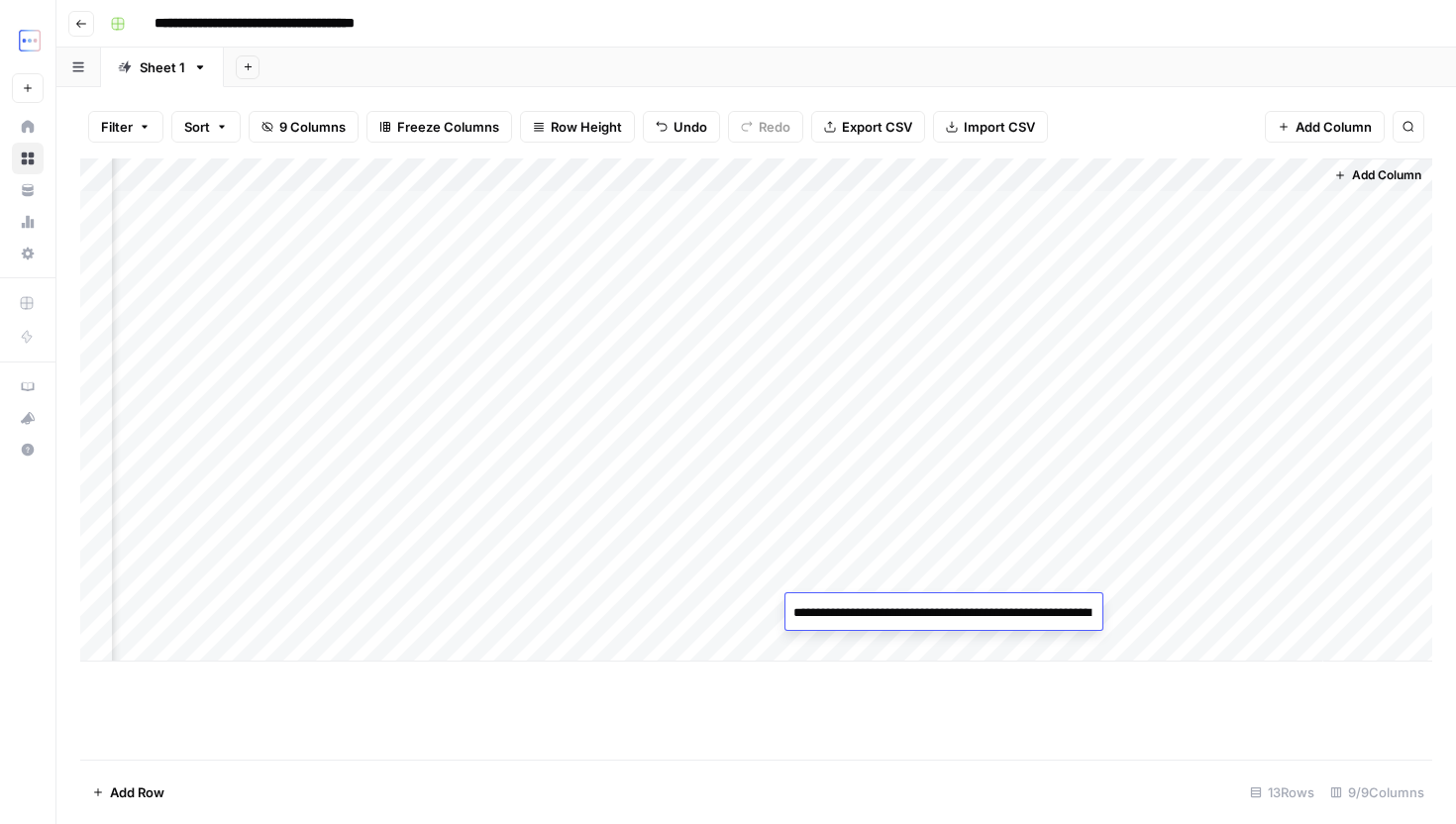 scroll, scrollTop: 776, scrollLeft: 0, axis: vertical 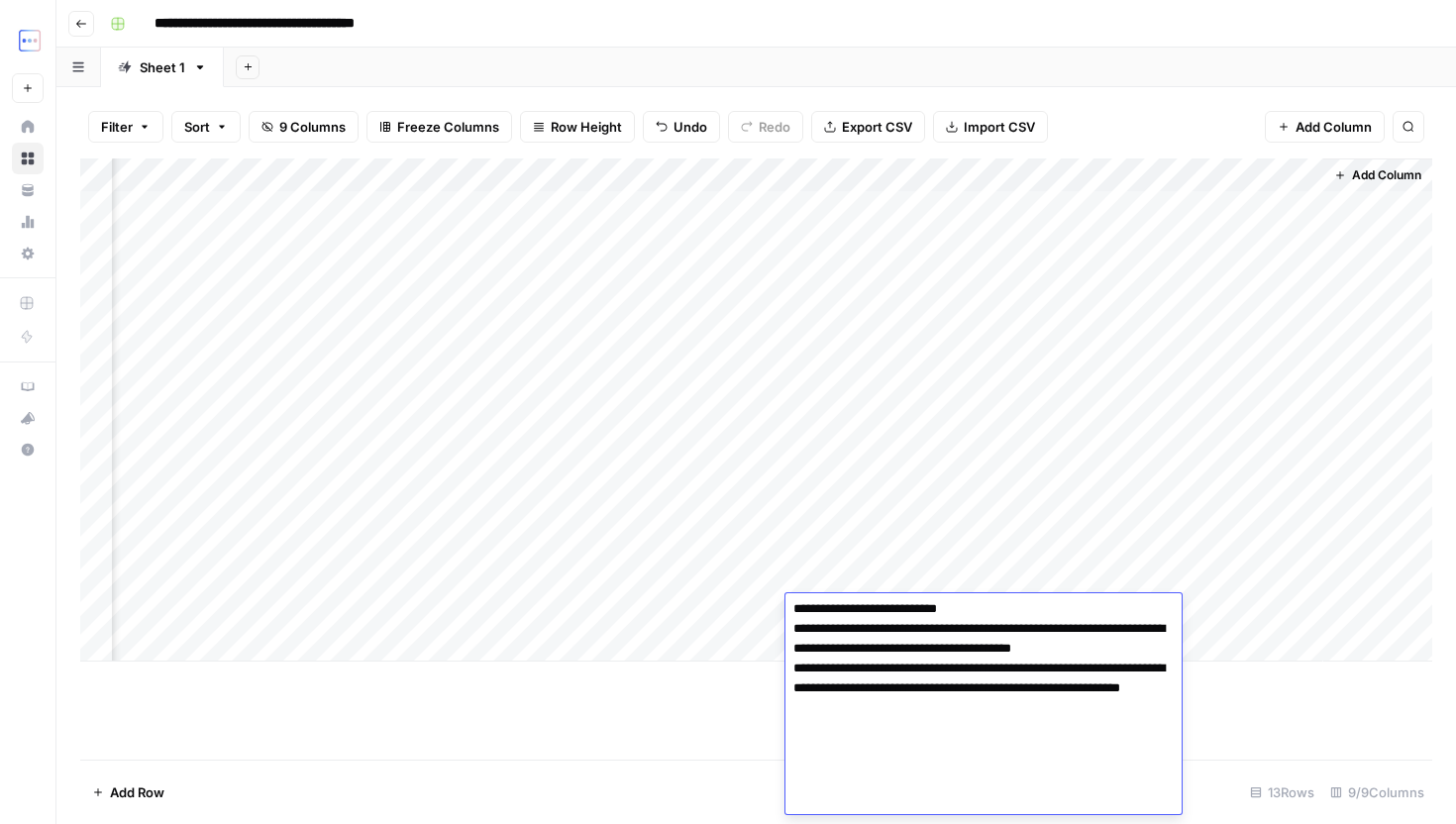 click on "Add Column" at bounding box center [756, 459] 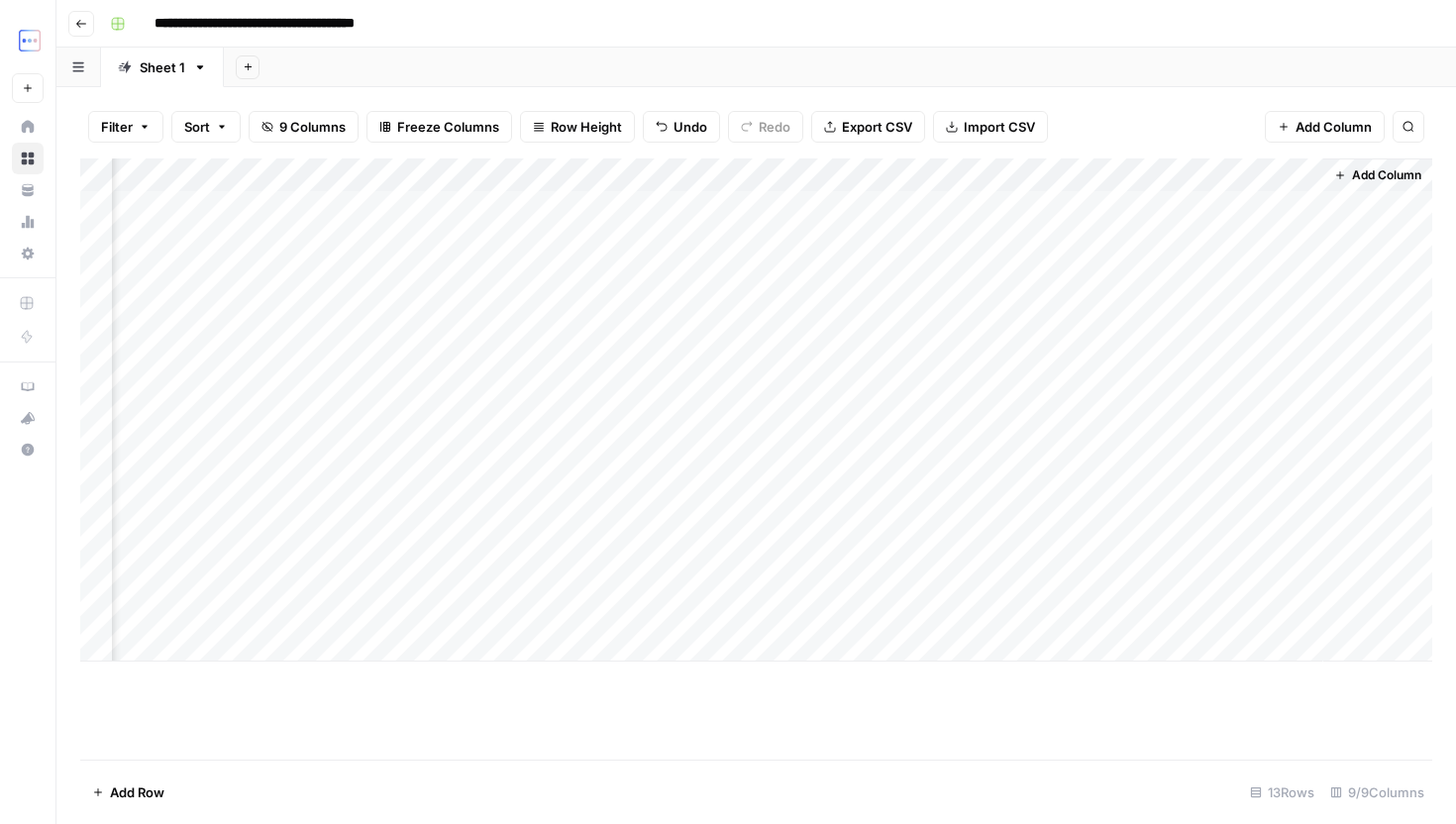 click on "Add Column" at bounding box center (756, 410) 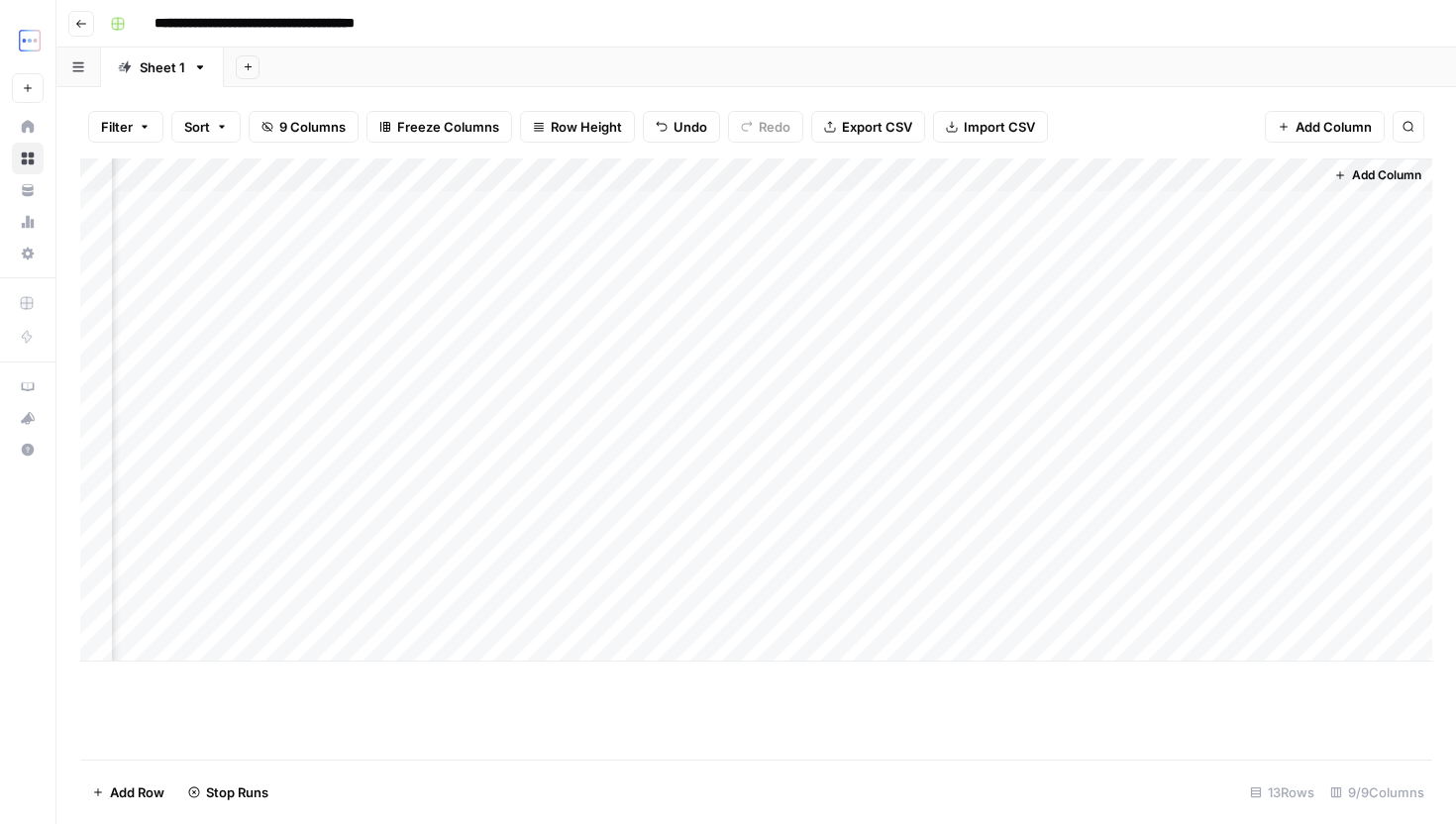 click on "Add Column" at bounding box center [756, 410] 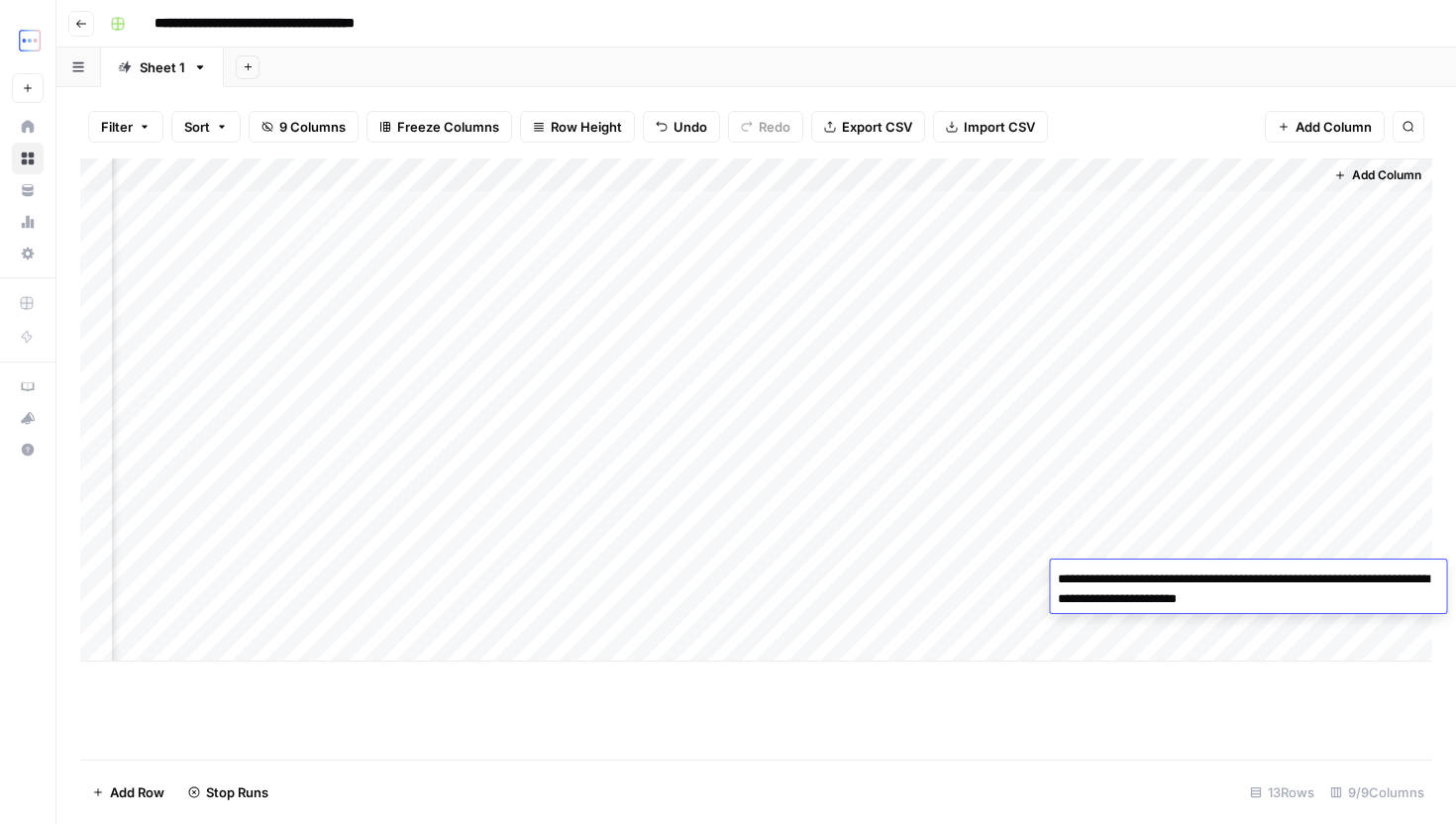 drag, startPoint x: 1125, startPoint y: 579, endPoint x: 1303, endPoint y: 583, distance: 178.04494 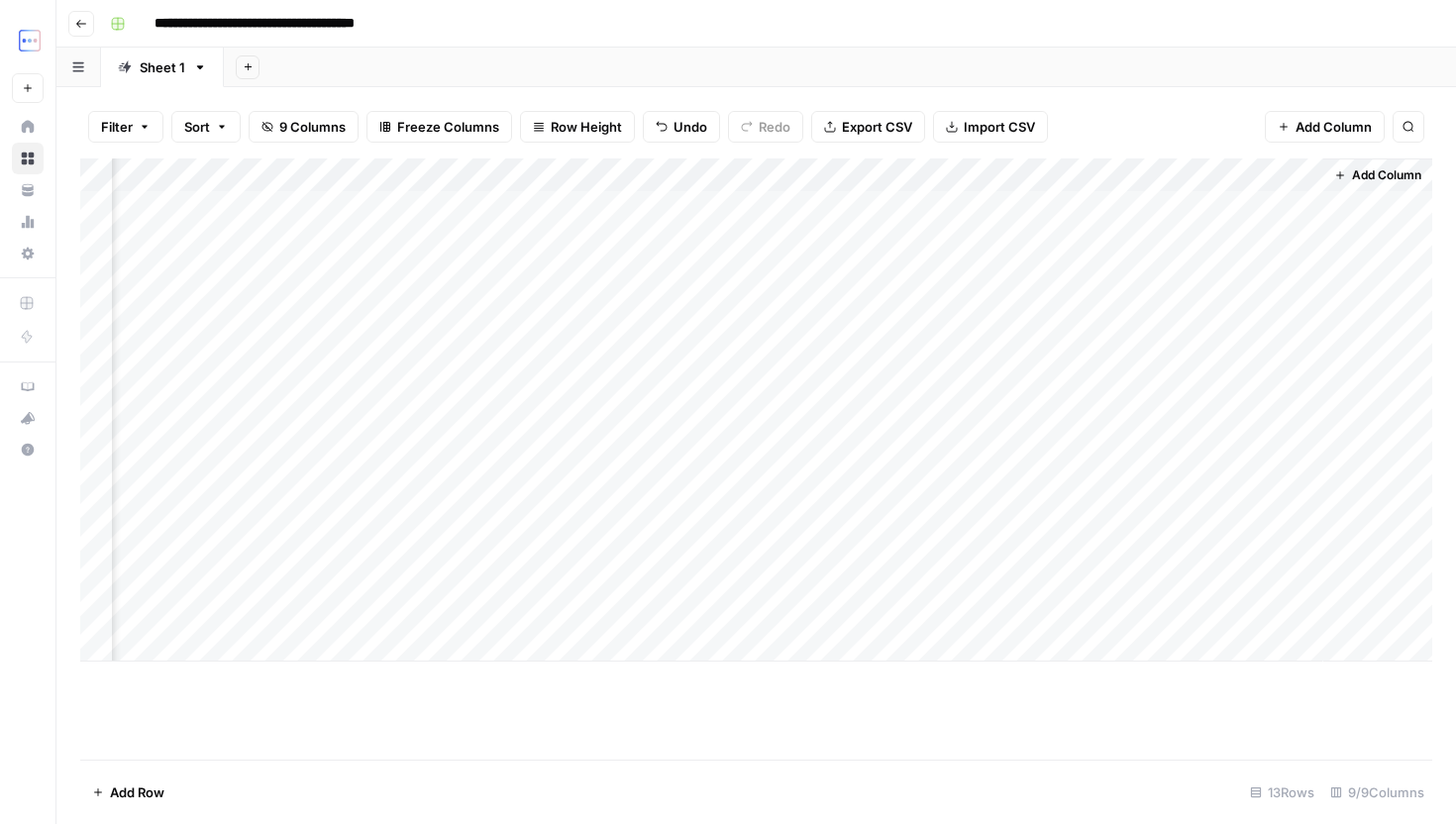 click on "Add Column" at bounding box center [756, 410] 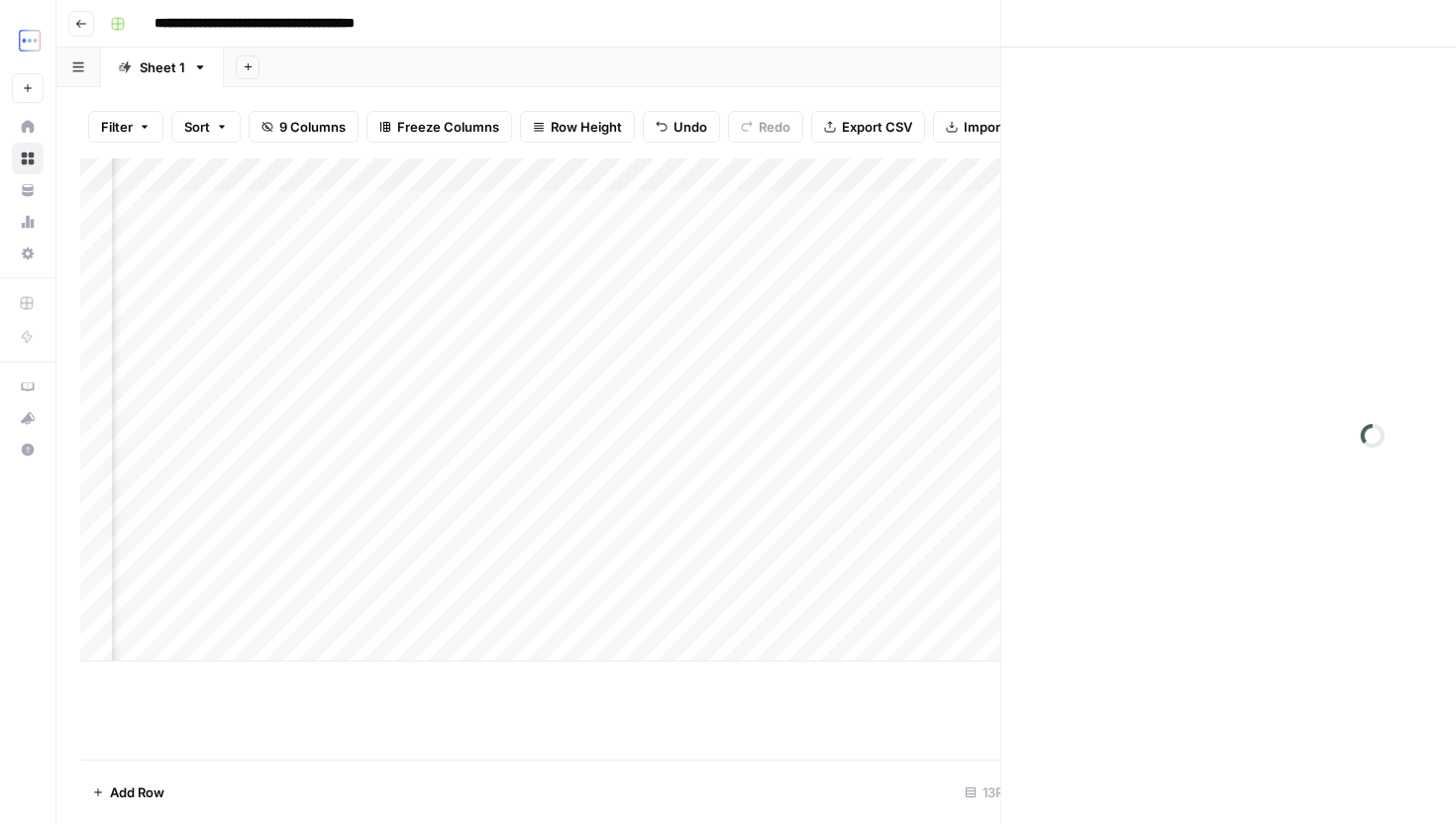 scroll, scrollTop: 0, scrollLeft: 380, axis: horizontal 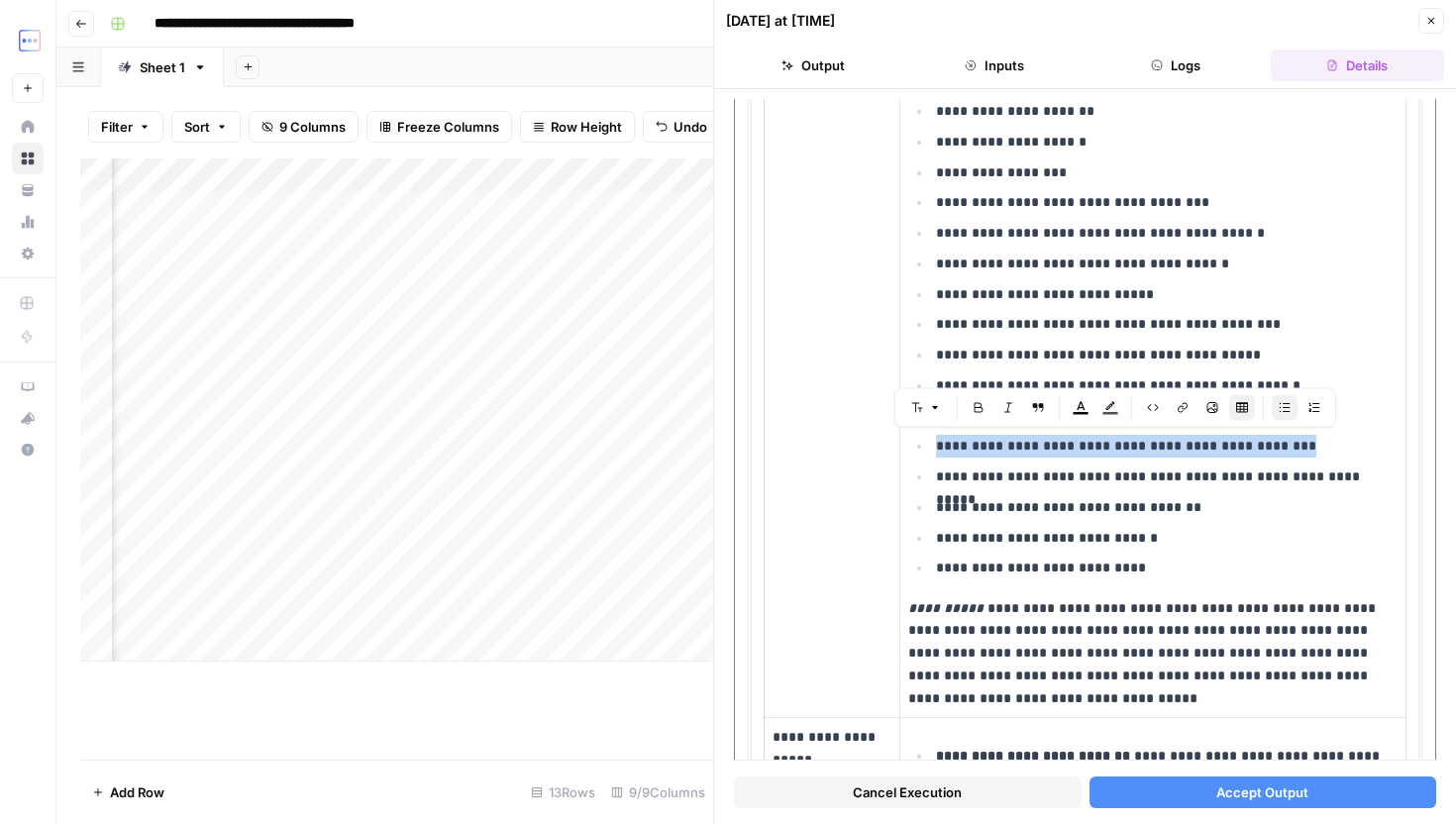 drag, startPoint x: 1296, startPoint y: 449, endPoint x: 914, endPoint y: 432, distance: 382.37809 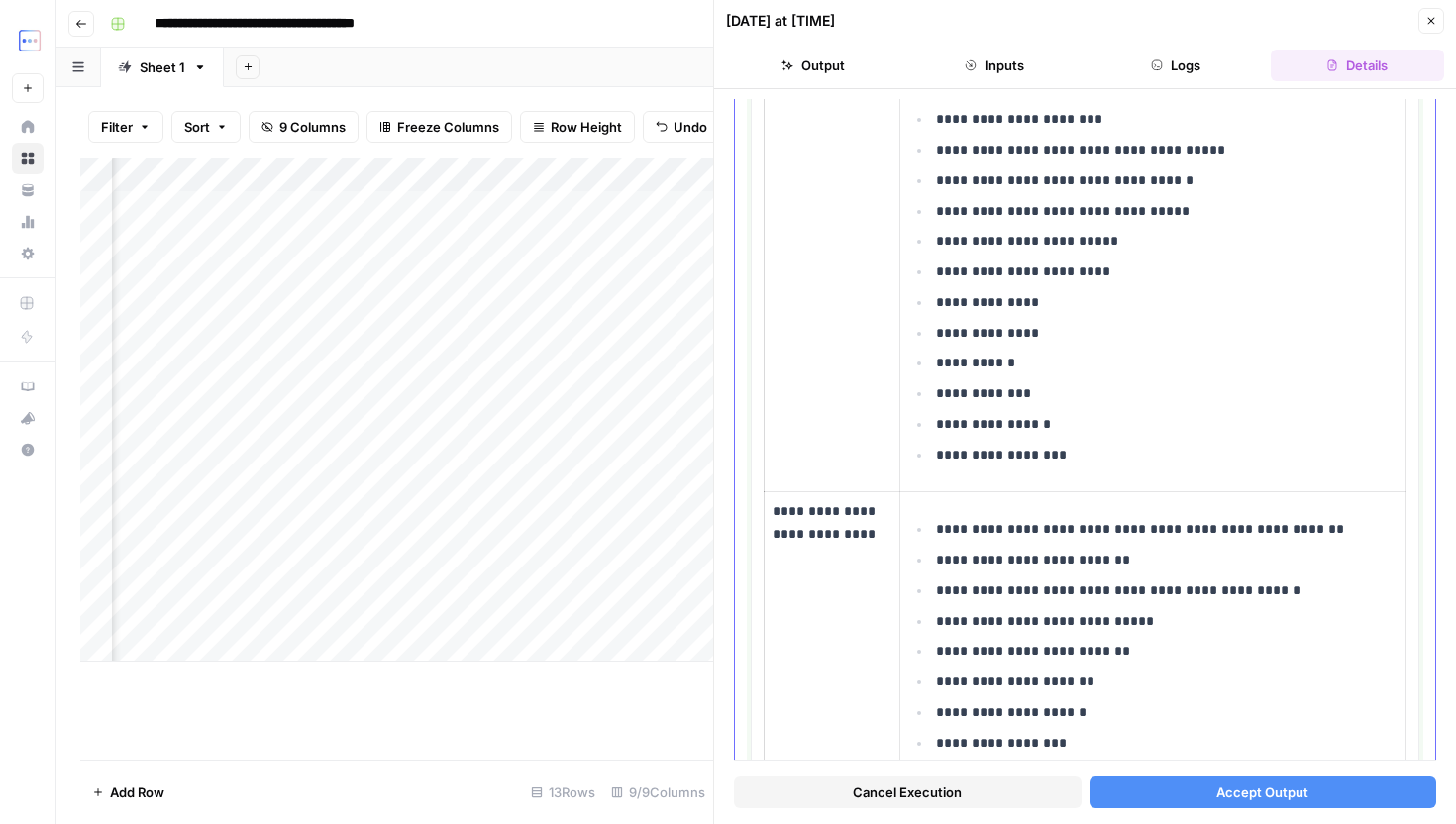 scroll, scrollTop: 1606, scrollLeft: 0, axis: vertical 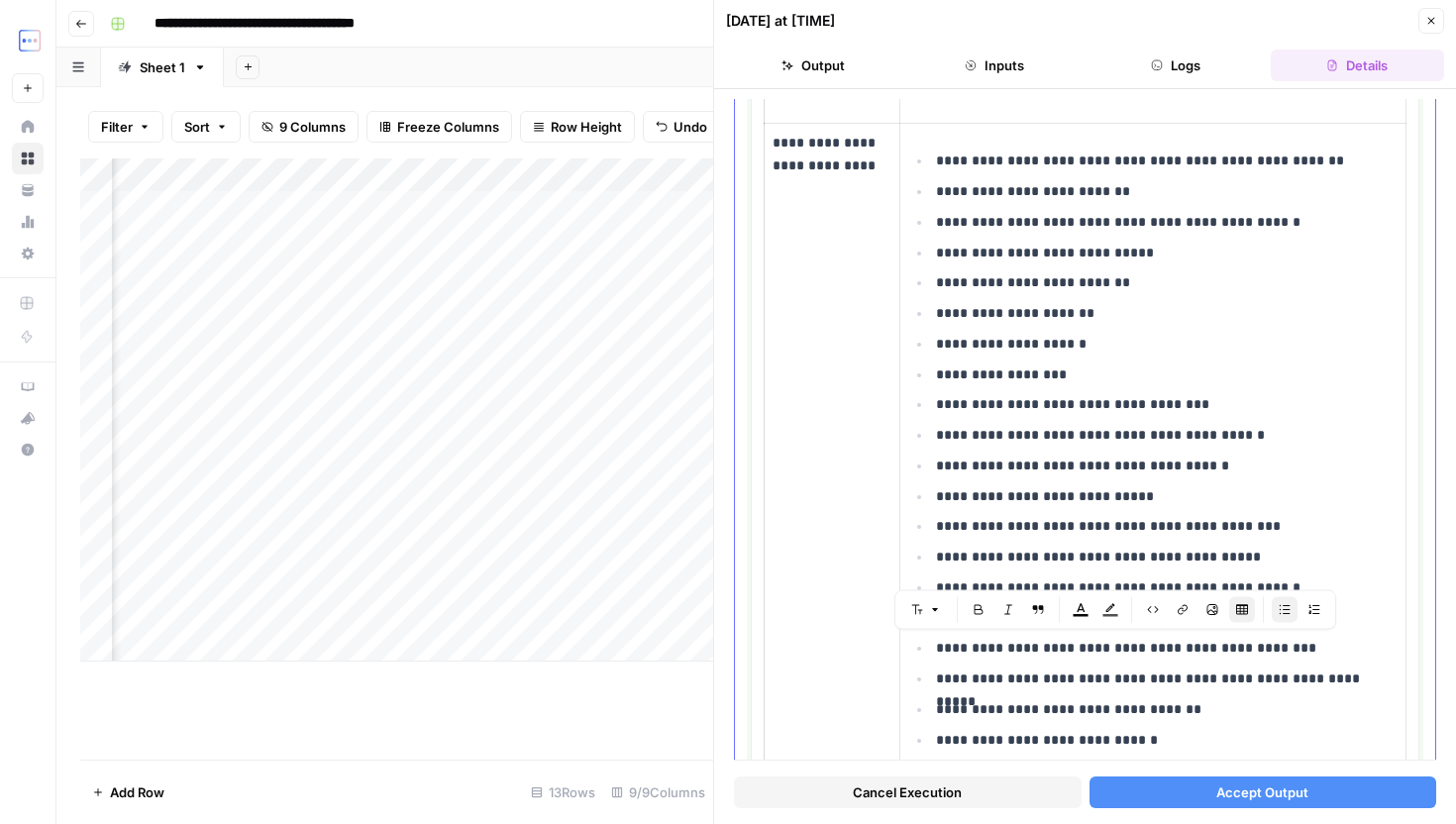 click on "**********" at bounding box center (1167, 678) 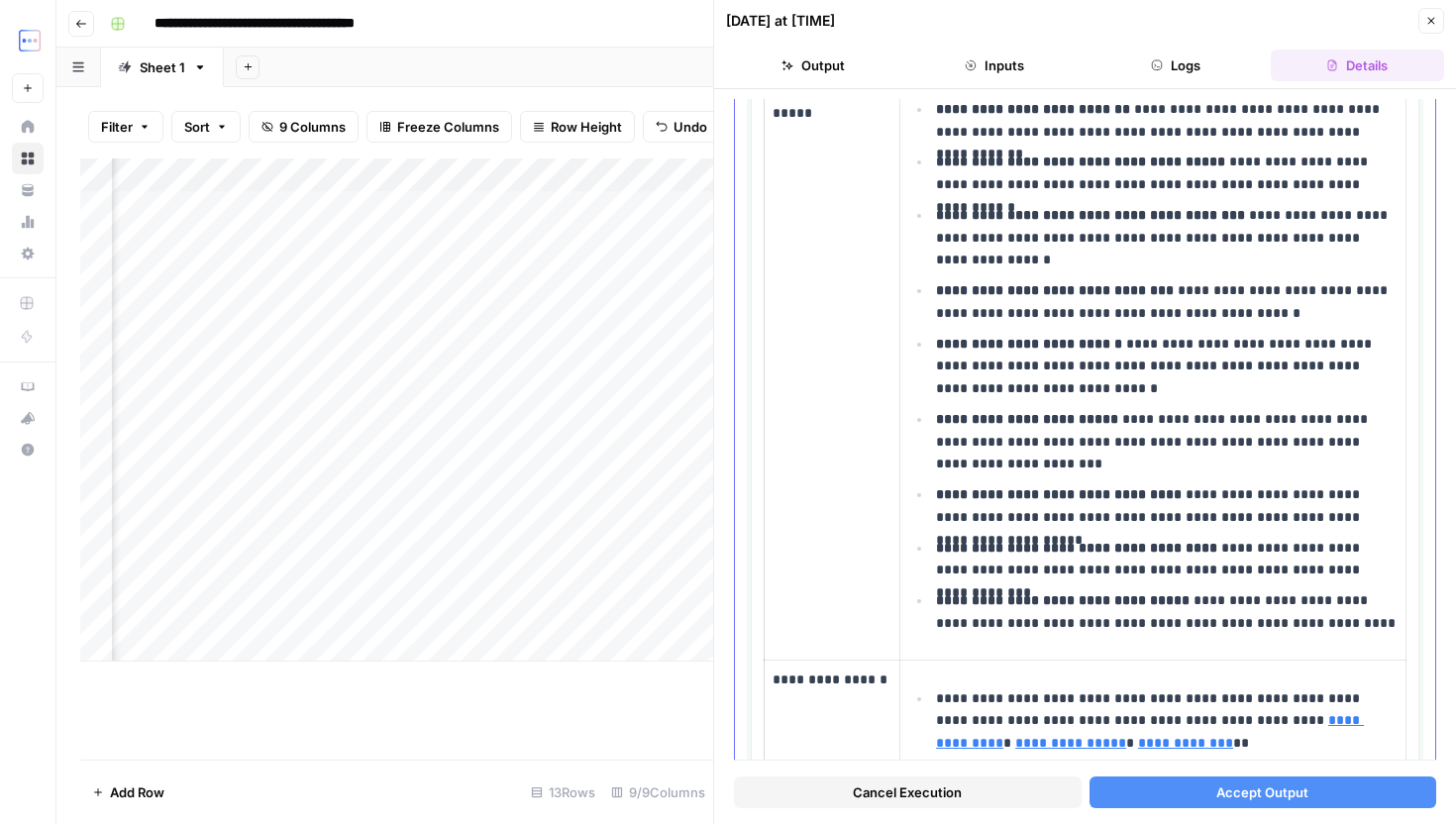 scroll, scrollTop: 3062, scrollLeft: 0, axis: vertical 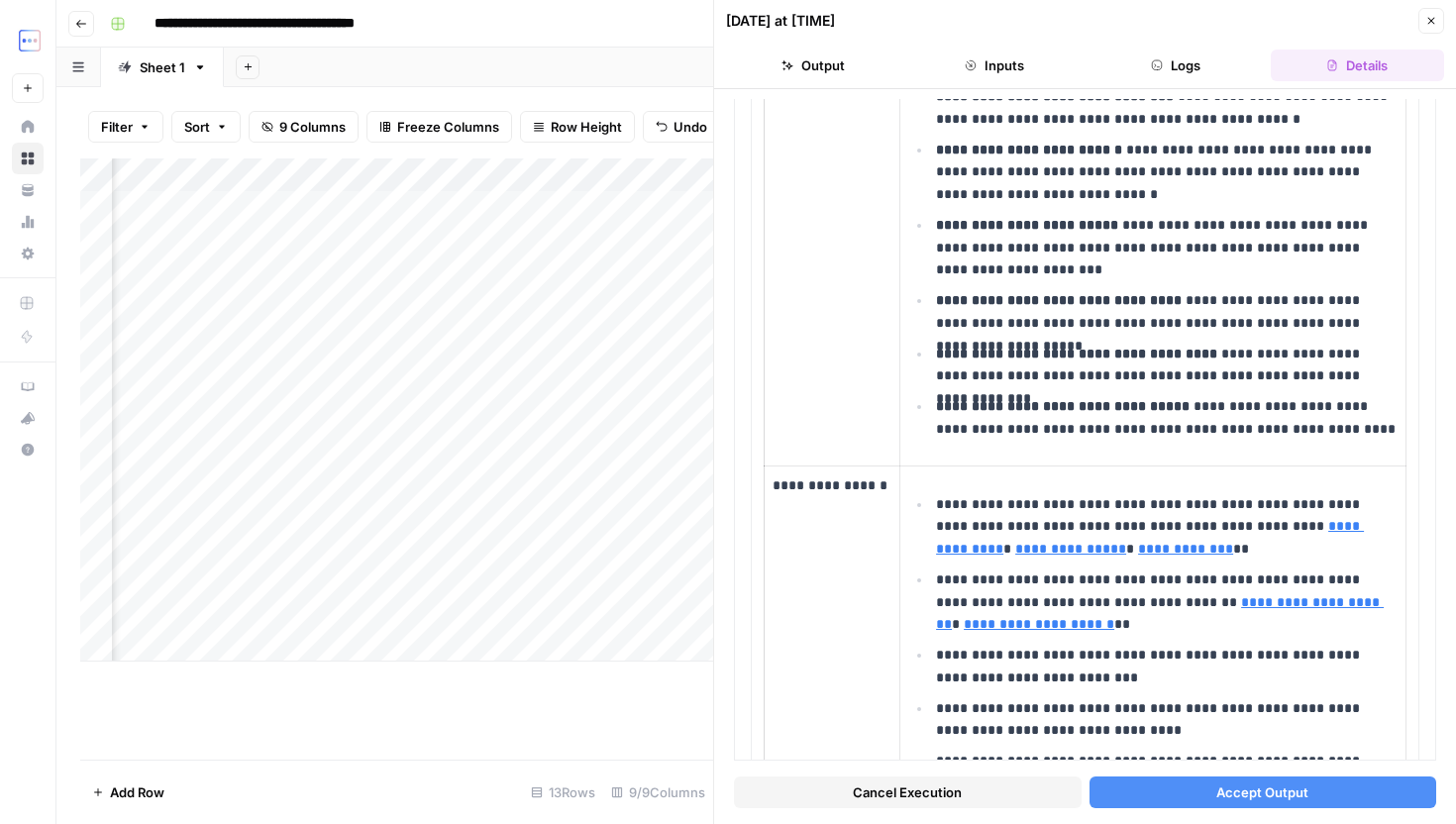 click on "Accept Output" at bounding box center [1263, 792] 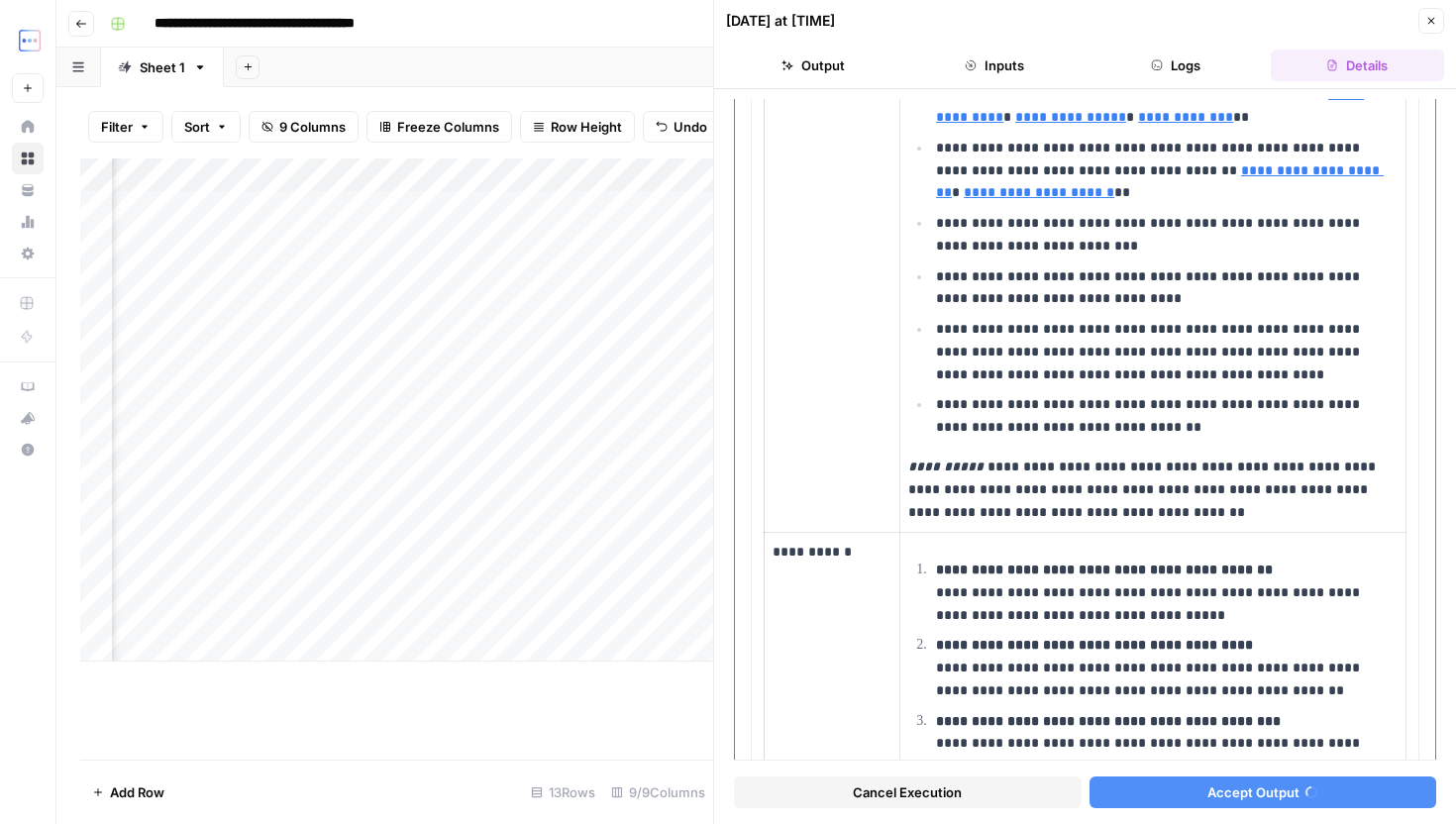 scroll, scrollTop: 0, scrollLeft: 0, axis: both 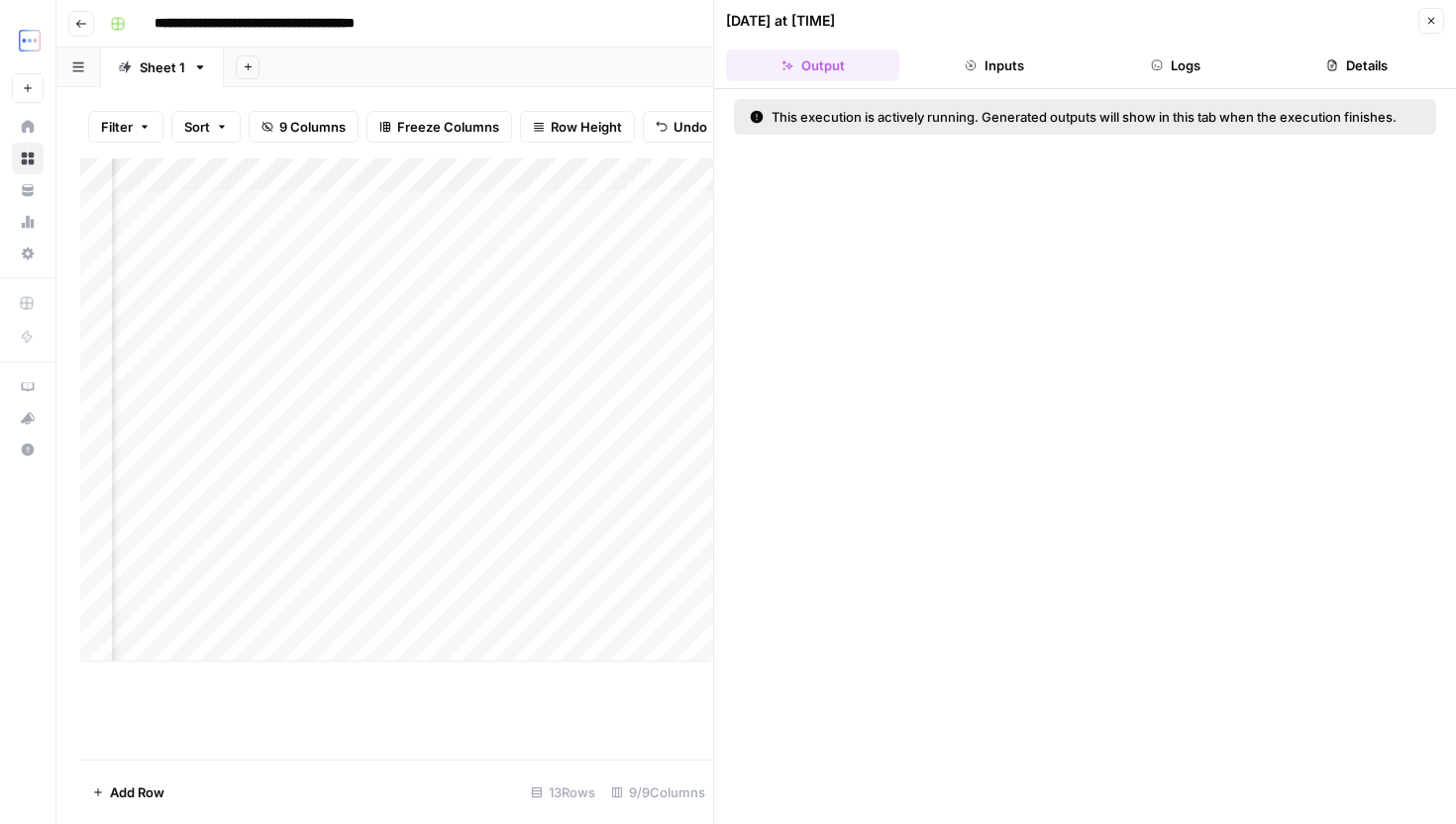 click 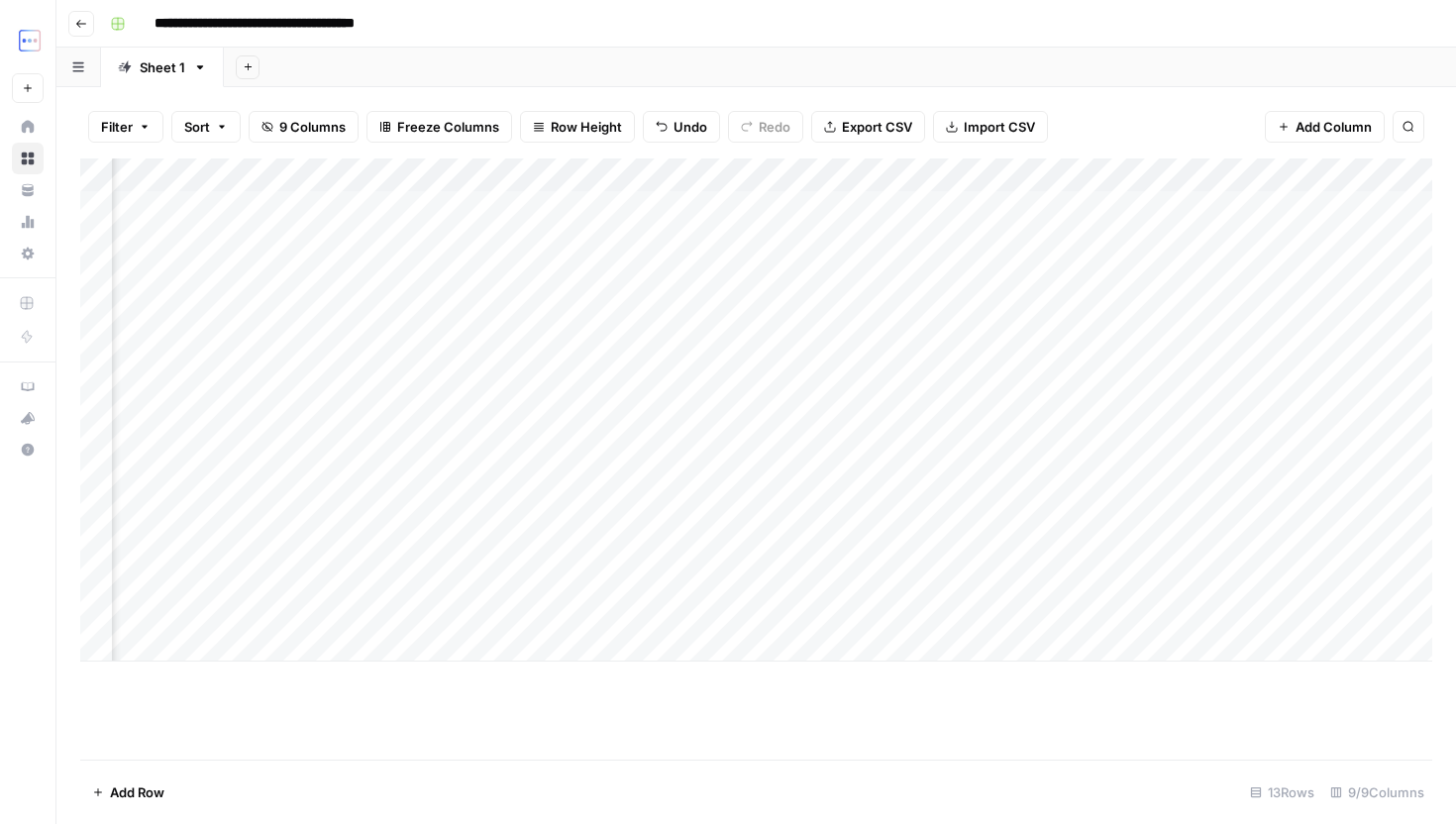 scroll, scrollTop: 0, scrollLeft: 0, axis: both 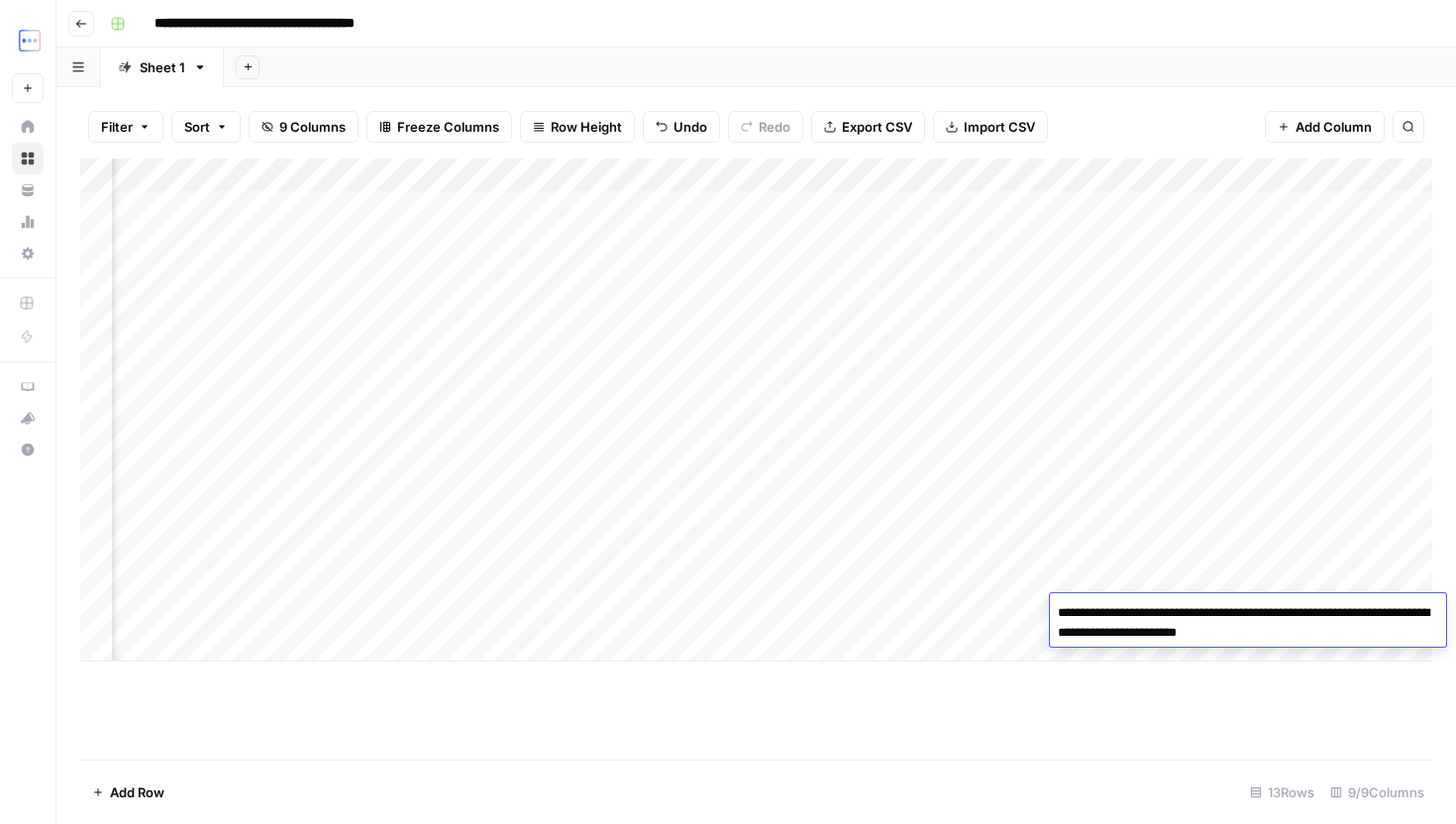 click on "**********" at bounding box center [1248, 623] 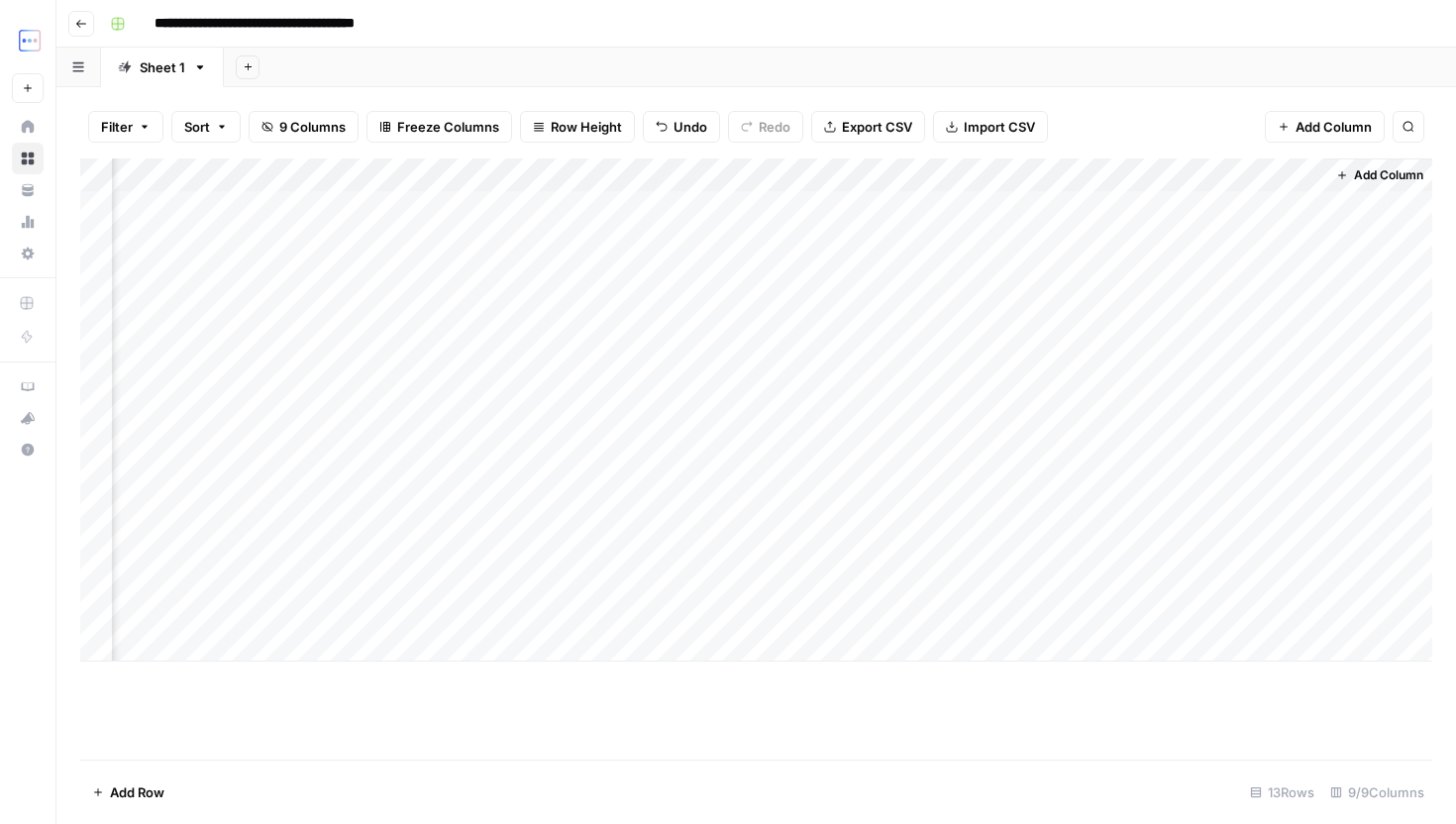 scroll, scrollTop: 0, scrollLeft: 395, axis: horizontal 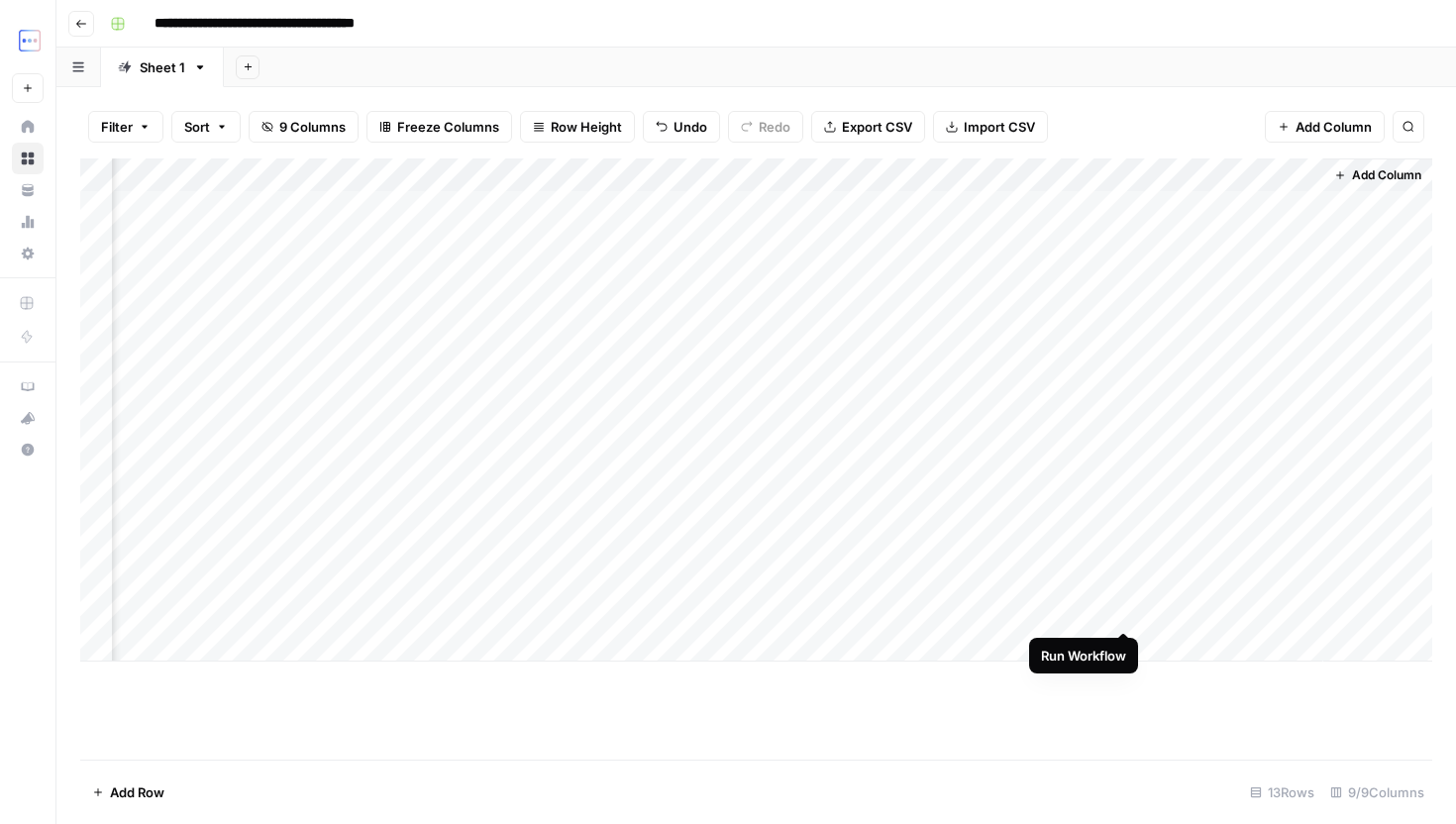 click on "Add Column" at bounding box center [756, 410] 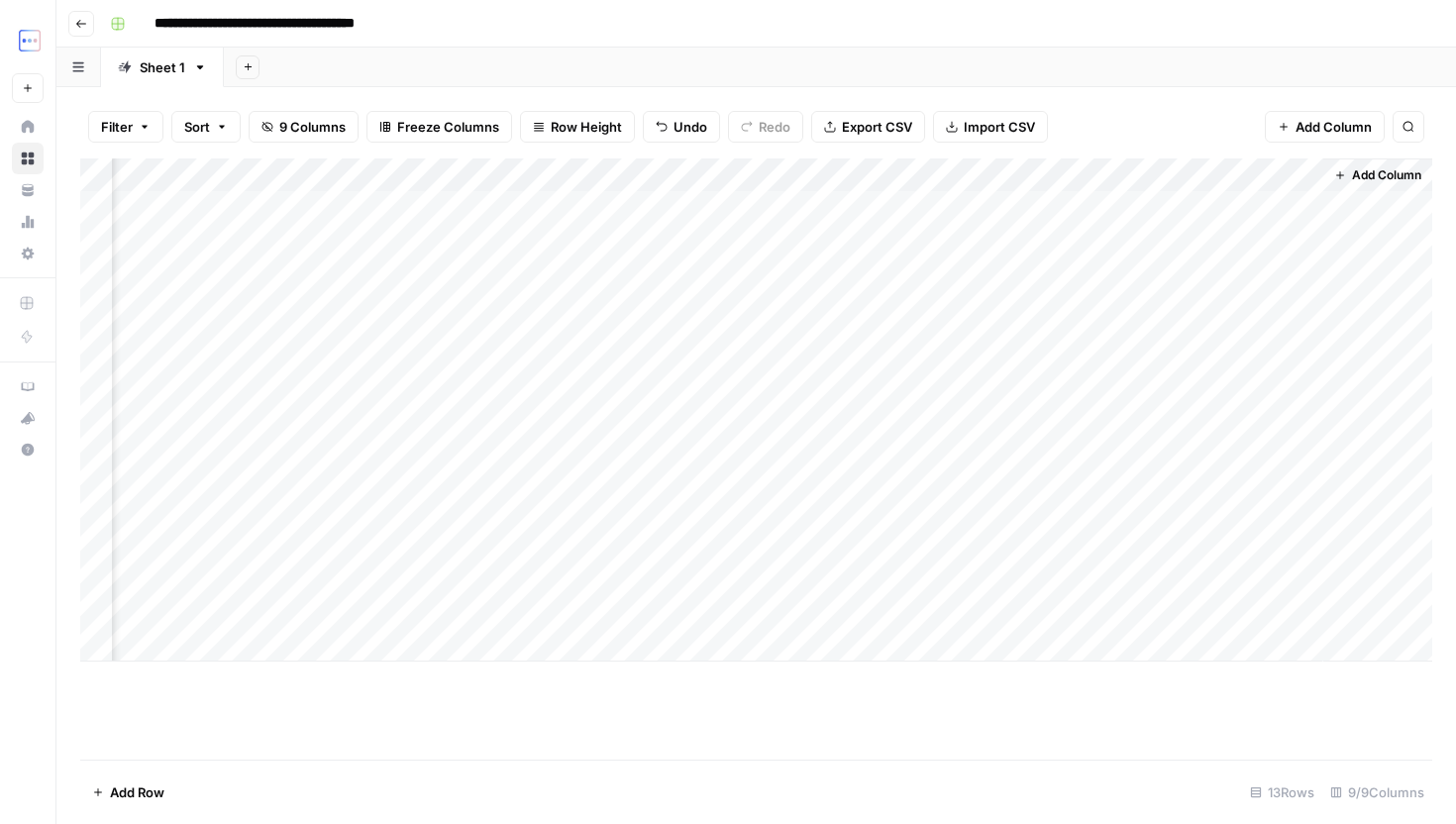 click on "Add Column" at bounding box center (756, 410) 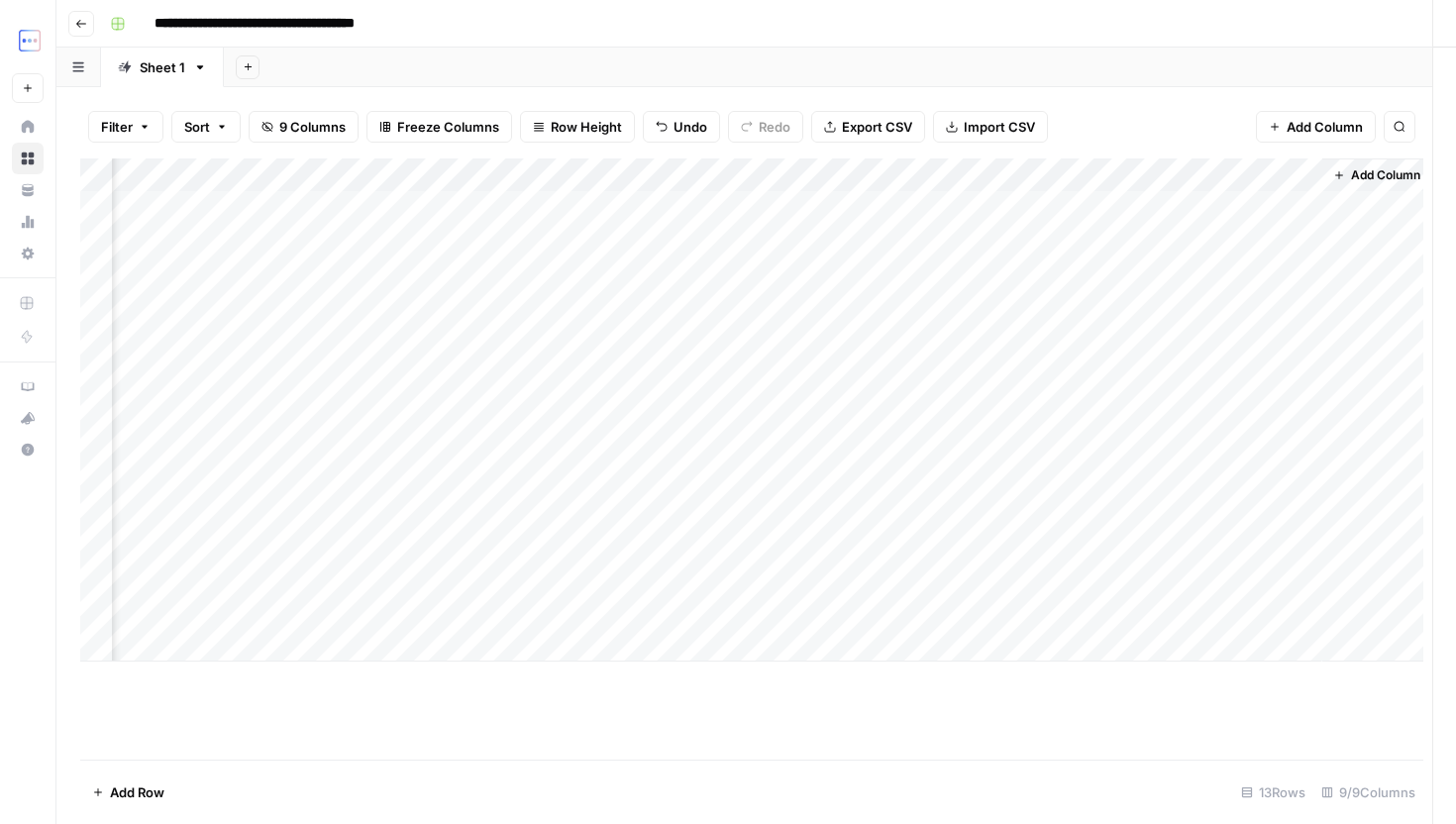 scroll, scrollTop: 0, scrollLeft: 382, axis: horizontal 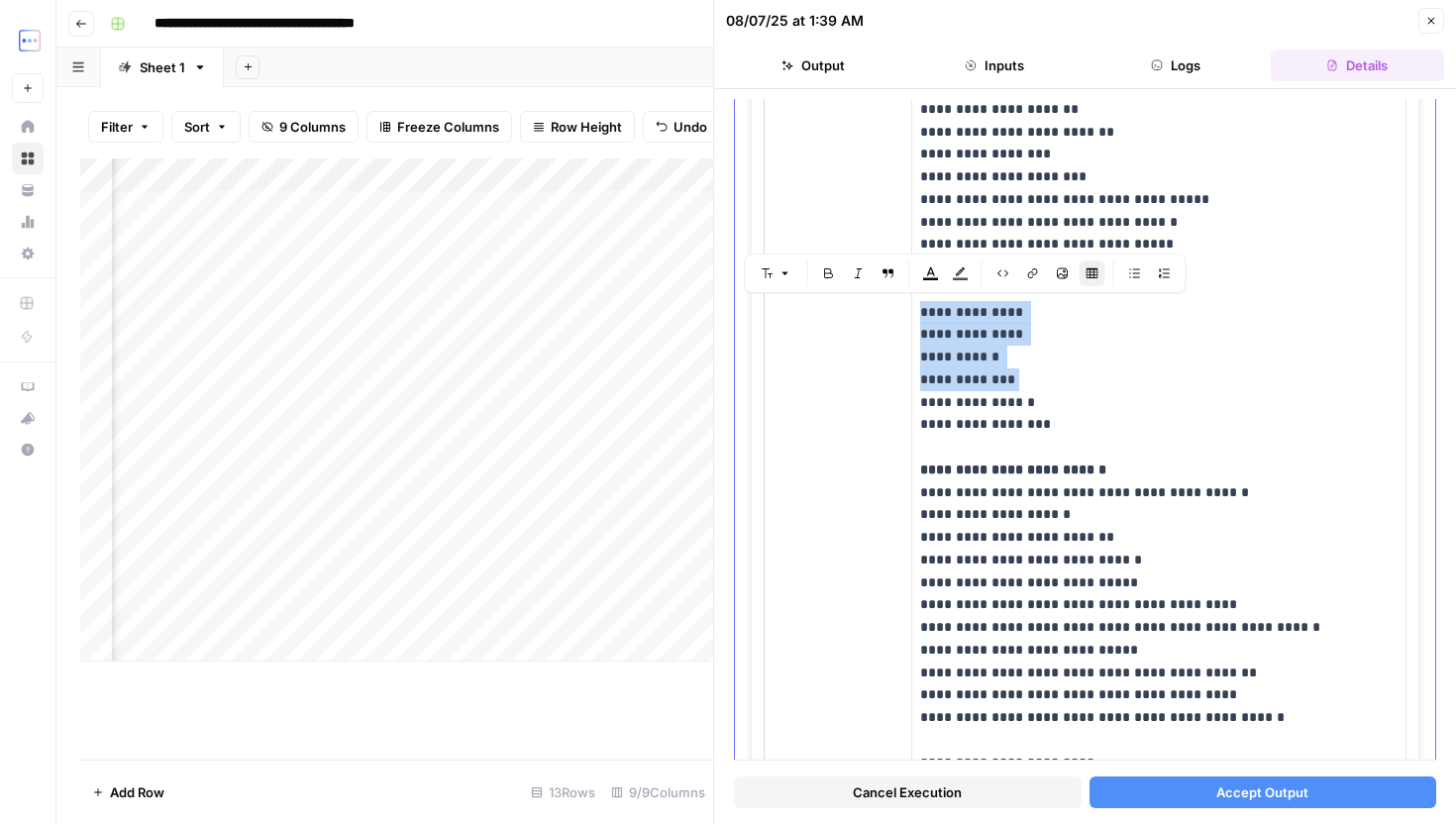 drag, startPoint x: 922, startPoint y: 315, endPoint x: 1016, endPoint y: 374, distance: 110.98198 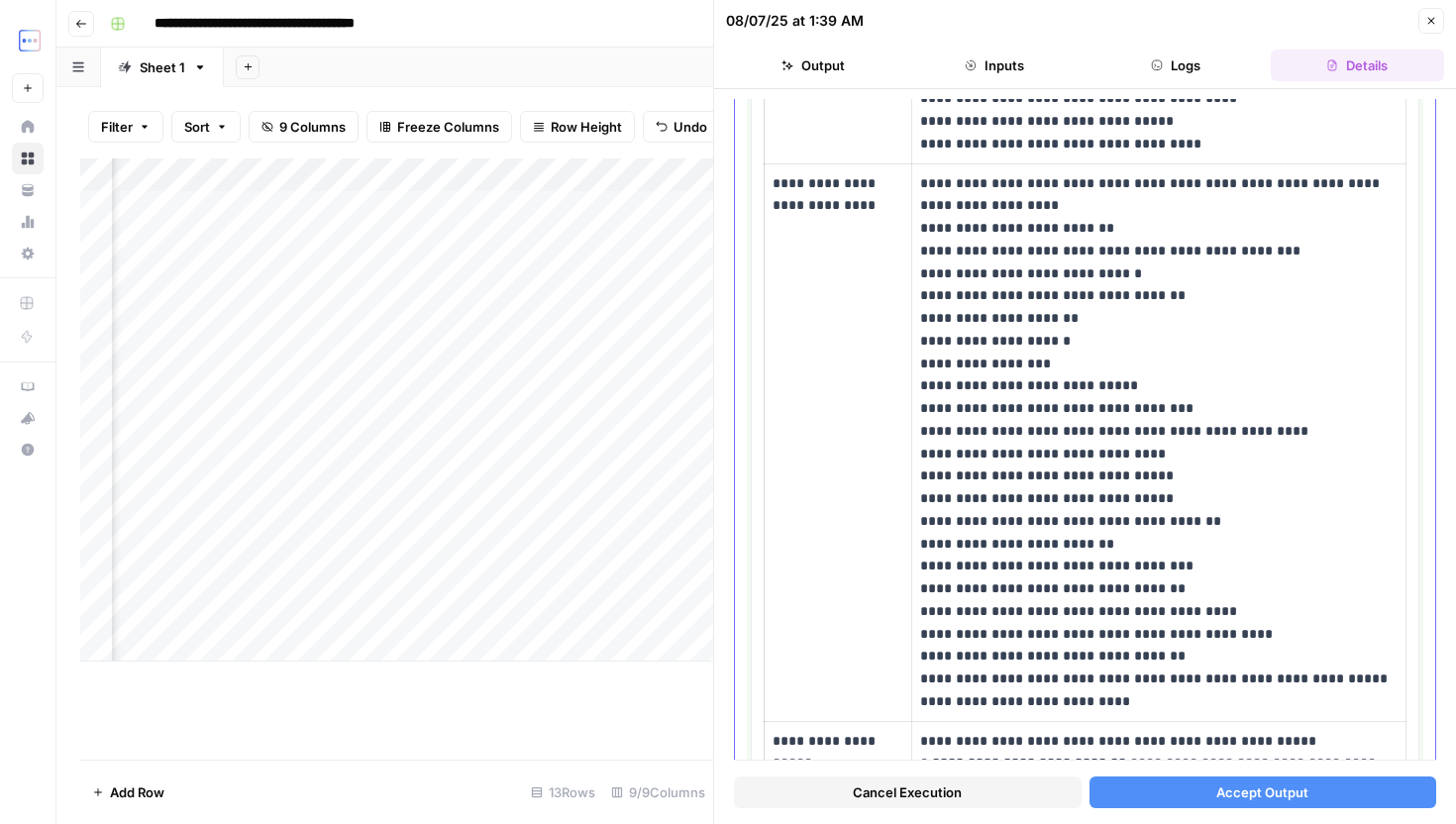 scroll, scrollTop: 2277, scrollLeft: 0, axis: vertical 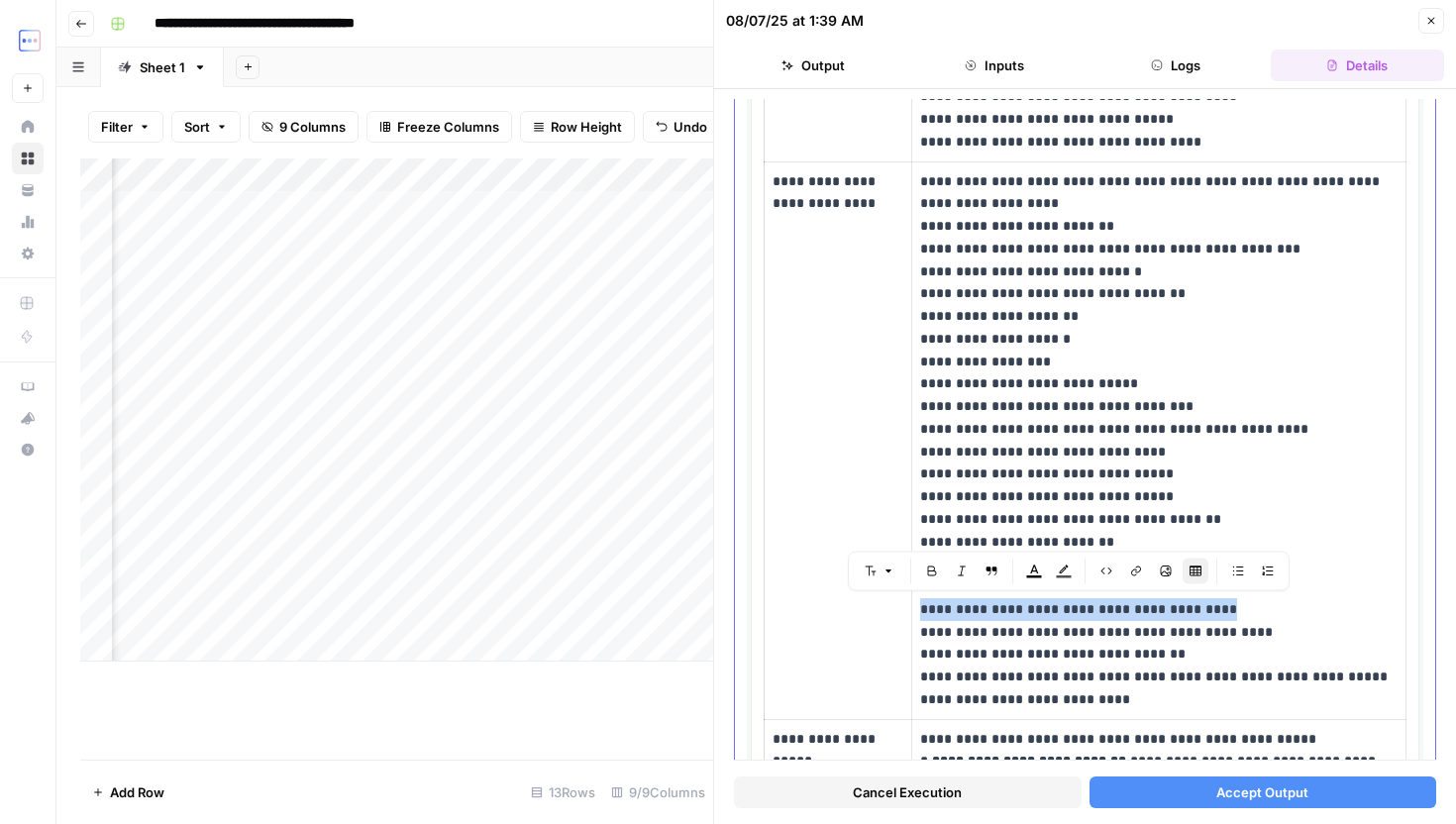drag, startPoint x: 1225, startPoint y: 607, endPoint x: 921, endPoint y: 615, distance: 304.10524 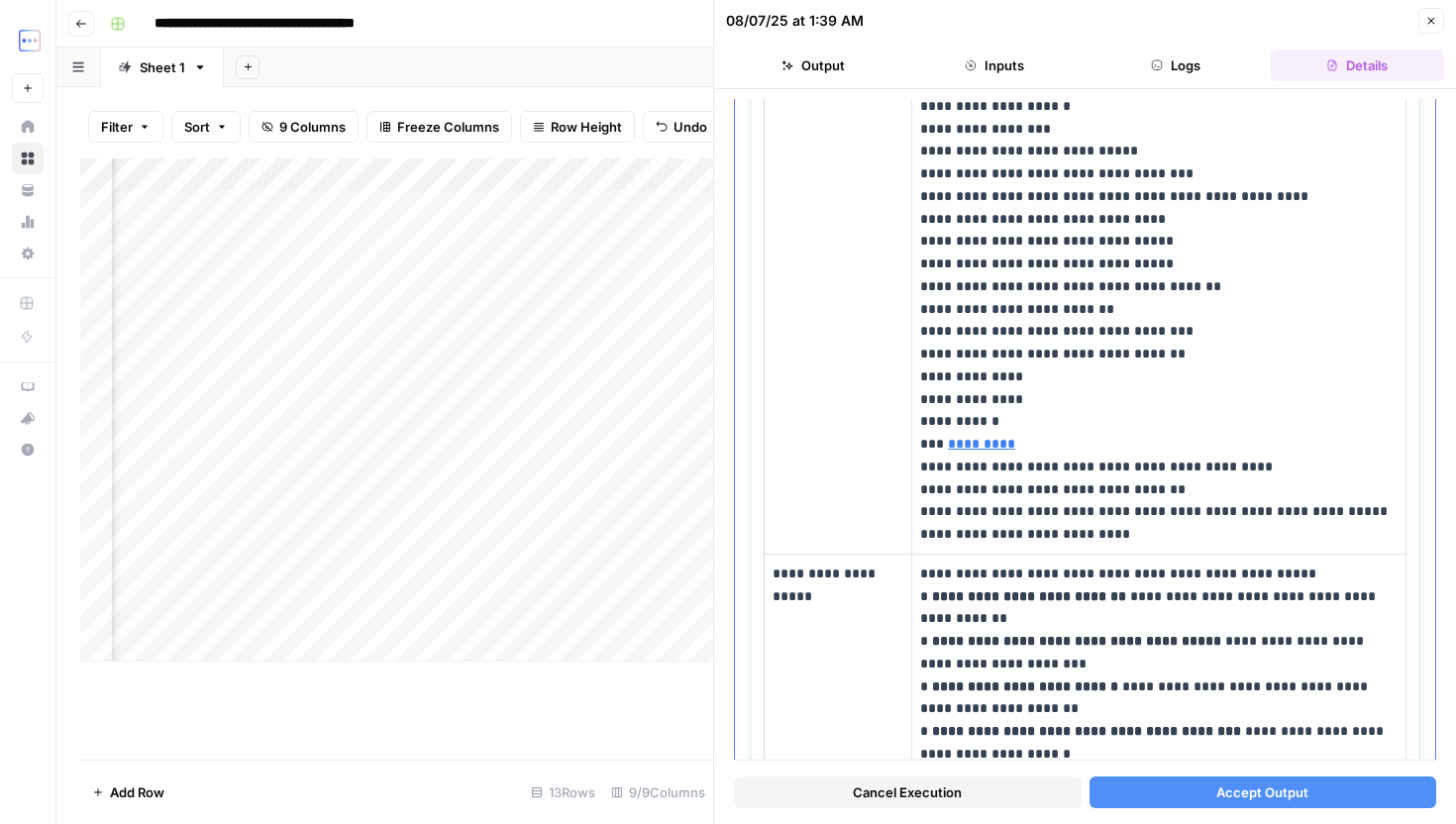 scroll, scrollTop: 2528, scrollLeft: 0, axis: vertical 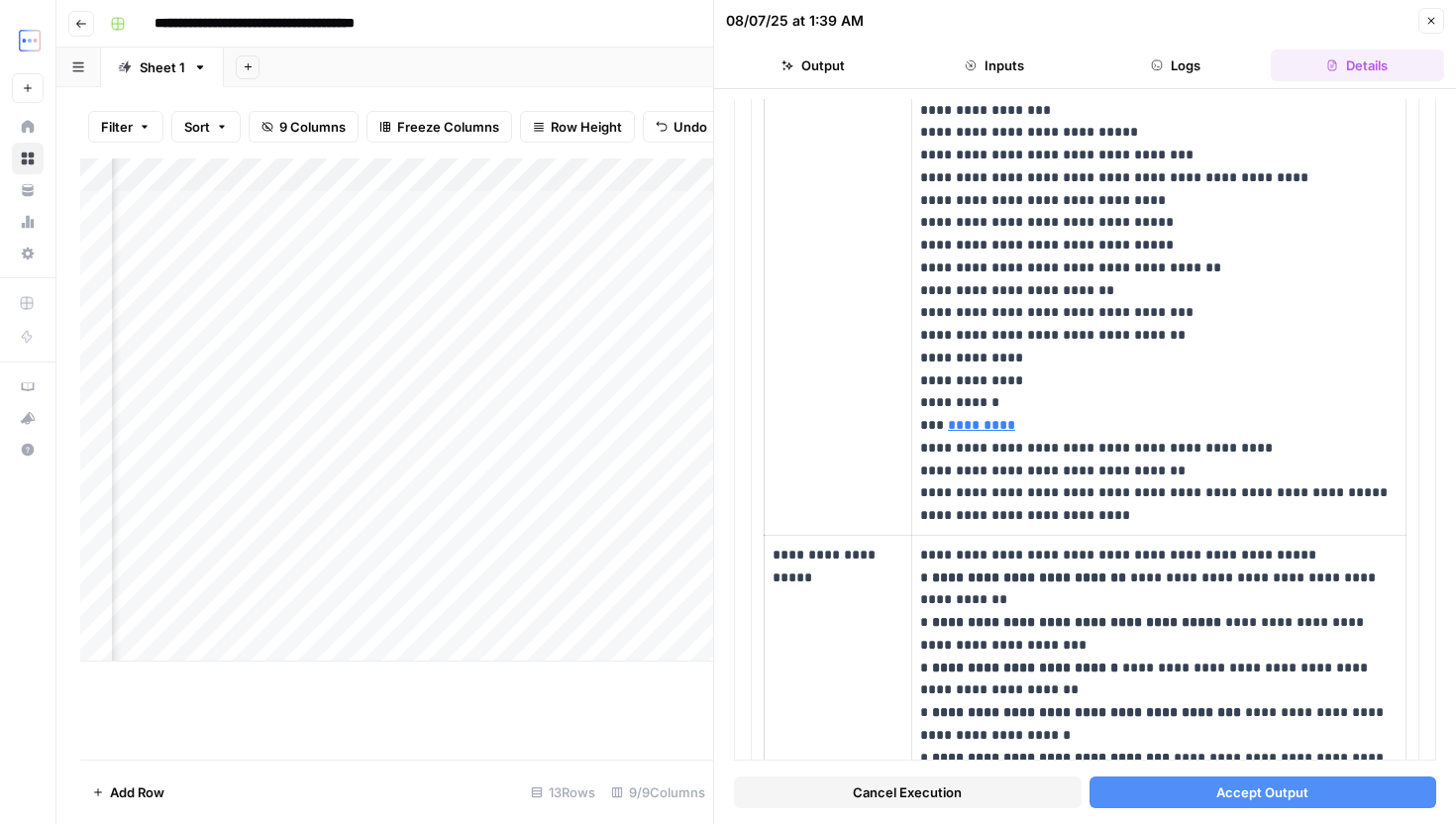 click on "Accept Output" at bounding box center (1263, 792) 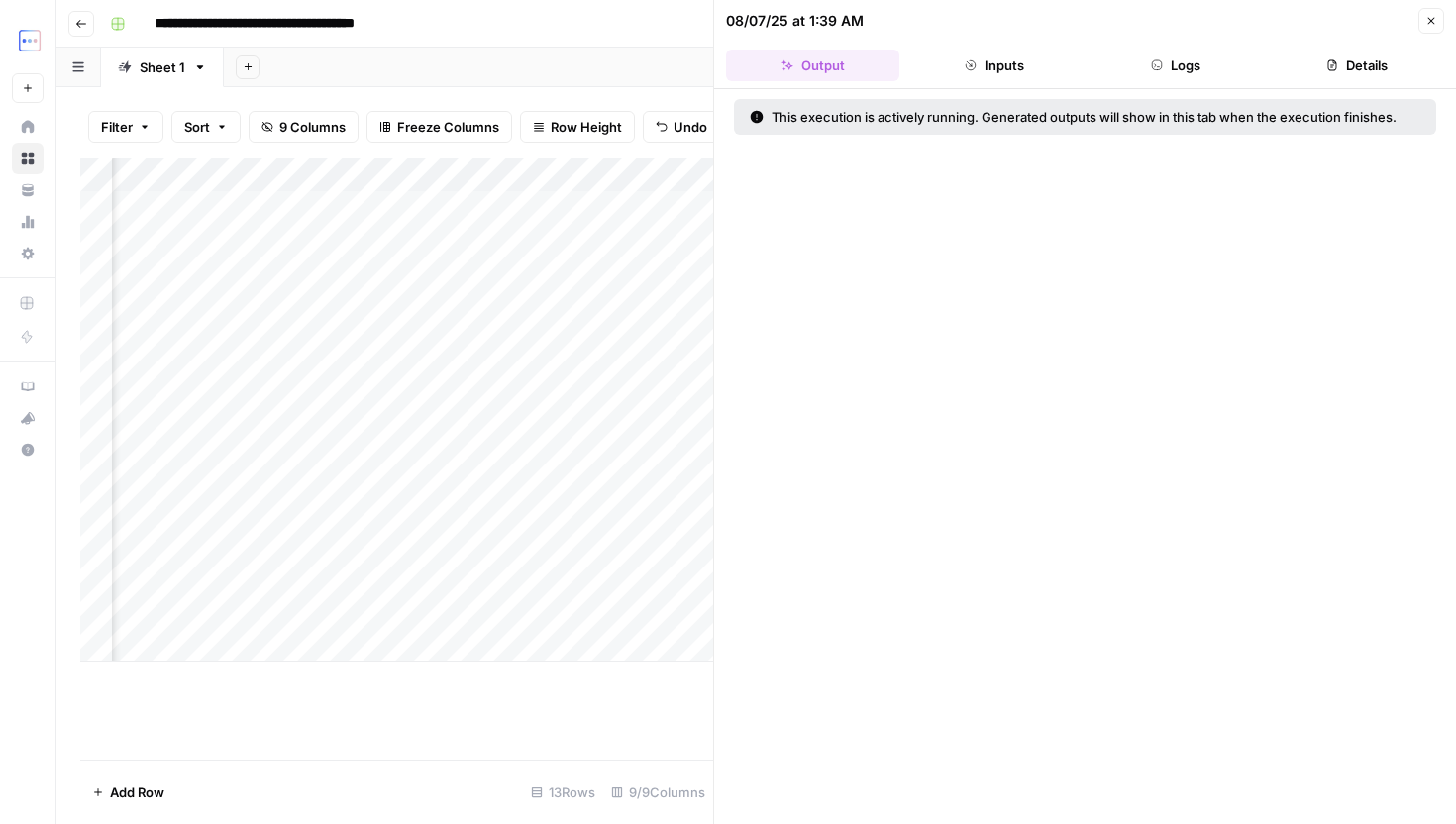 click 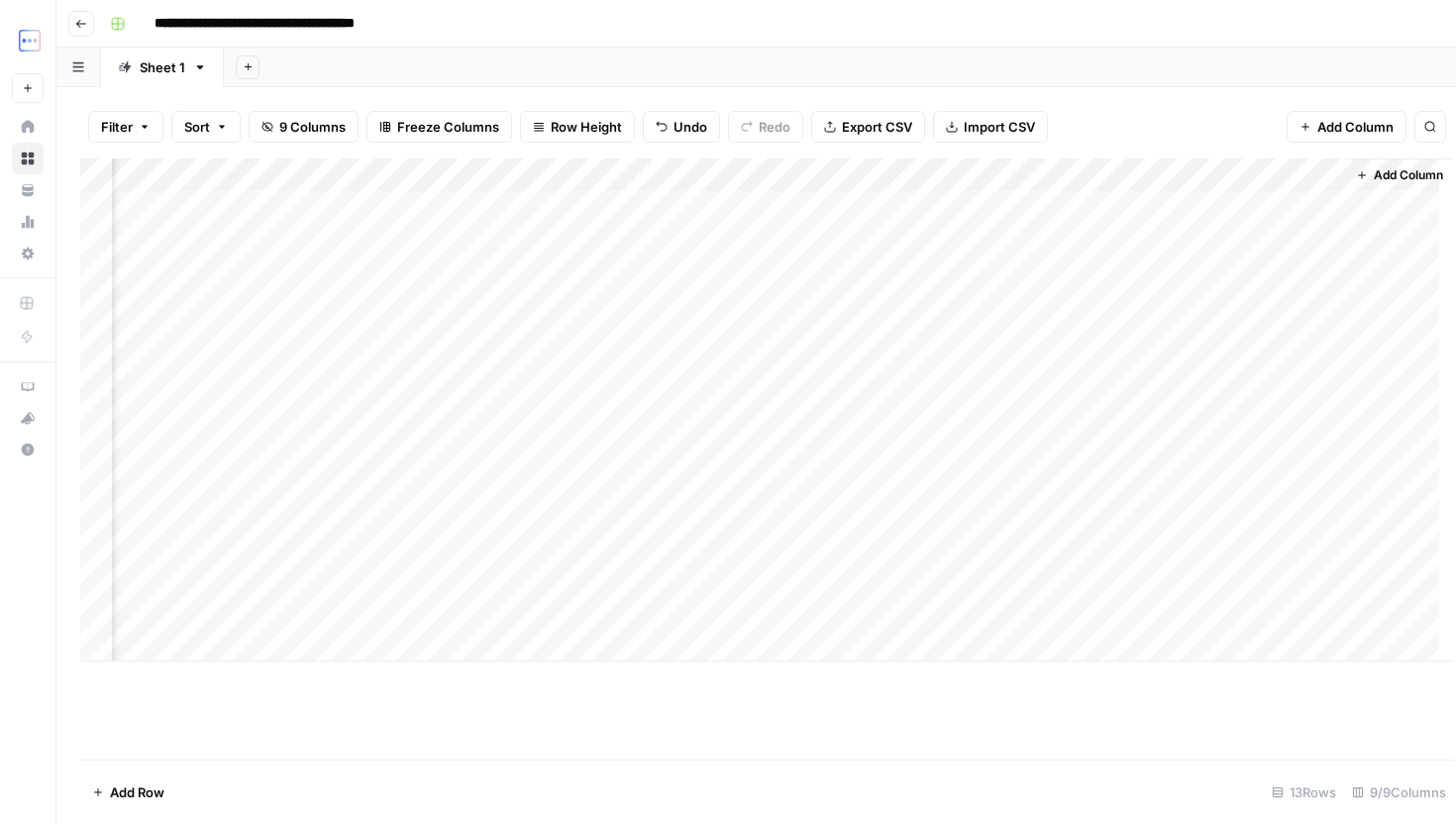 scroll, scrollTop: 0, scrollLeft: 371, axis: horizontal 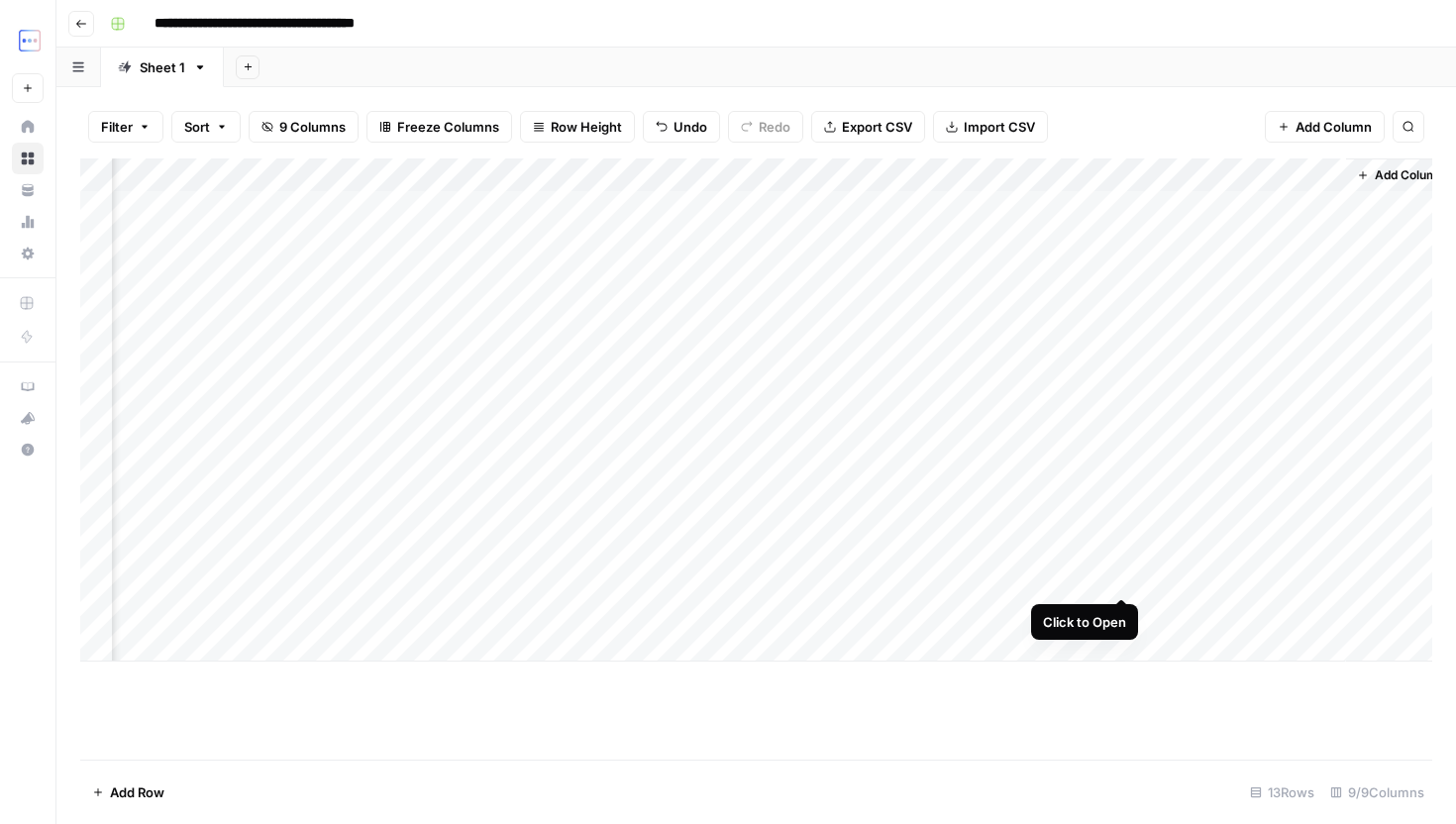 click on "Add Column" at bounding box center [756, 410] 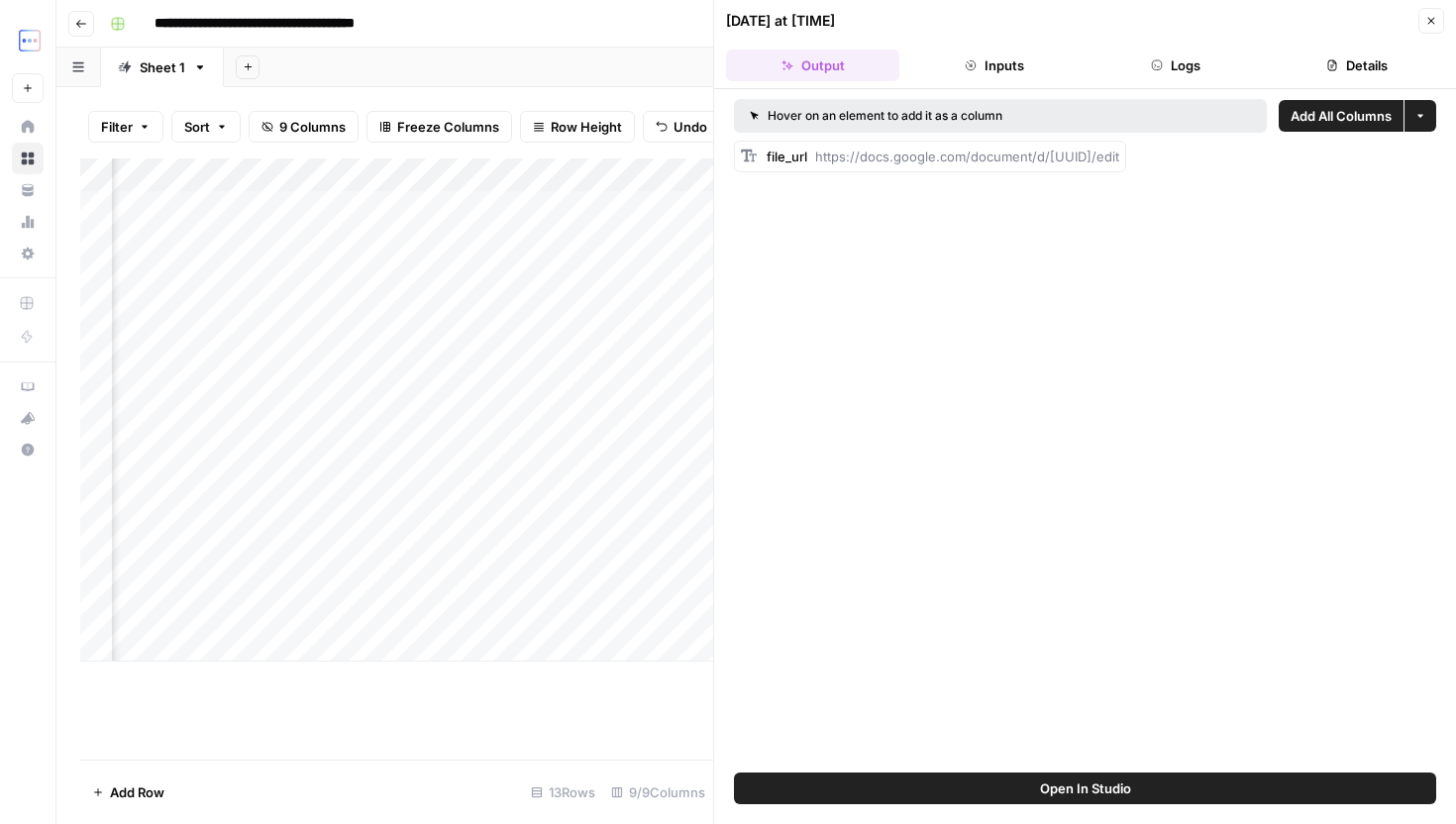 click on "Logs" at bounding box center (1176, 65) 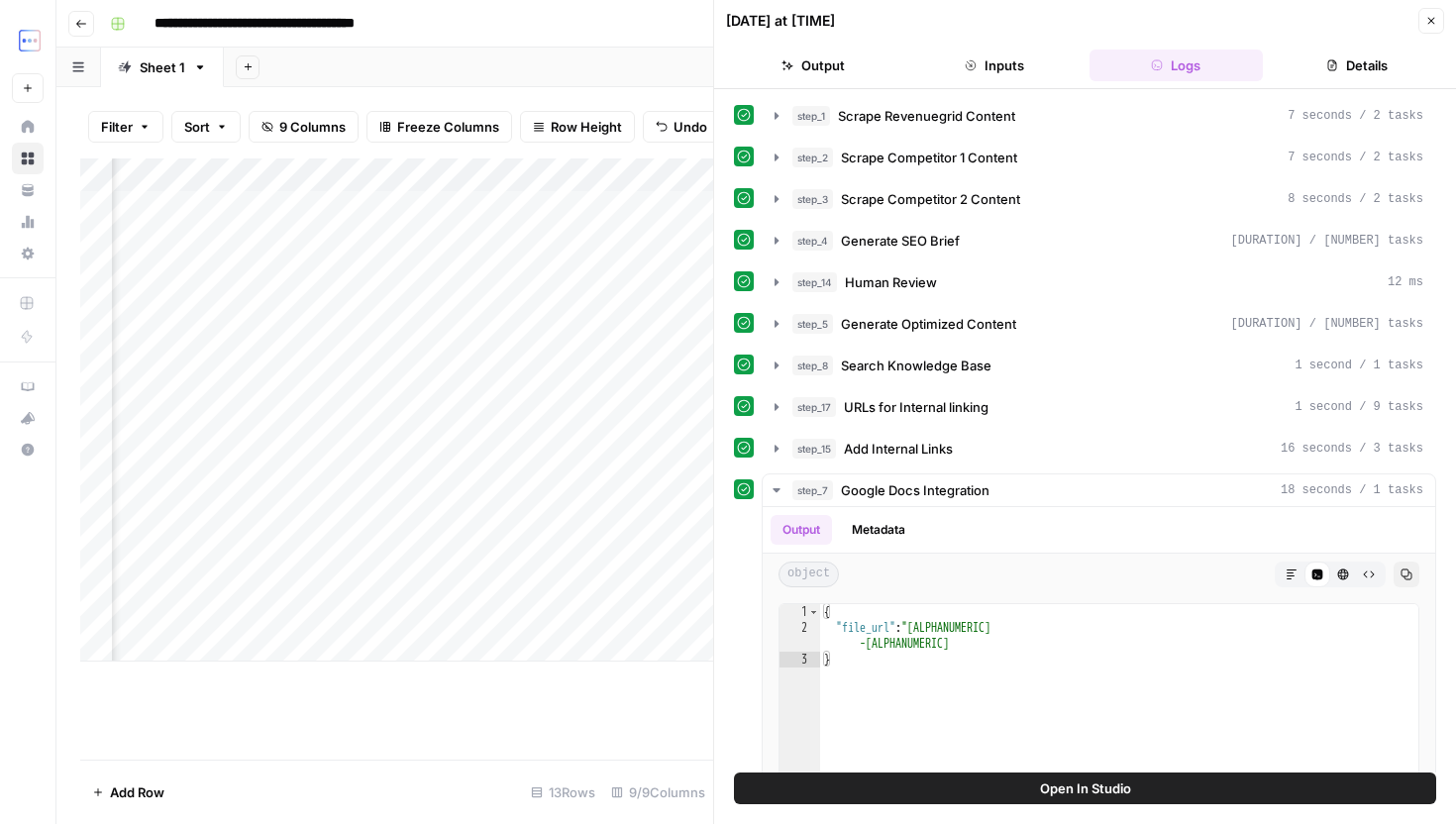 click on "Details" at bounding box center (1357, 65) 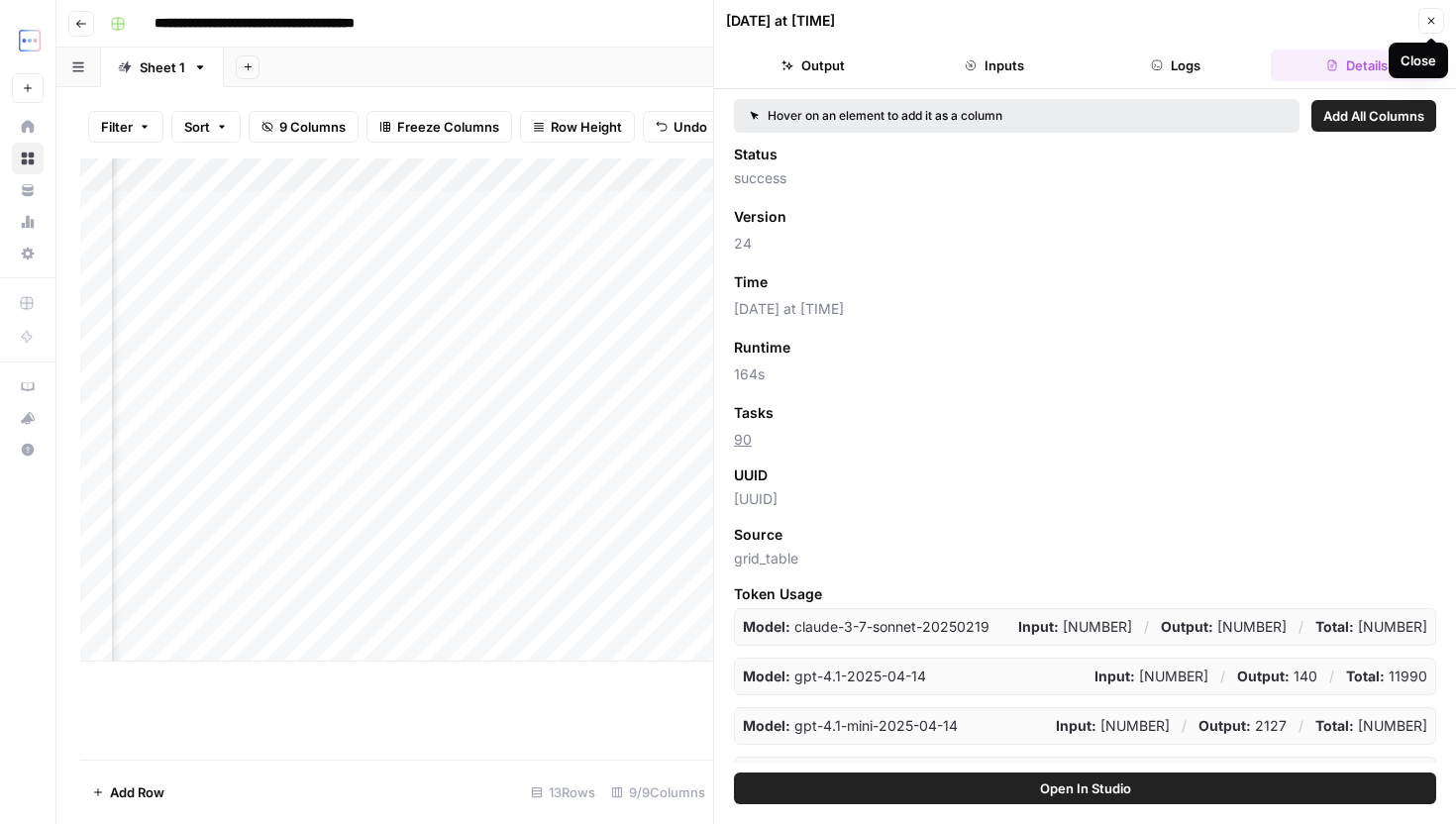 click 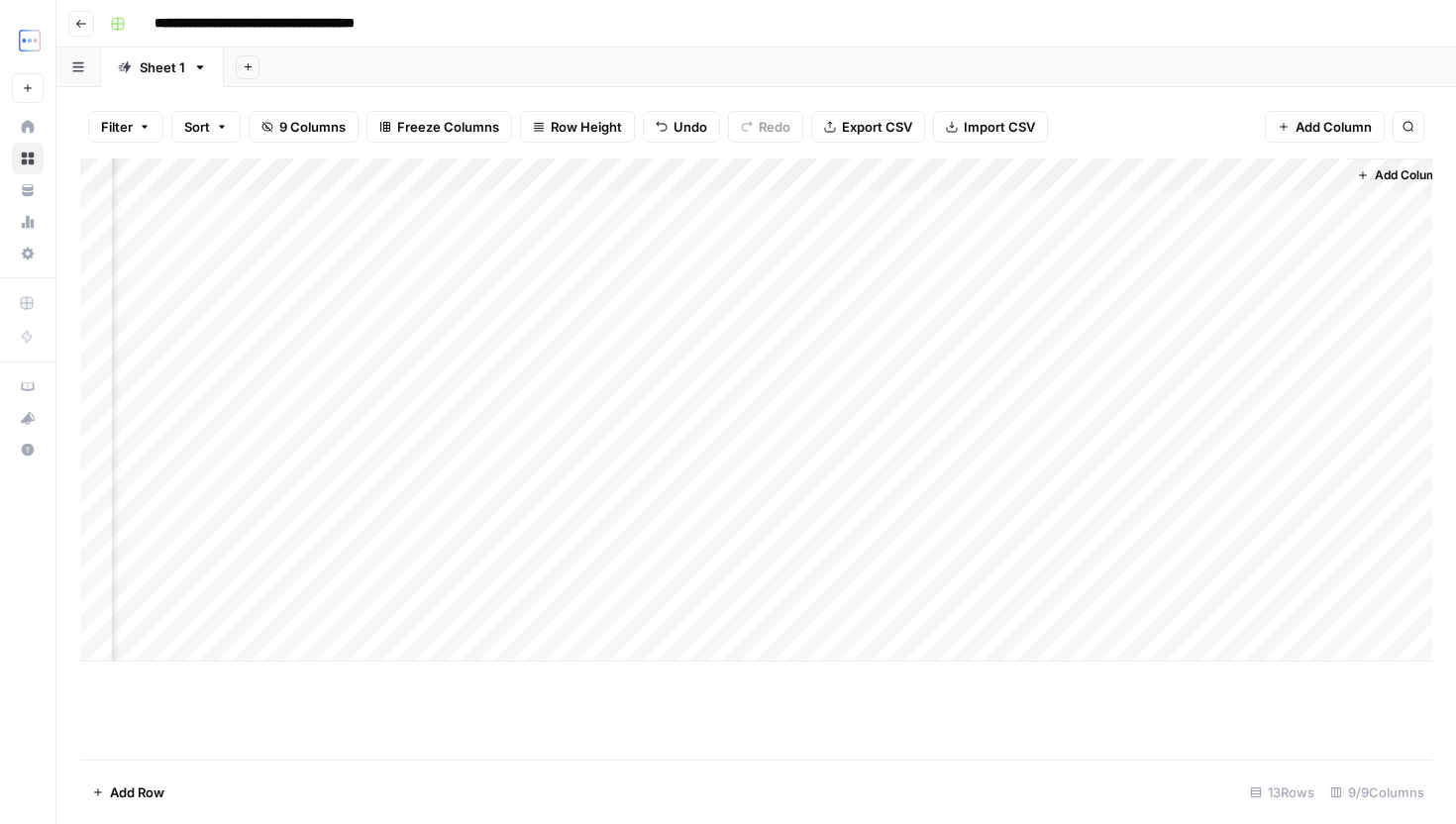 scroll, scrollTop: 0, scrollLeft: 395, axis: horizontal 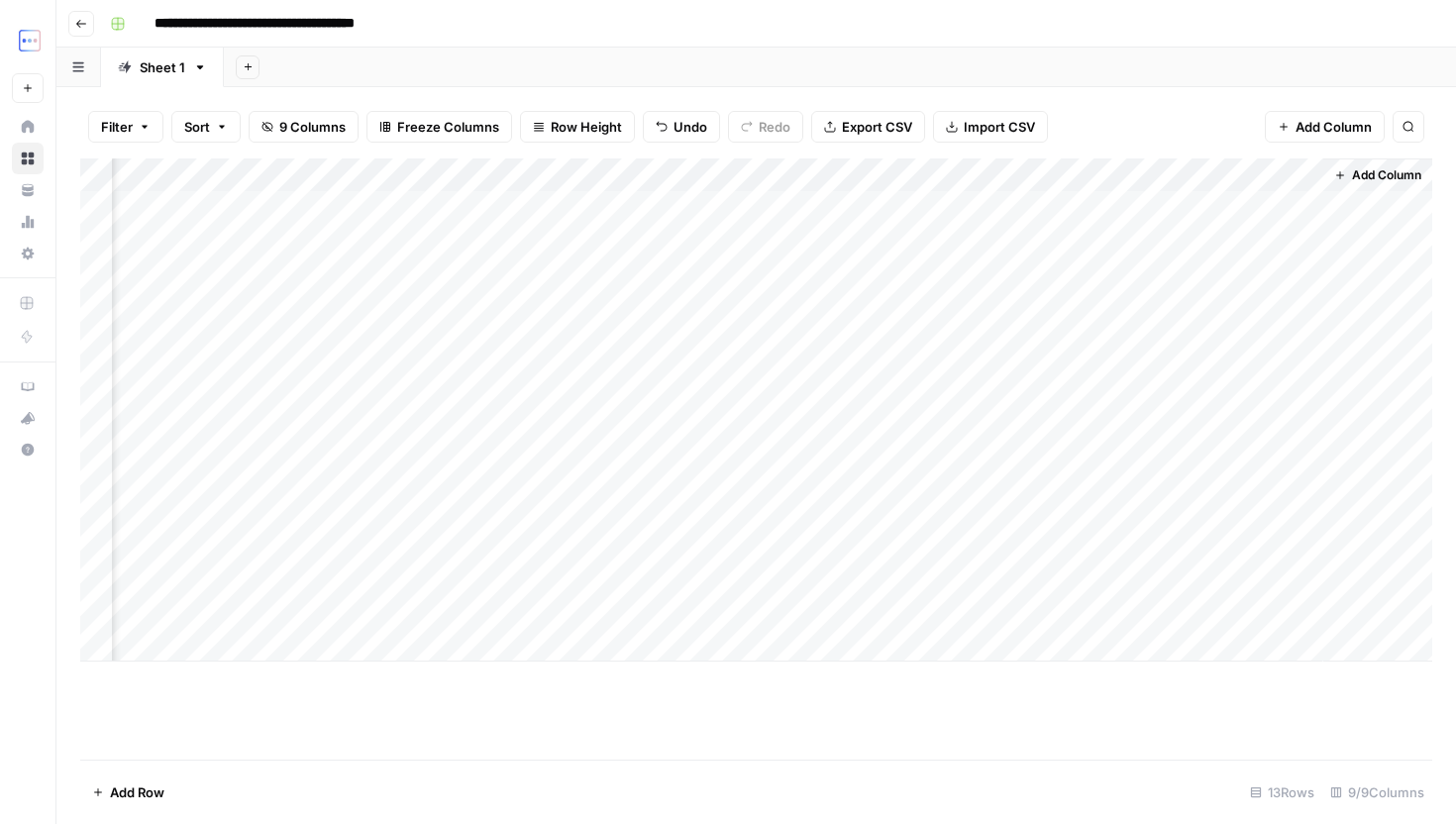 click on "Add Column" at bounding box center [756, 410] 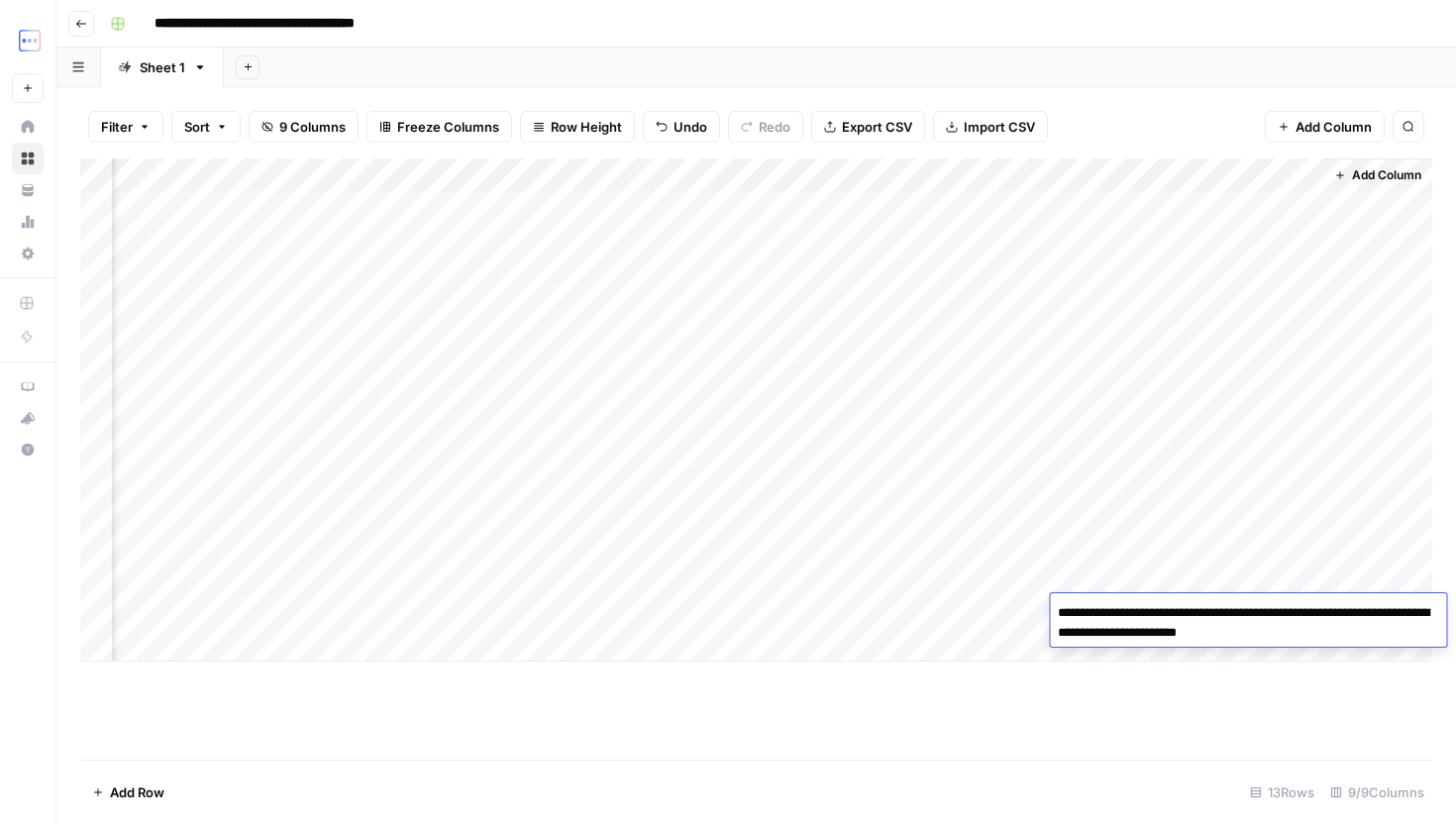 click on "**********" at bounding box center (1248, 623) 